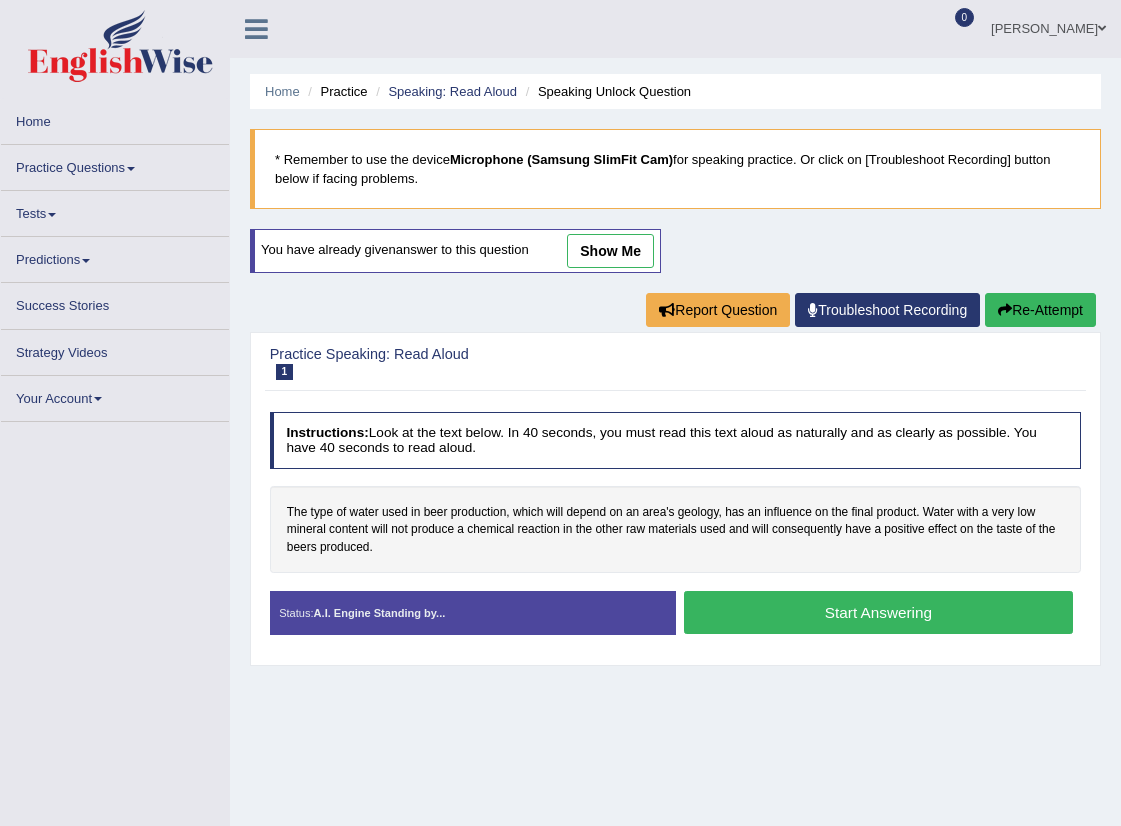 scroll, scrollTop: 0, scrollLeft: 0, axis: both 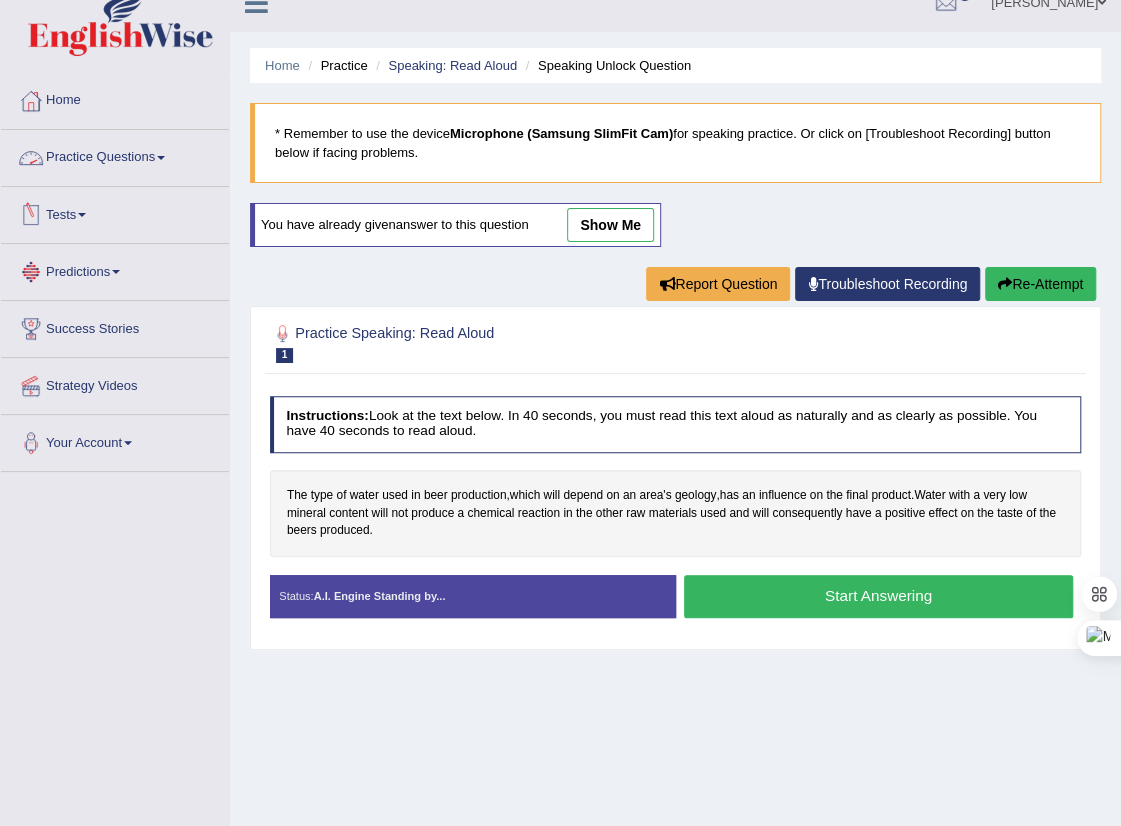 click on "Practice Questions" at bounding box center [115, 155] 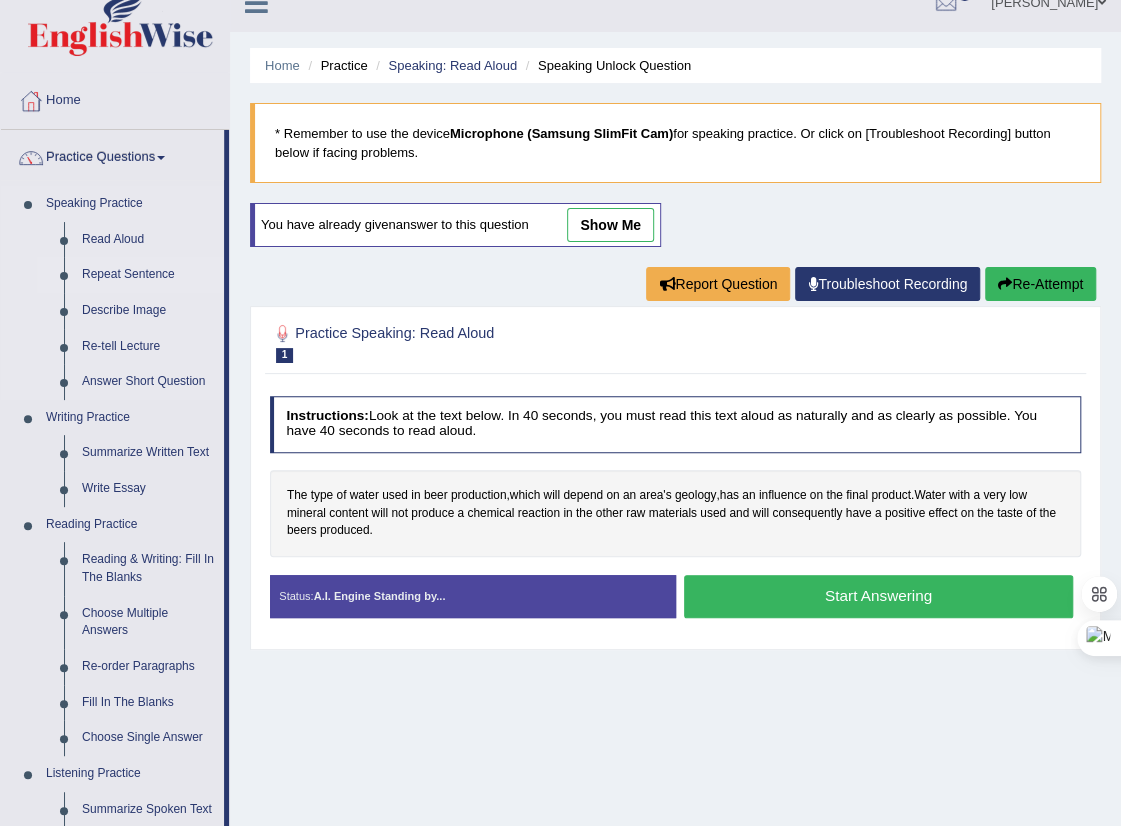 click on "Repeat Sentence" at bounding box center [148, 275] 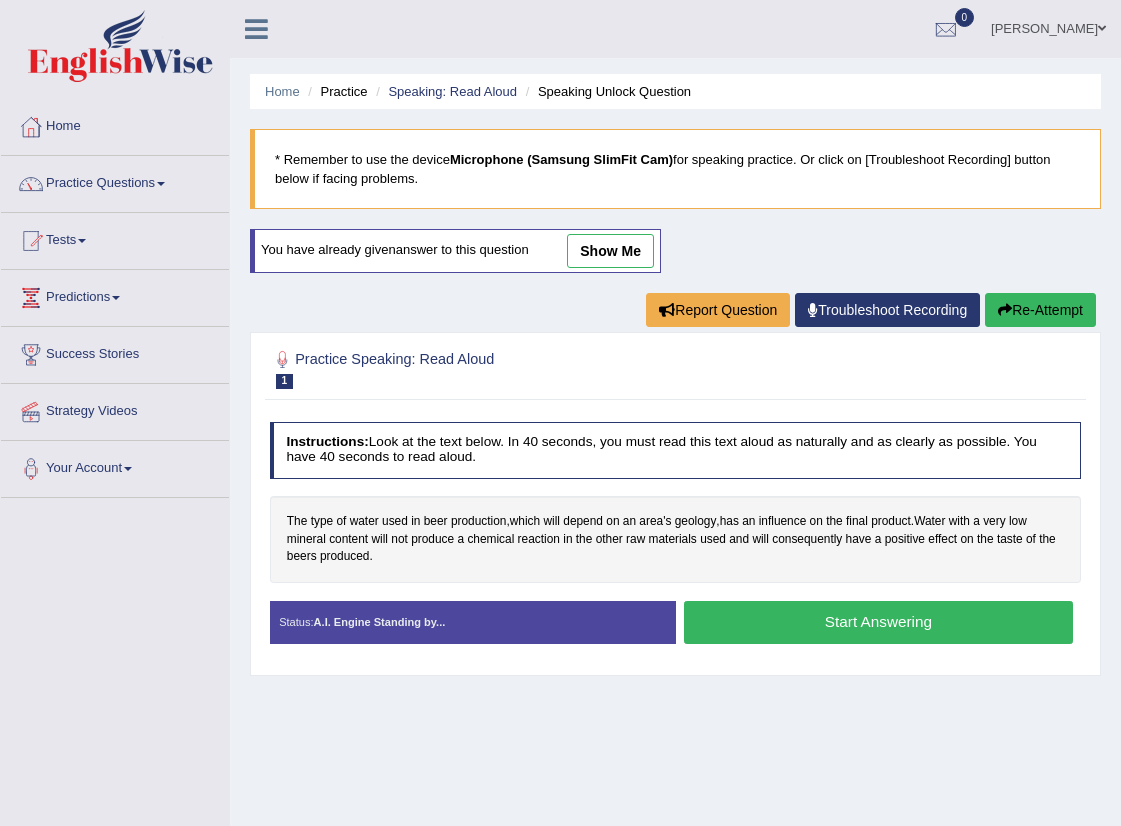 scroll, scrollTop: 0, scrollLeft: 0, axis: both 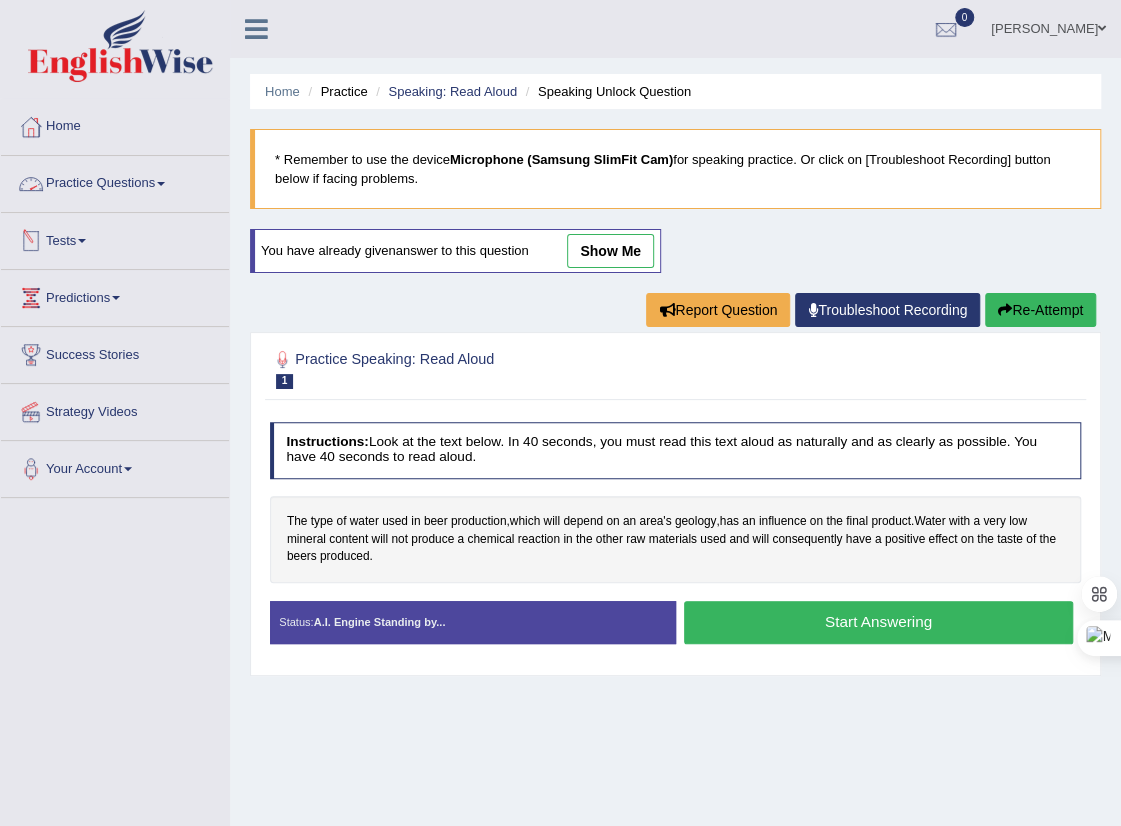 click on "Practice Questions" at bounding box center [115, 181] 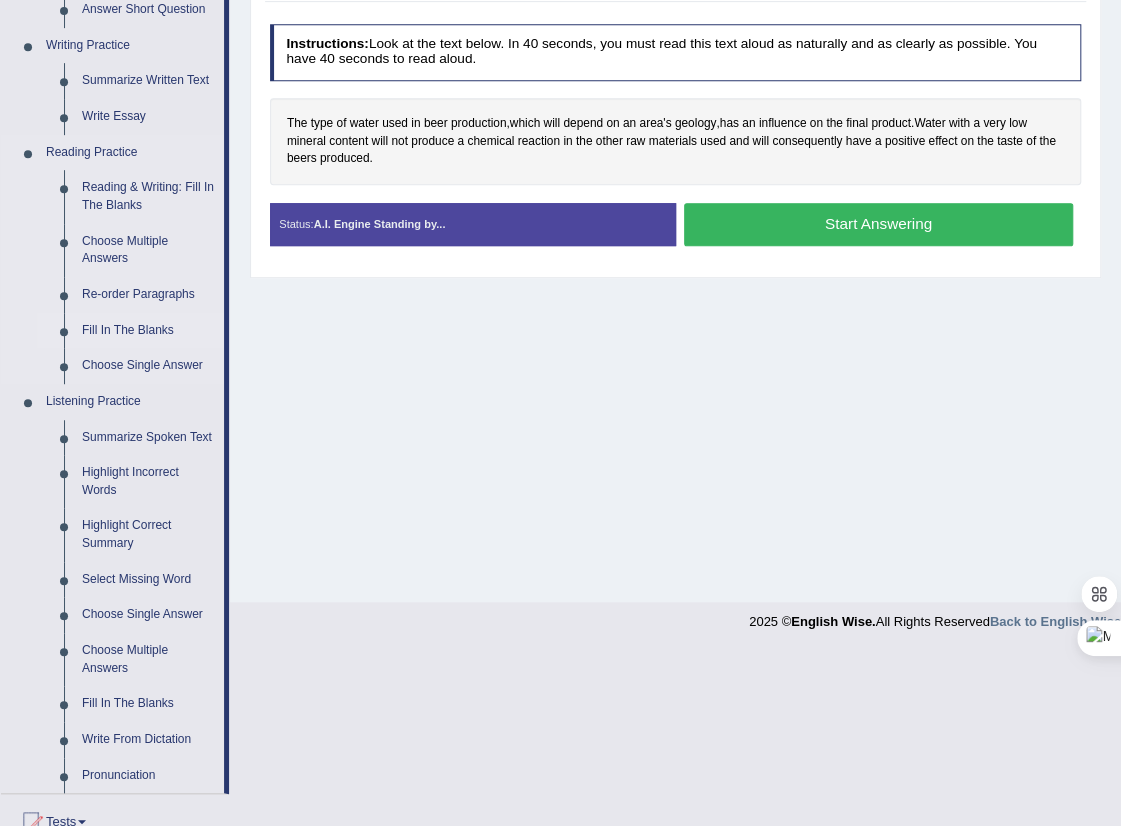 scroll, scrollTop: 398, scrollLeft: 0, axis: vertical 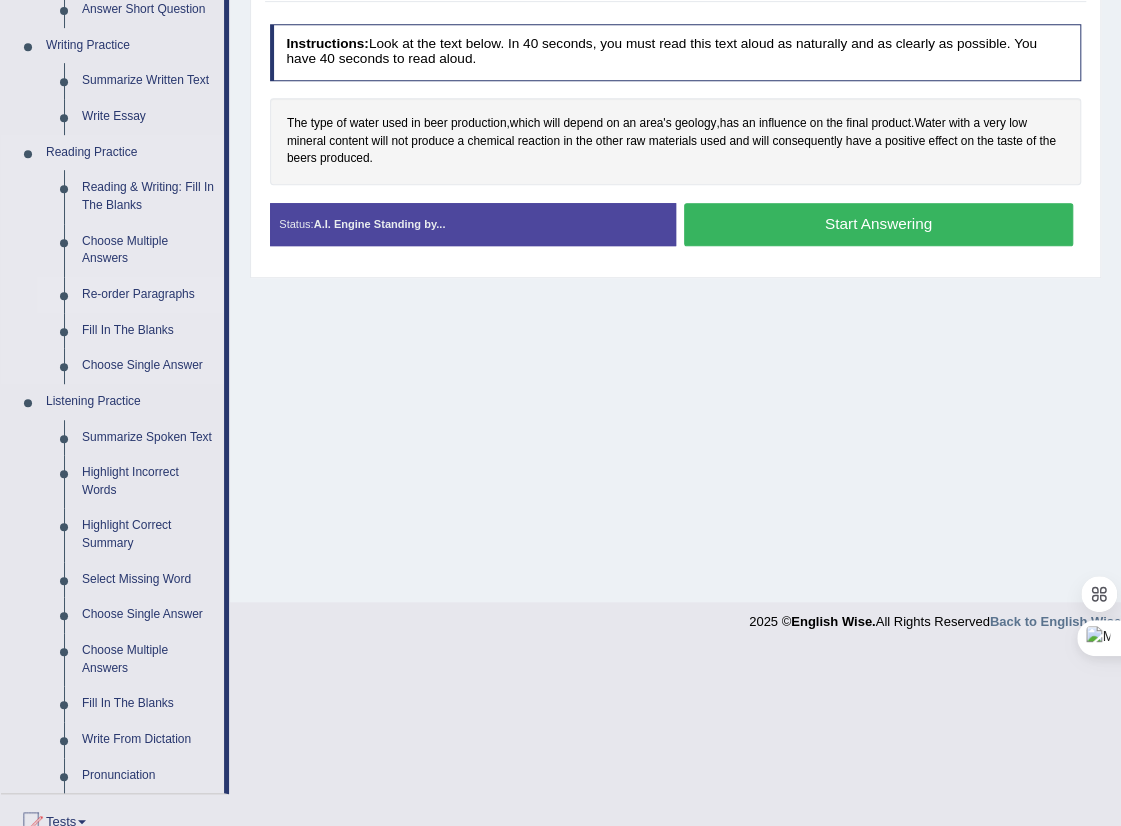 click on "Re-order Paragraphs" at bounding box center [148, 295] 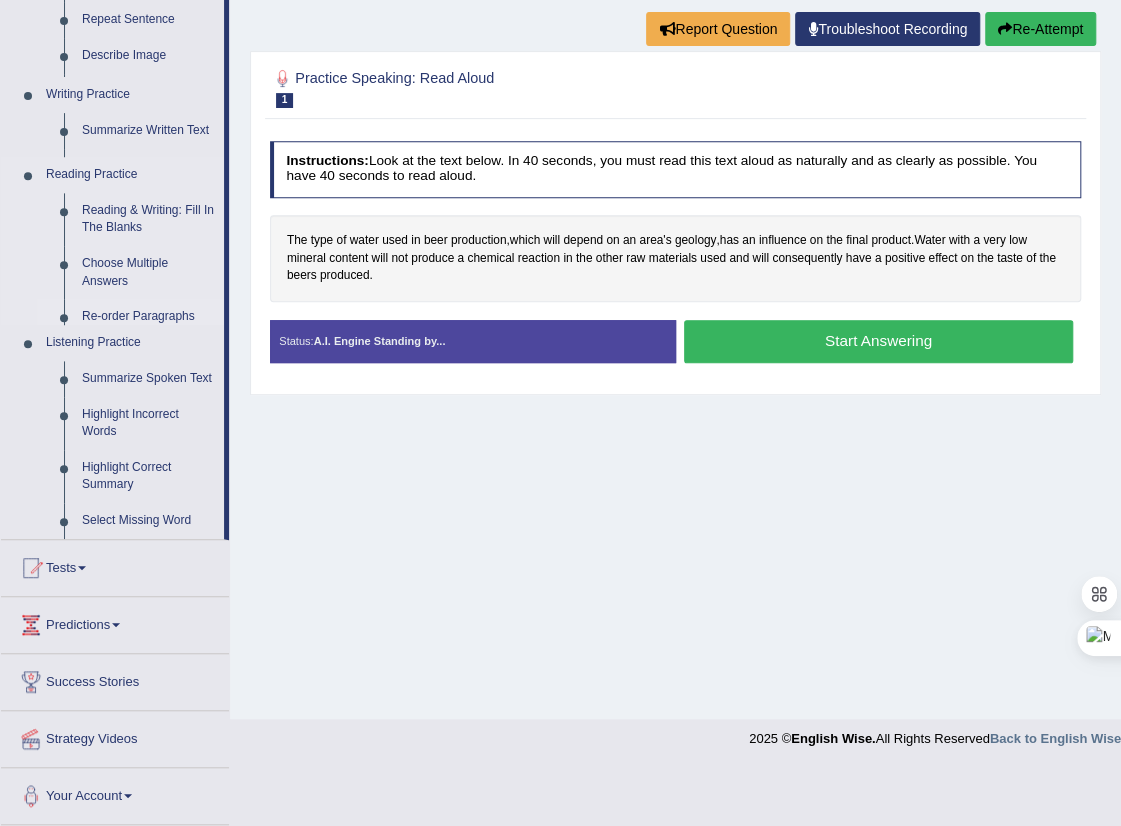 scroll, scrollTop: 224, scrollLeft: 0, axis: vertical 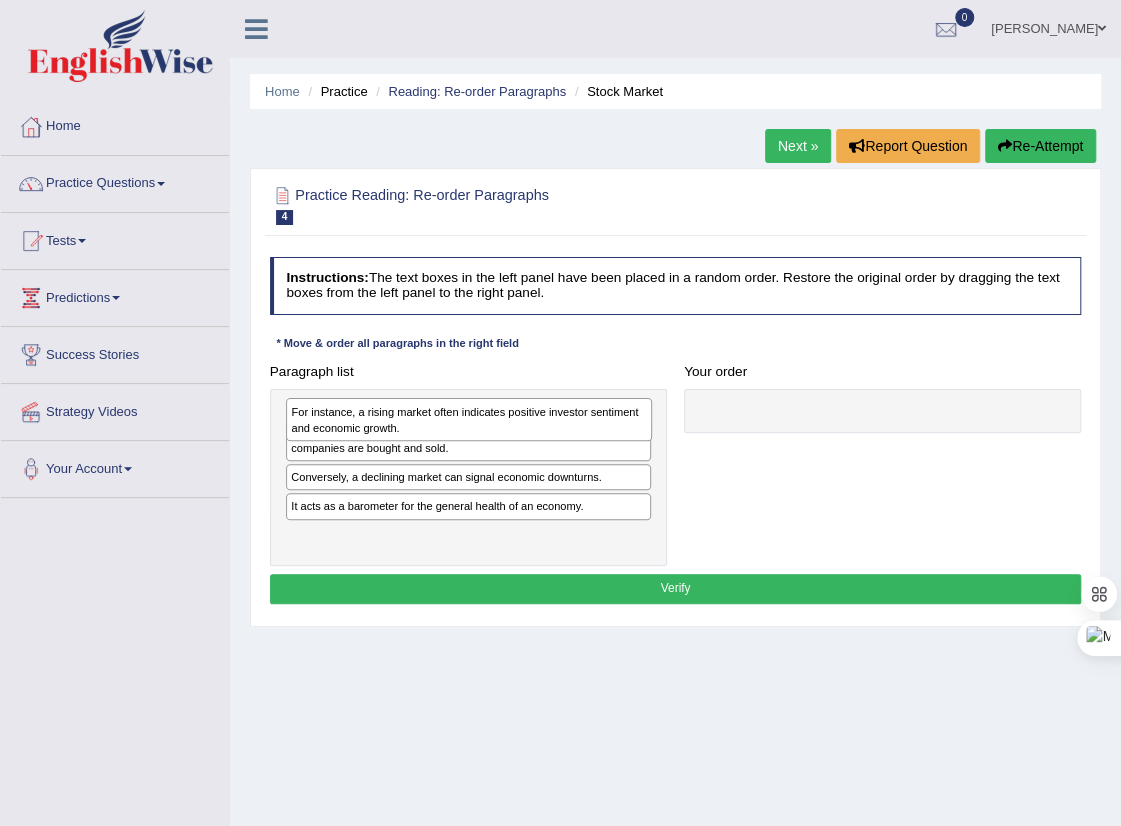 click on "For instance, a rising market often indicates positive investor sentiment and economic growth." at bounding box center (469, 419) 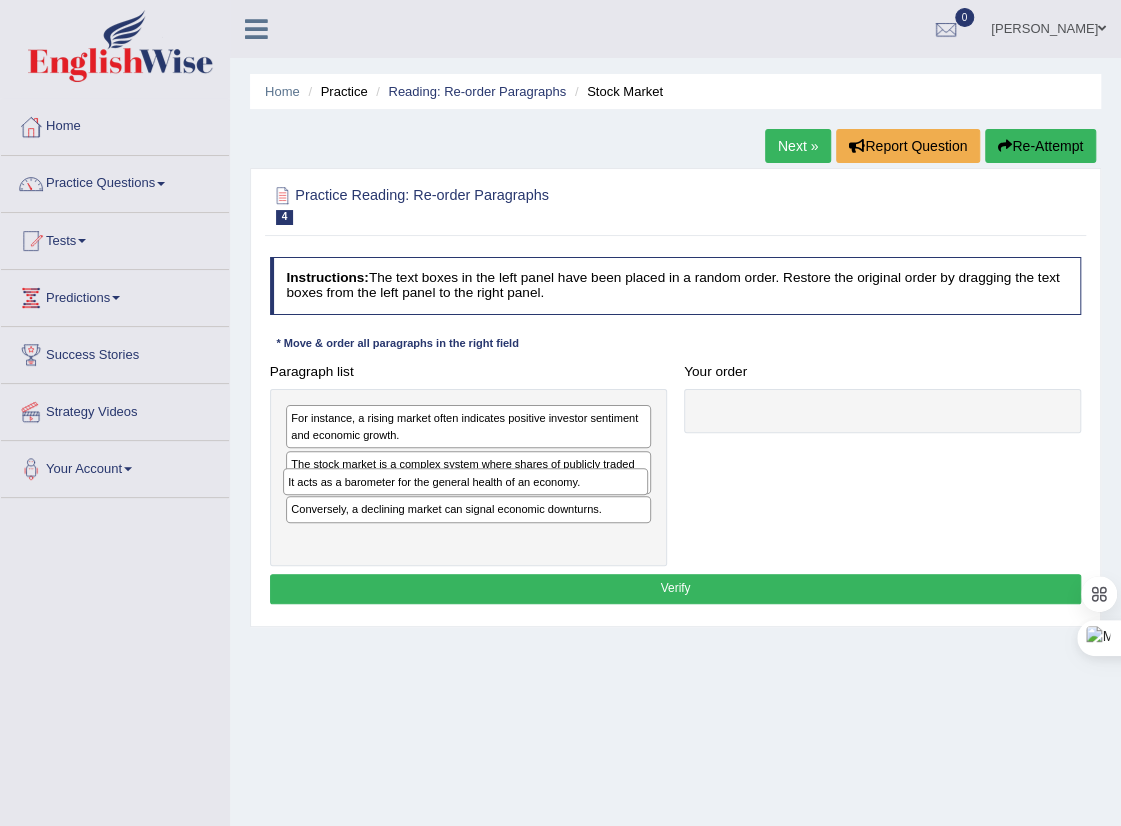drag, startPoint x: 400, startPoint y: 547, endPoint x: 401, endPoint y: 512, distance: 35.014282 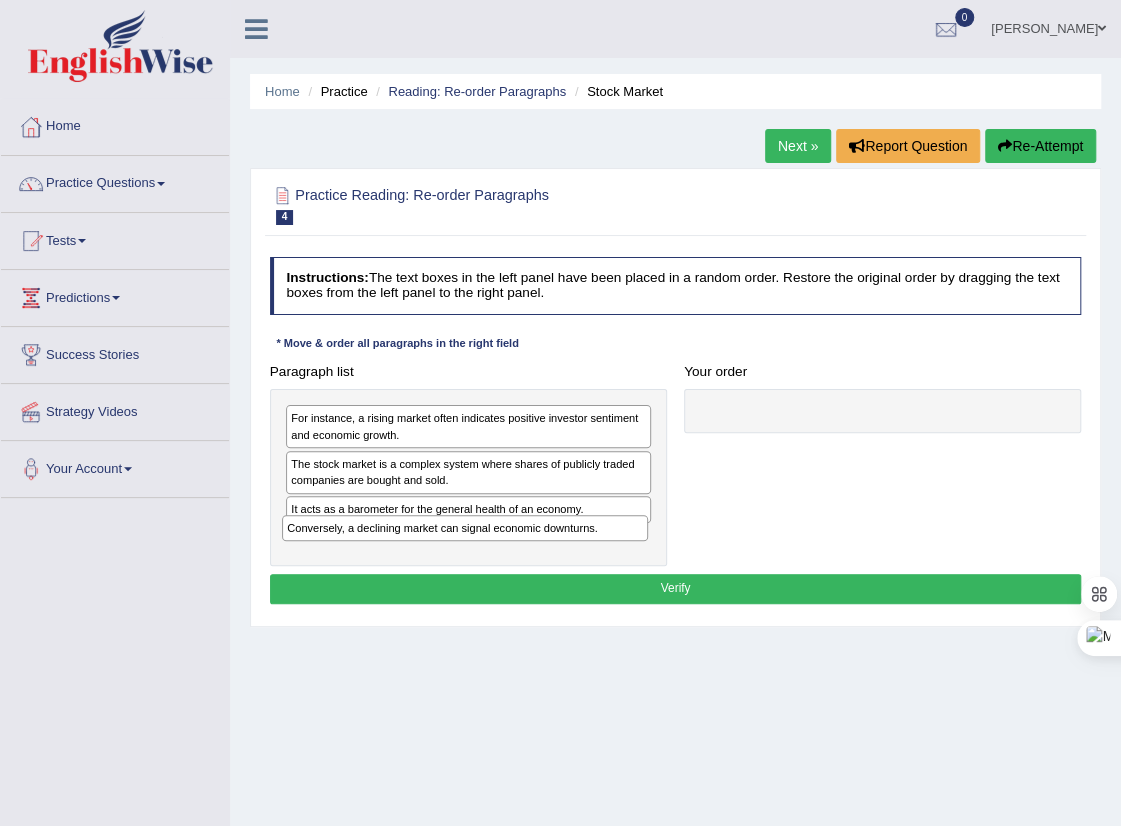 drag, startPoint x: 350, startPoint y: 515, endPoint x: 348, endPoint y: 571, distance: 56.0357 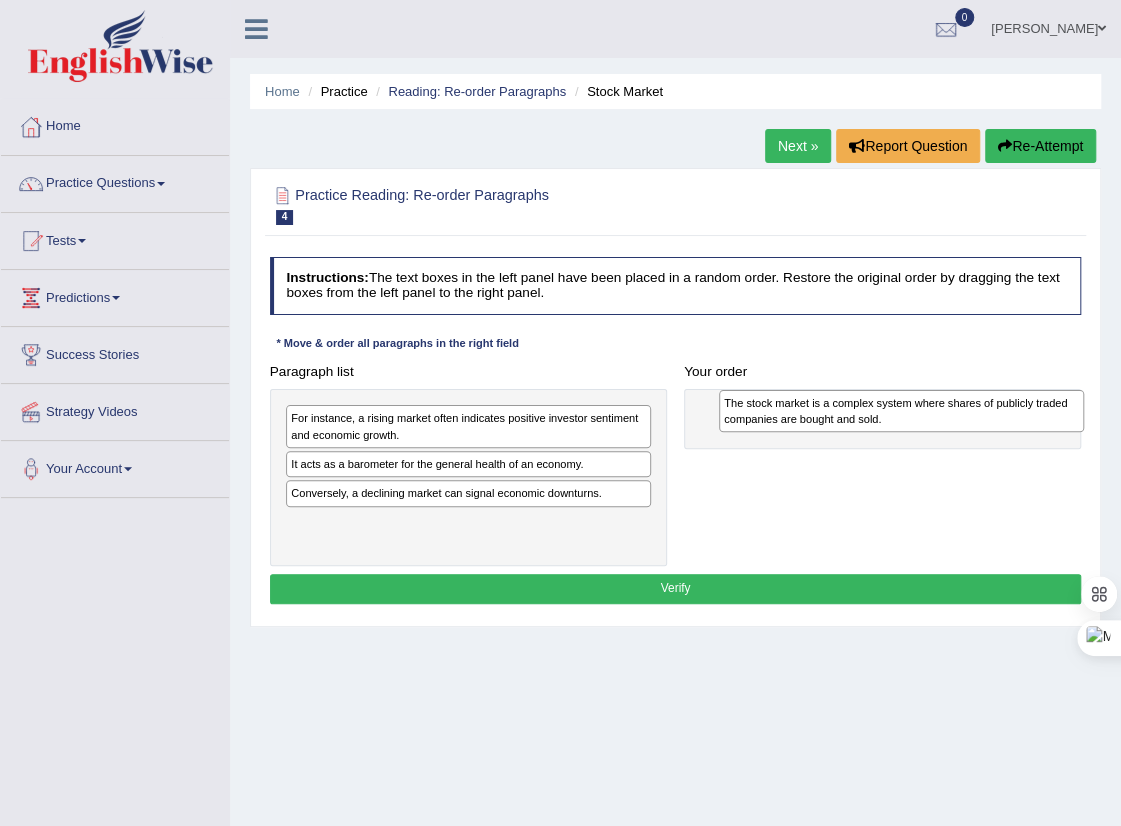 drag, startPoint x: 391, startPoint y: 473, endPoint x: 900, endPoint y: 419, distance: 511.8564 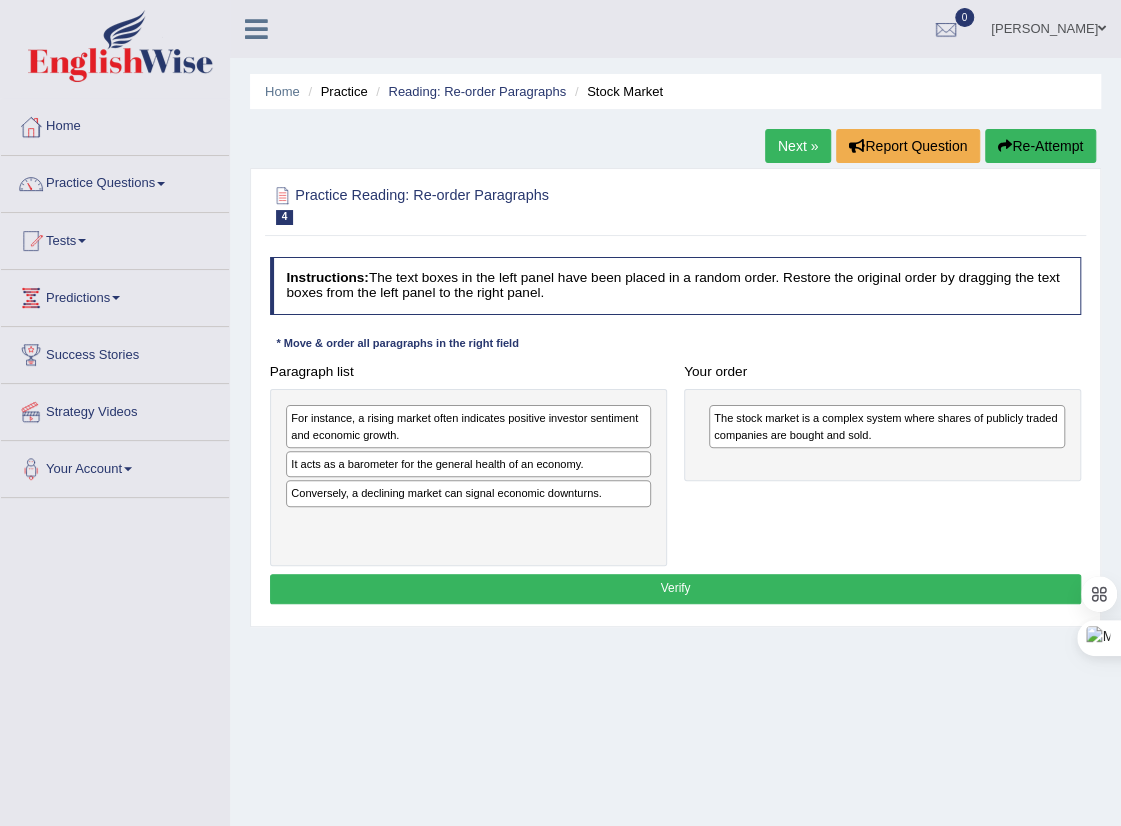 drag, startPoint x: 899, startPoint y: 419, endPoint x: 874, endPoint y: 423, distance: 25.317978 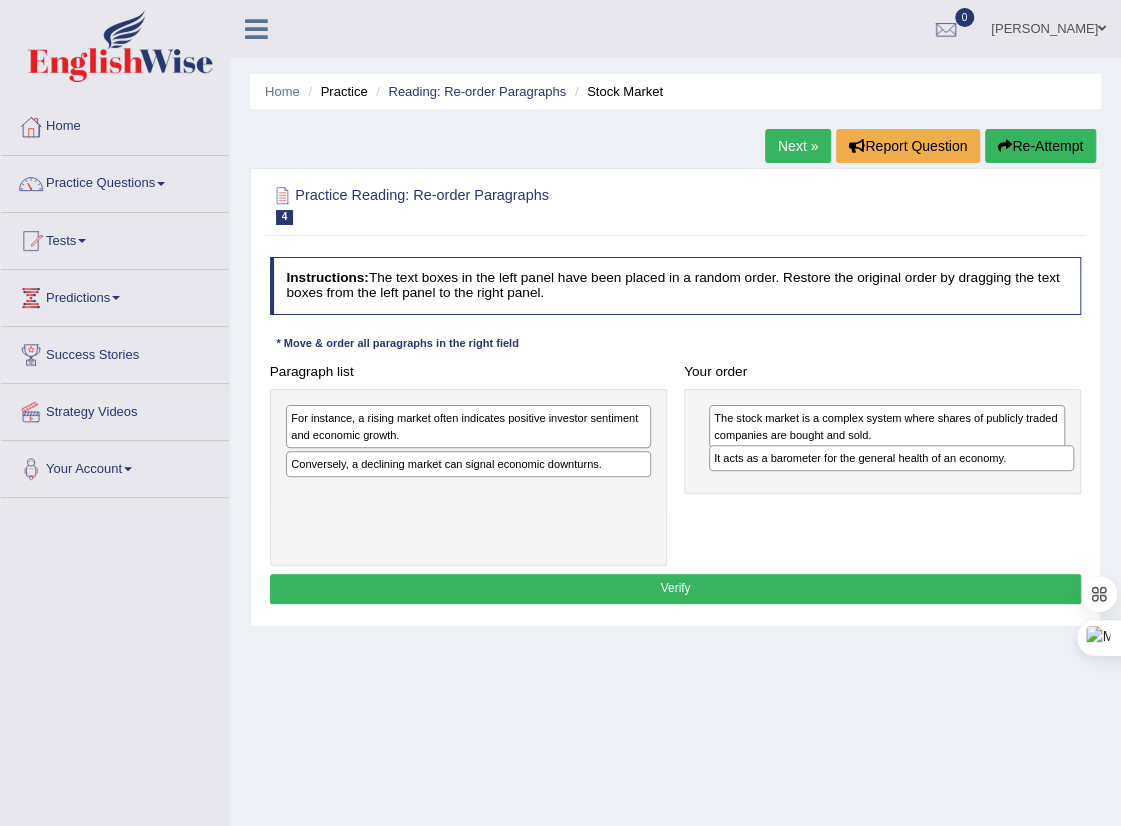 drag, startPoint x: 381, startPoint y: 474, endPoint x: 883, endPoint y: 485, distance: 502.1205 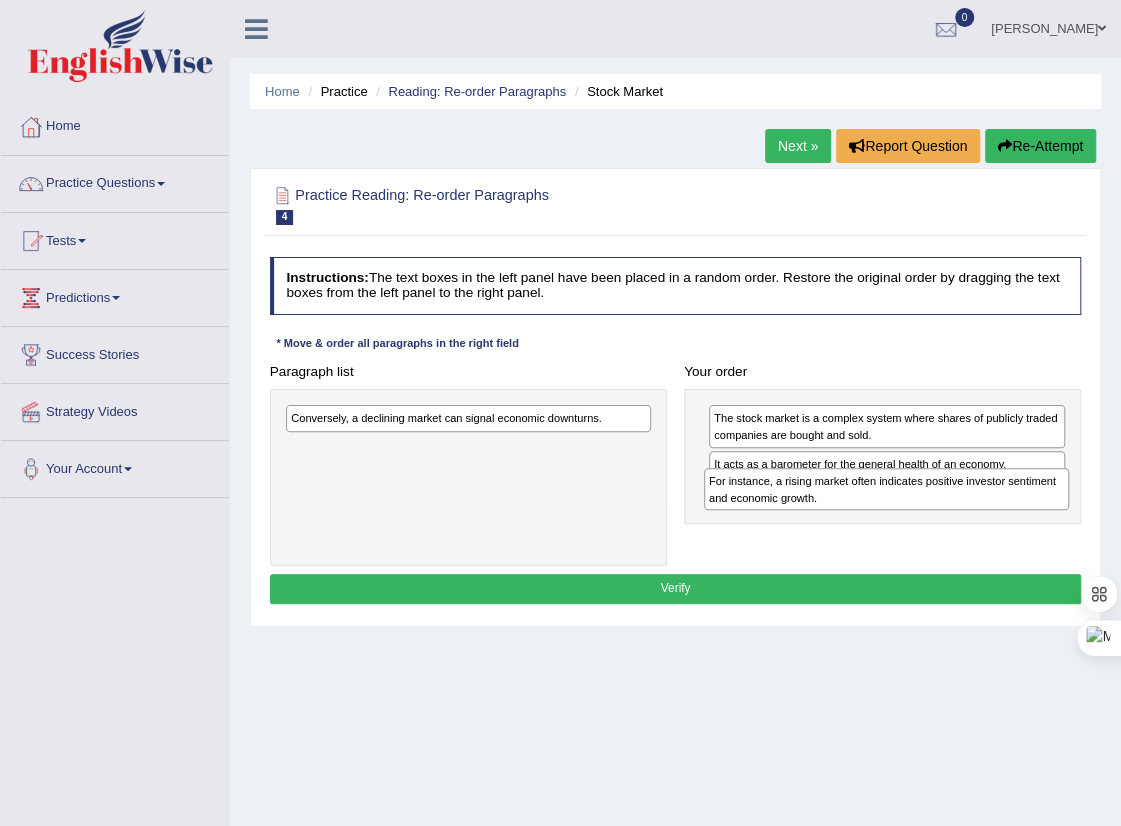 drag, startPoint x: 428, startPoint y: 434, endPoint x: 924, endPoint y: 517, distance: 502.8966 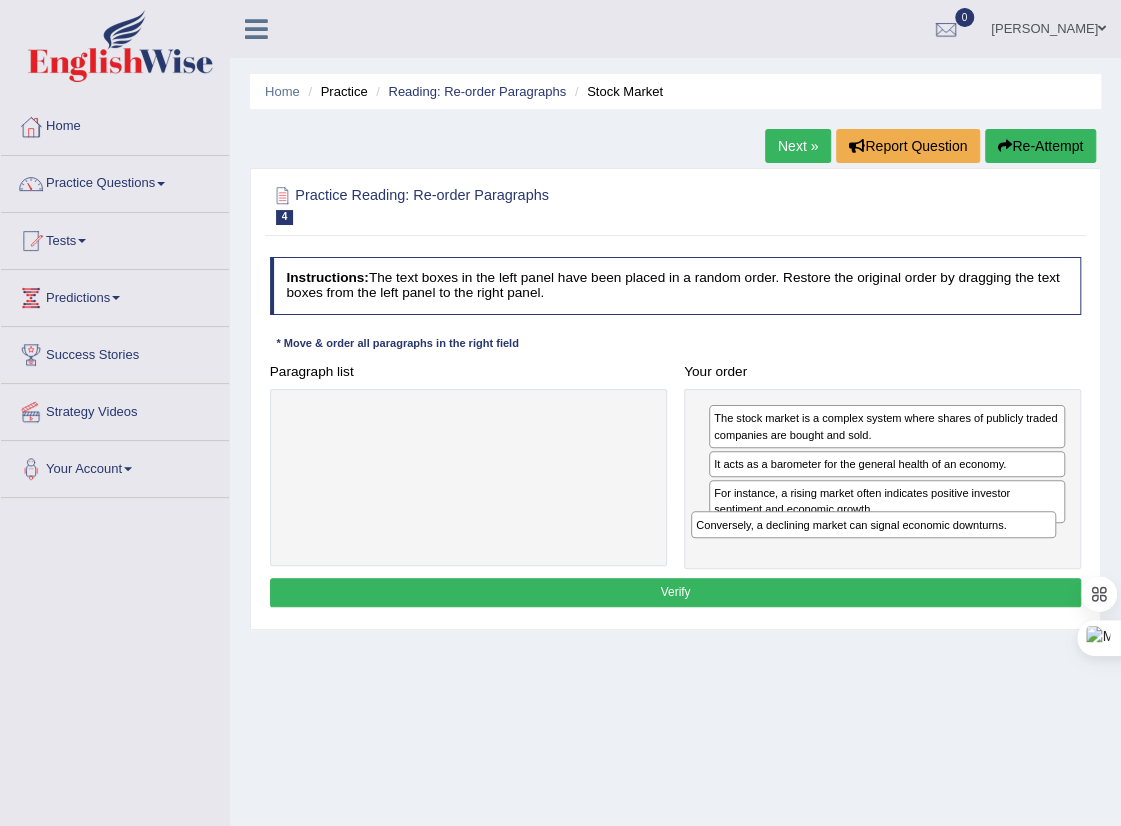 drag, startPoint x: 451, startPoint y: 416, endPoint x: 932, endPoint y: 550, distance: 499.31653 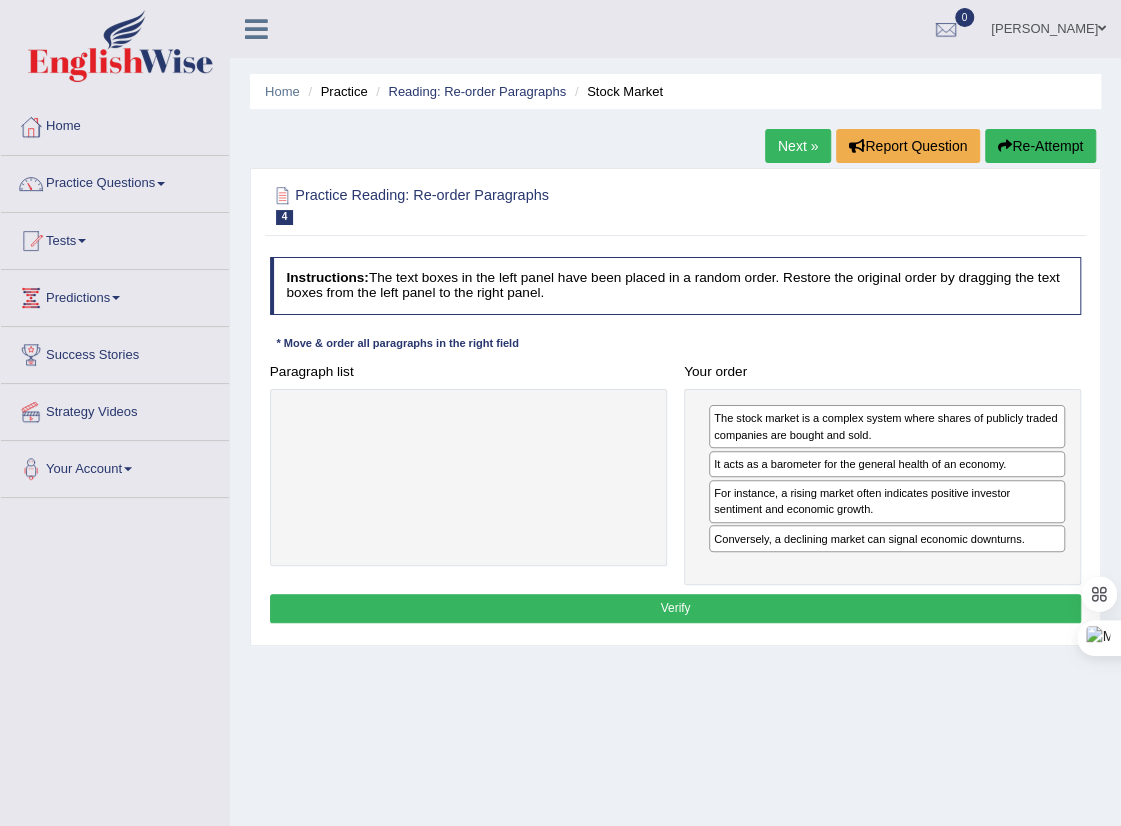 click on "Verify" at bounding box center (676, 608) 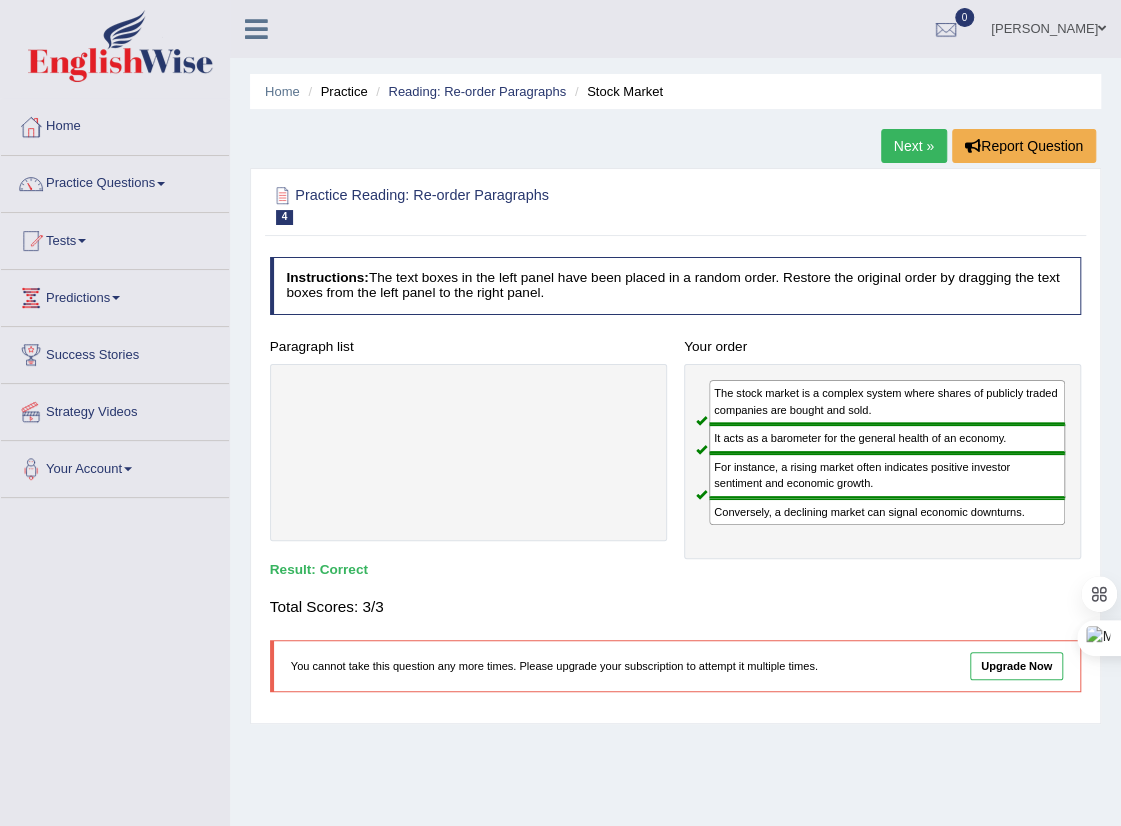 click on "Upgrade Now" at bounding box center (1017, 666) 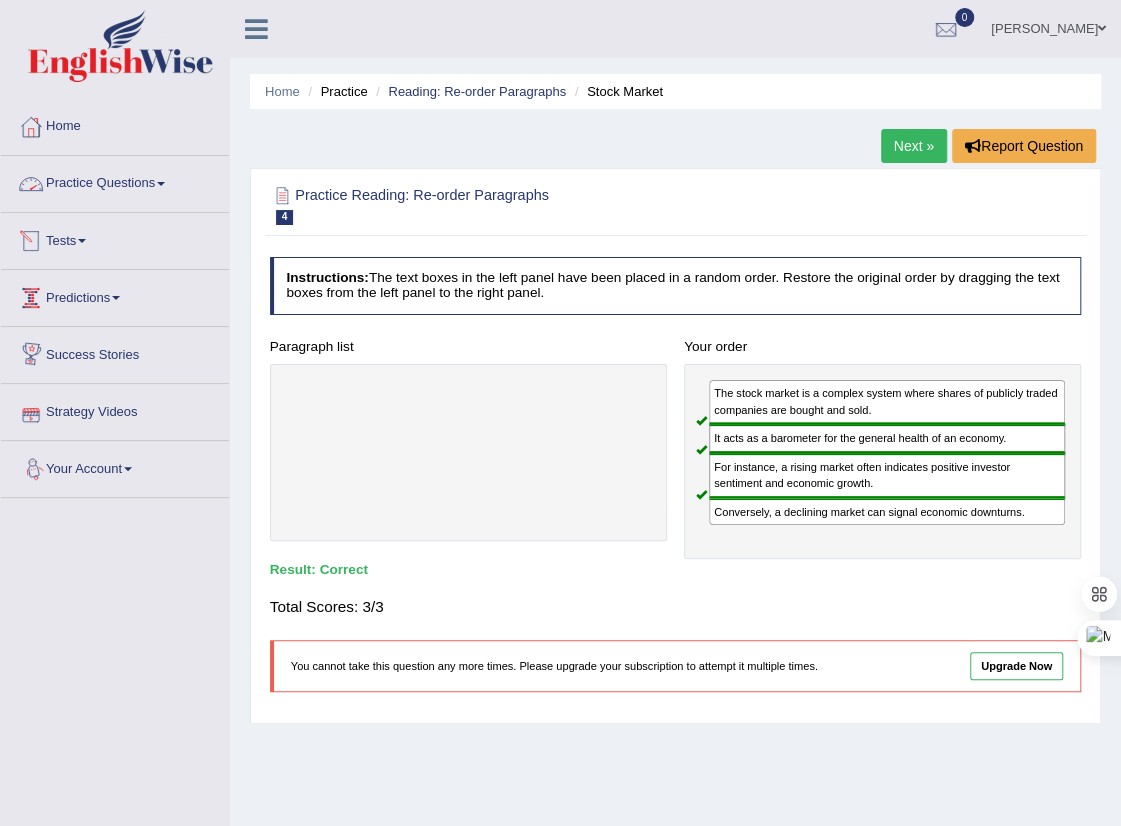 click on "Practice Questions" at bounding box center (115, 181) 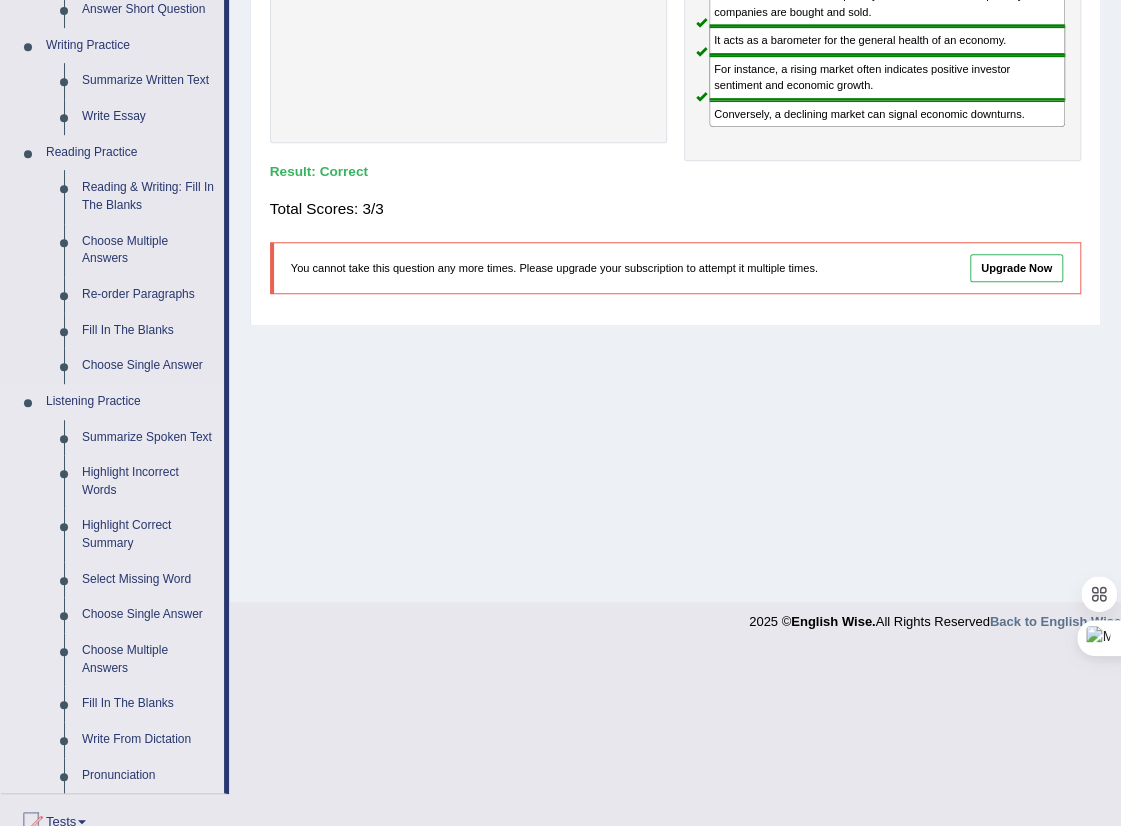 scroll, scrollTop: 398, scrollLeft: 0, axis: vertical 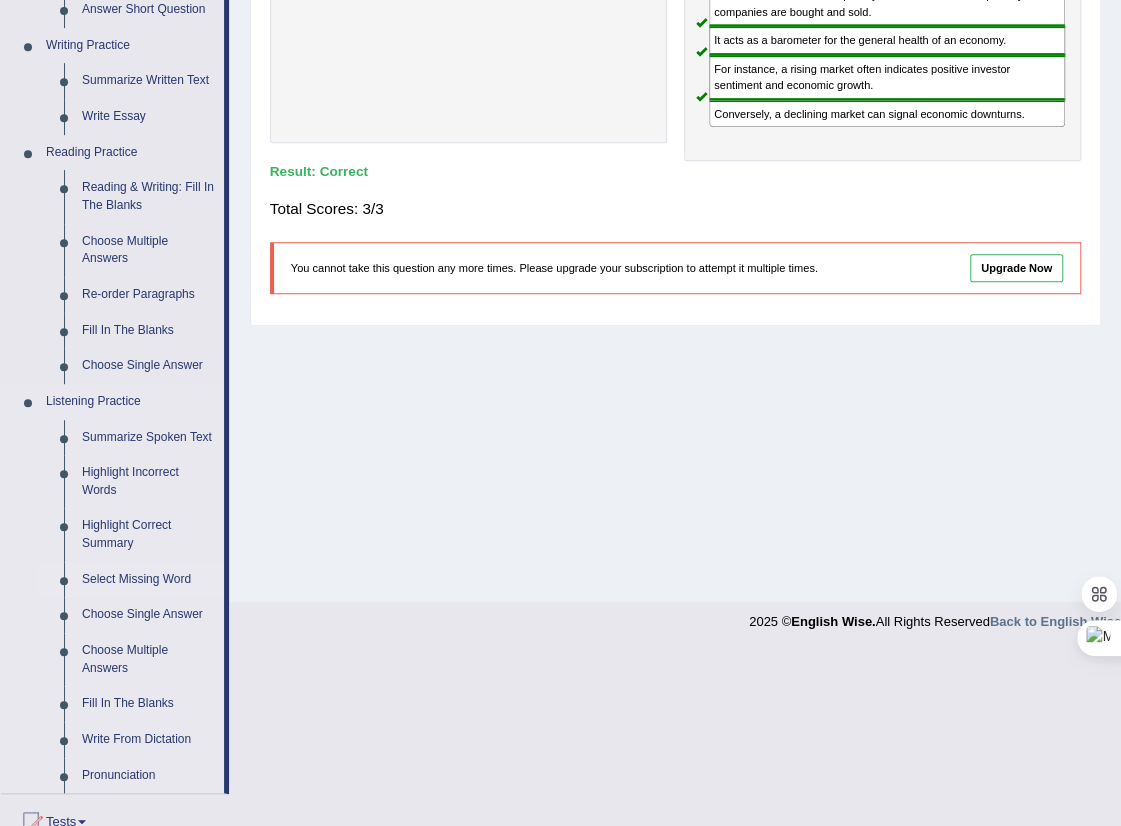 click on "Select Missing Word" at bounding box center (148, 580) 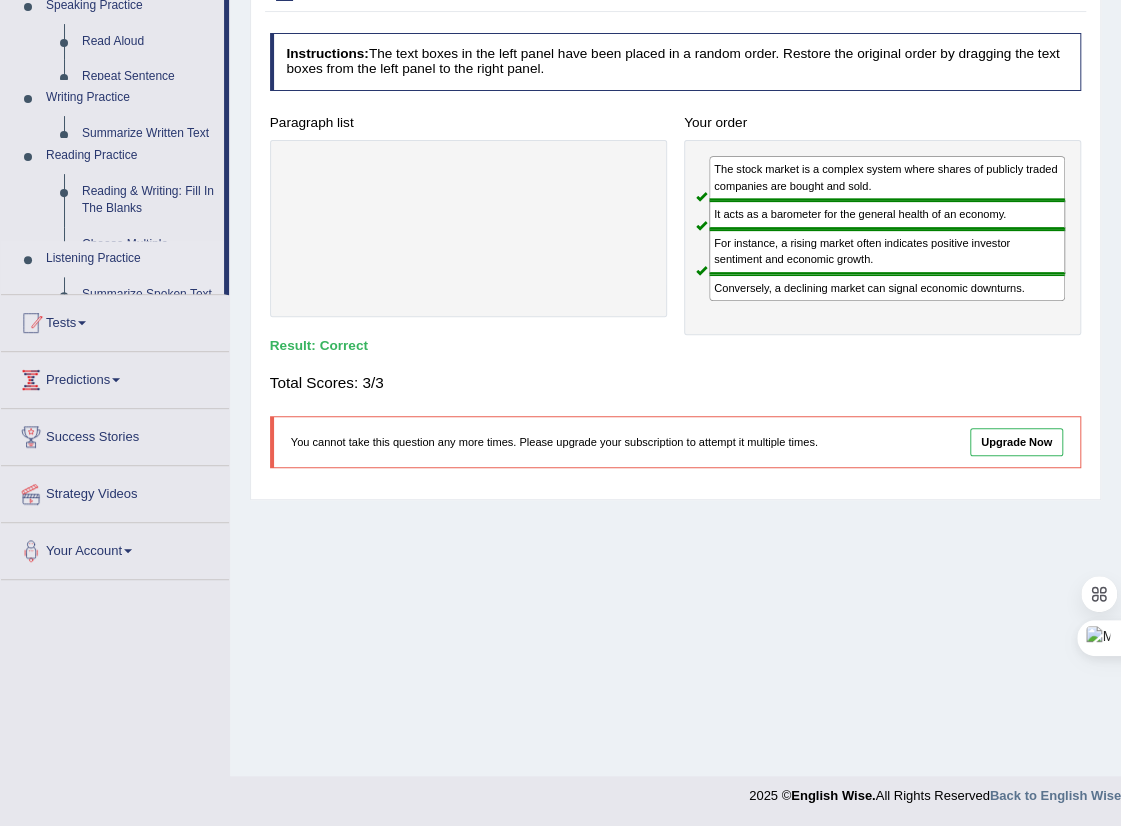 scroll, scrollTop: 224, scrollLeft: 0, axis: vertical 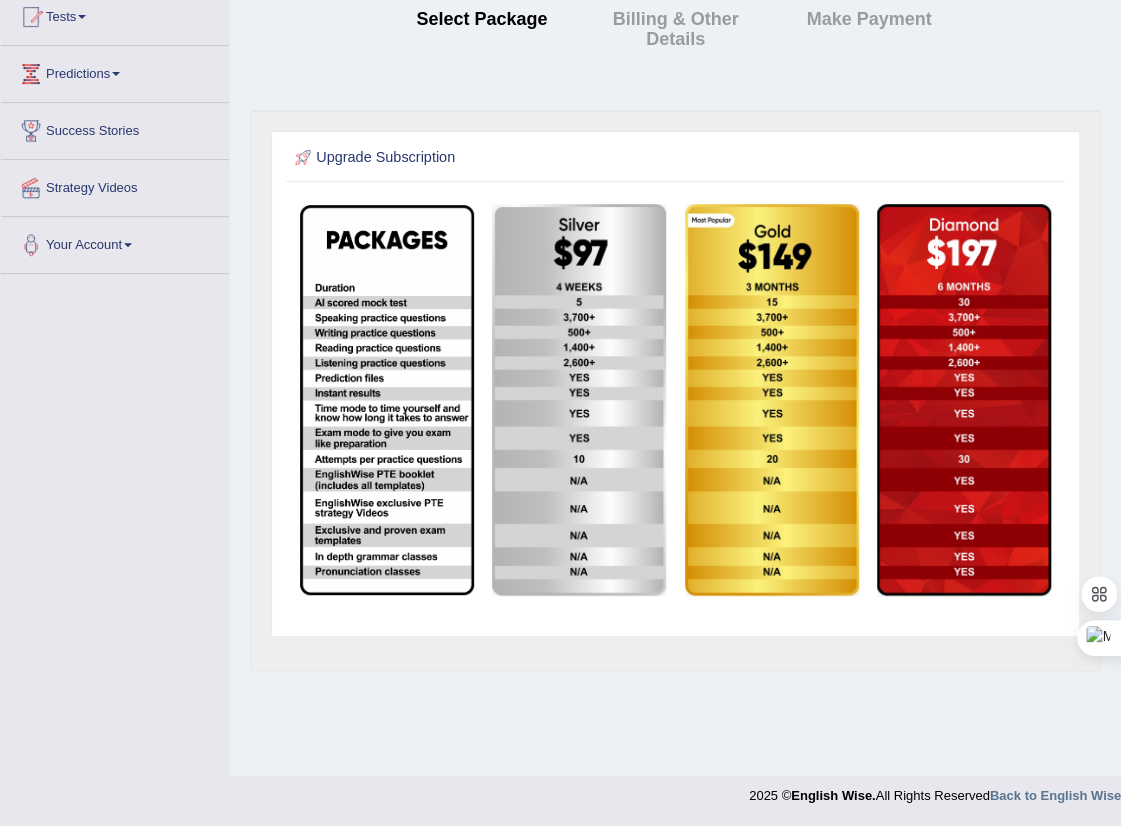 click on "Toggle navigation
Home
Practice Questions   Speaking Practice Read Aloud
Repeat Sentence
Describe Image
Re-tell Lecture
Answer Short Question
Writing Practice  Summarize Written Text
Write Essay
Reading Practice  Reading & Writing: Fill In The Blanks
Choose Multiple Answers
Re-order Paragraphs
Fill In The Blanks
Choose Single Answer
Listening Practice  Summarize Spoken Text
Highlight Incorrect Words
Highlight Correct Summary
Select Missing Word
Choose Single Answer
Choose Multiple Answers
Fill In The Blanks
Write From Dictation
Pronunciation
Tests  Take Practice Sectional Test
Take Mock Test
History
Predictions  Latest Predictions" at bounding box center (560, 296) 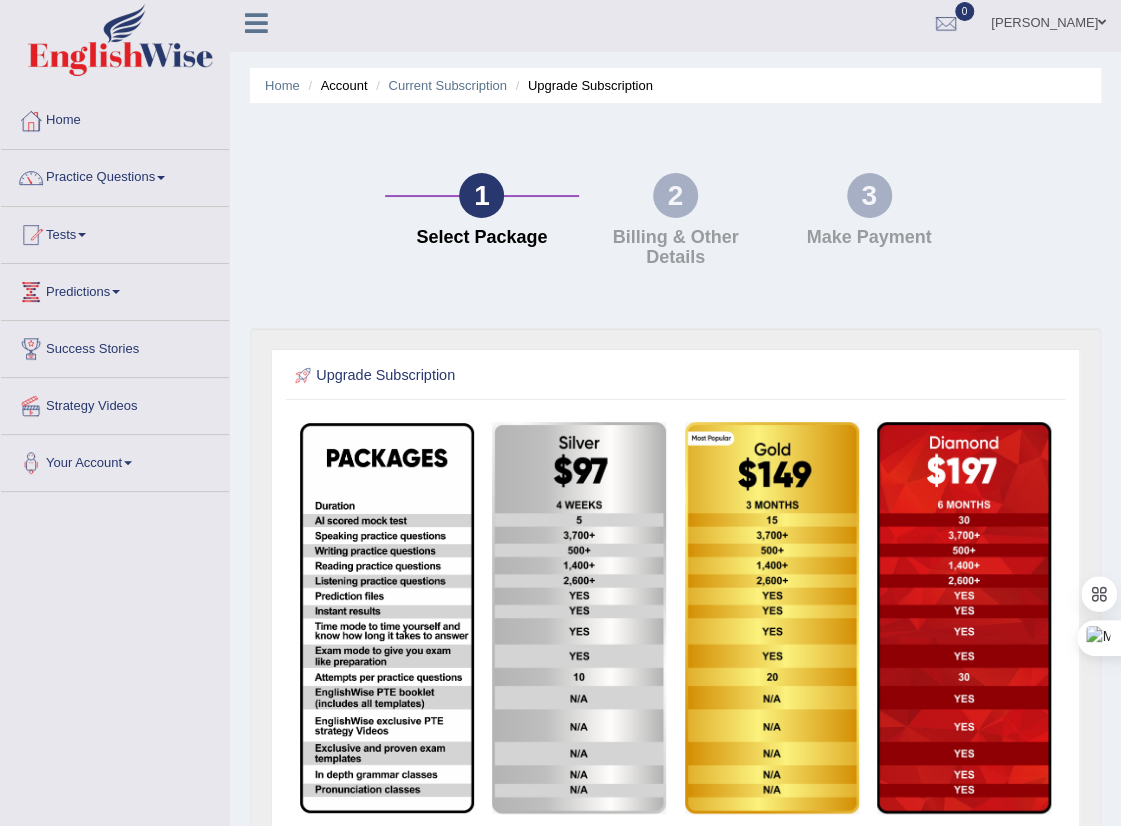 scroll, scrollTop: 0, scrollLeft: 0, axis: both 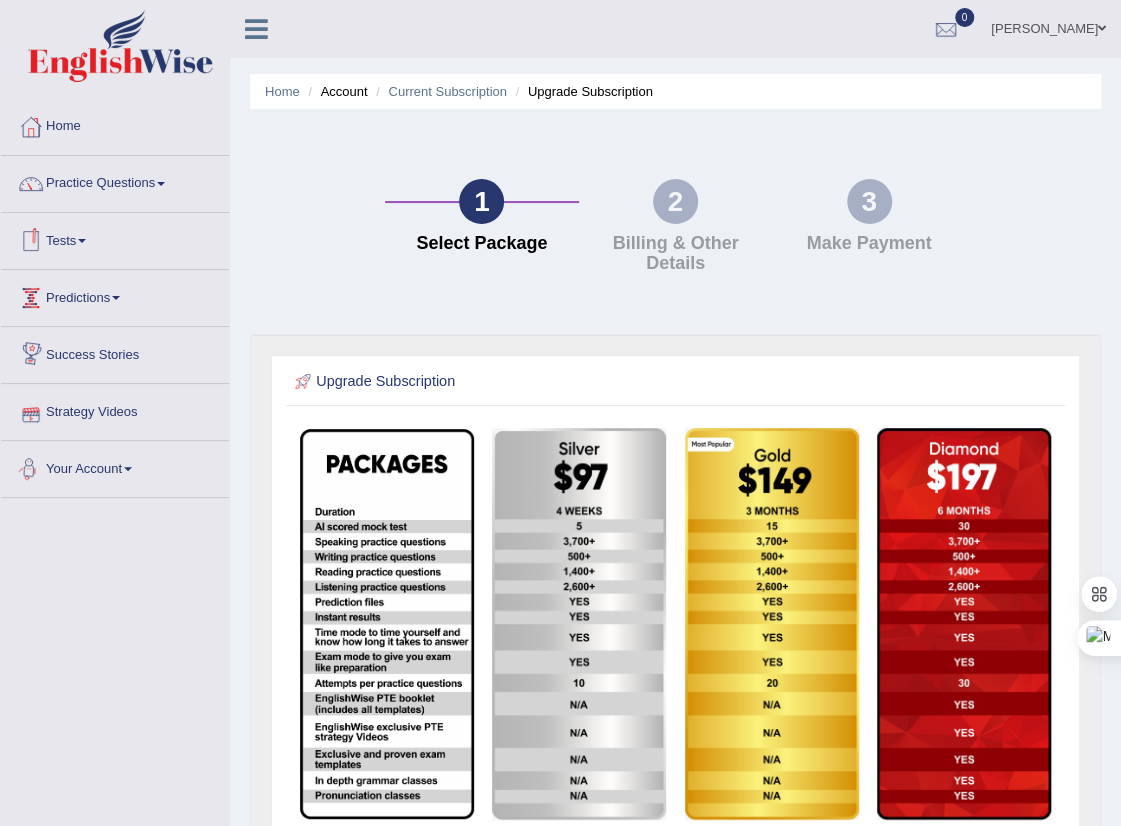 click on "Toggle navigation
Home
Practice Questions   Speaking Practice Read Aloud
Repeat Sentence
Describe Image
Re-tell Lecture
Answer Short Question
Writing Practice  Summarize Written Text
Write Essay
Reading Practice  Reading & Writing: Fill In The Blanks
Choose Multiple Answers
Re-order Paragraphs
Fill In The Blanks
Choose Single Answer
Listening Practice  Summarize Spoken Text
Highlight Incorrect Words
Highlight Correct Summary
Select Missing Word
Choose Single Answer
Choose Multiple Answers
Fill In The Blanks
Write From Dictation
Pronunciation
Tests  Take Practice Sectional Test
Take Mock Test
History
Predictions  Latest Predictions" at bounding box center (560, 520) 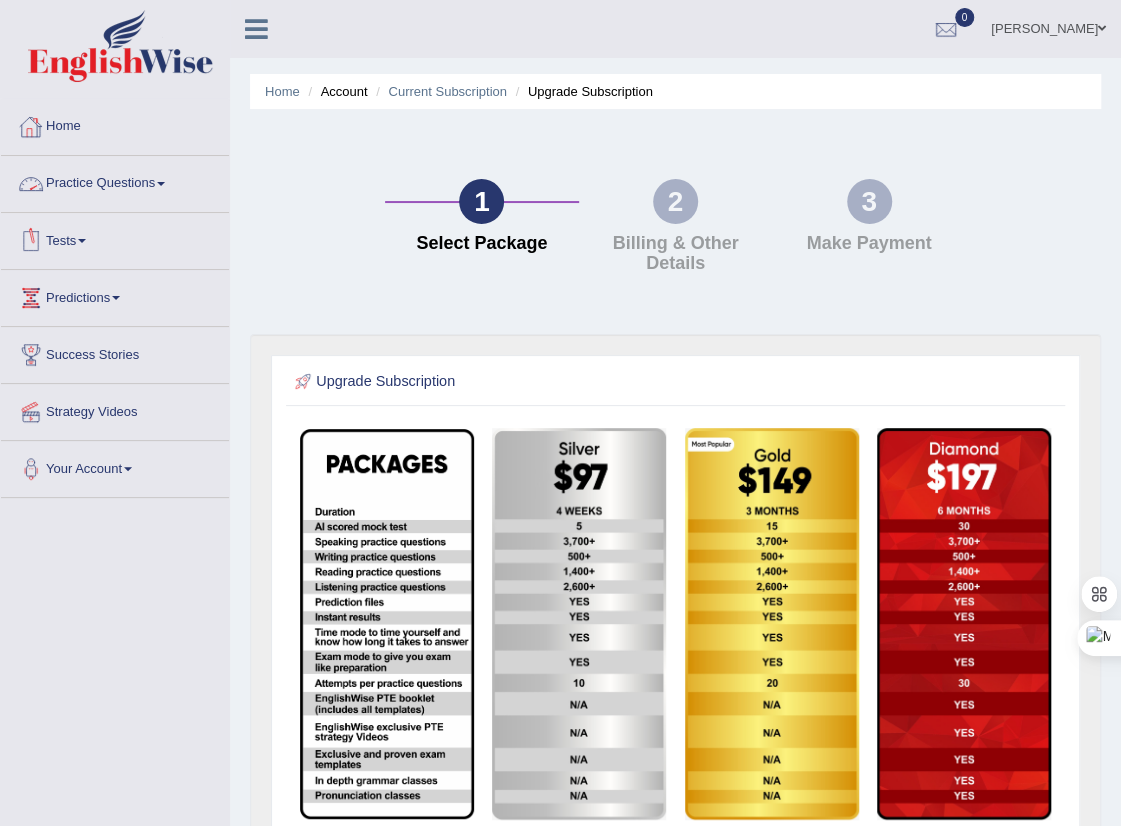 click on "Practice Questions" at bounding box center (115, 181) 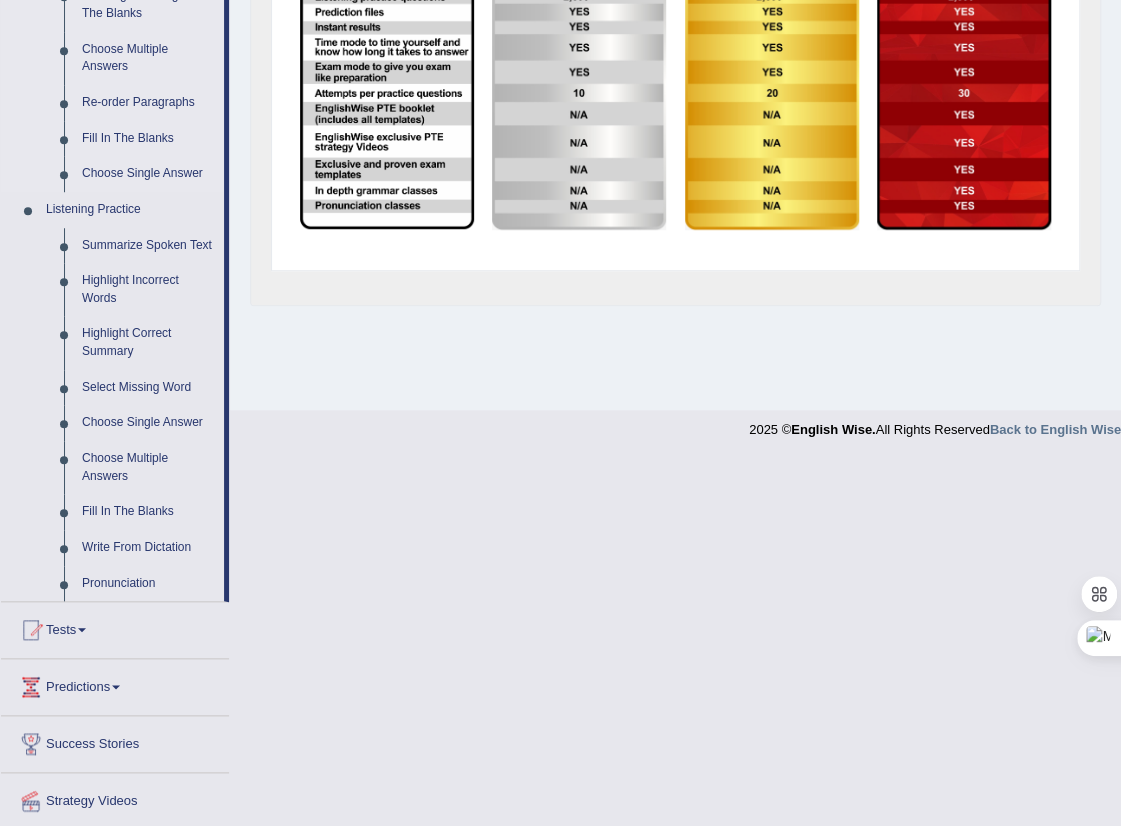 scroll, scrollTop: 598, scrollLeft: 0, axis: vertical 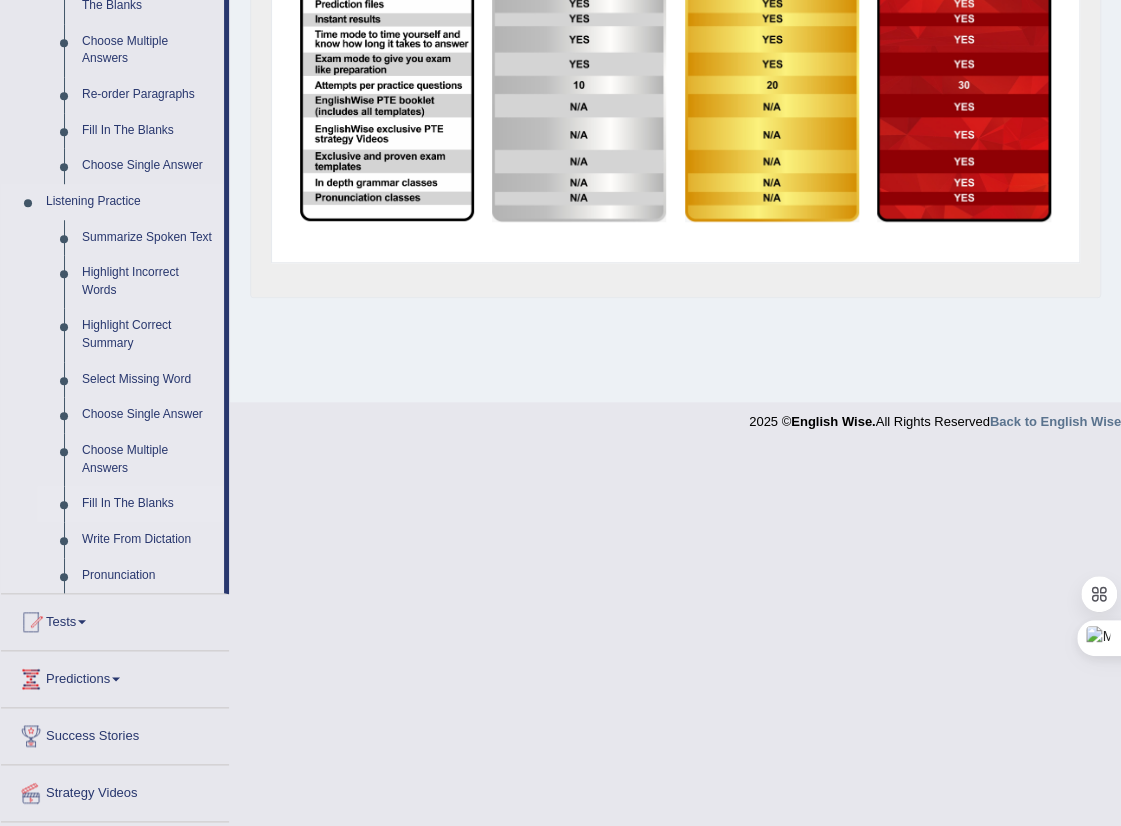 click on "Fill In The Blanks" at bounding box center (148, 504) 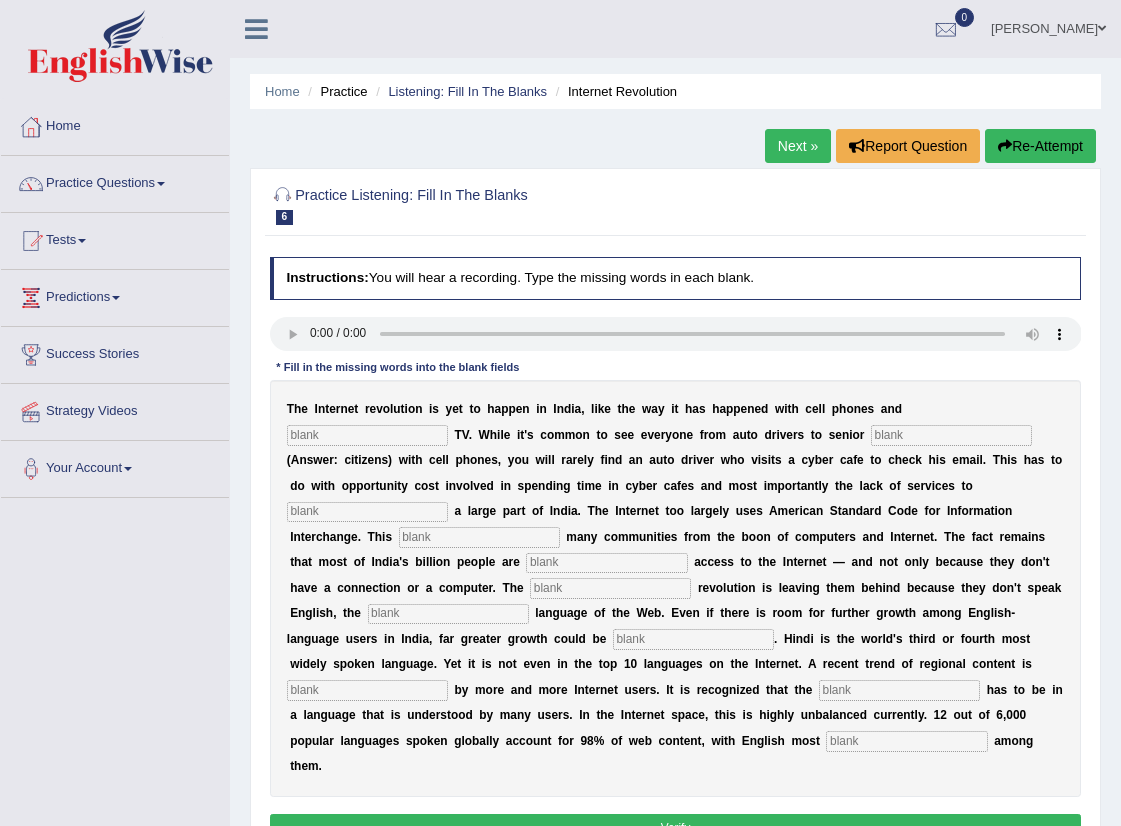 scroll, scrollTop: 0, scrollLeft: 0, axis: both 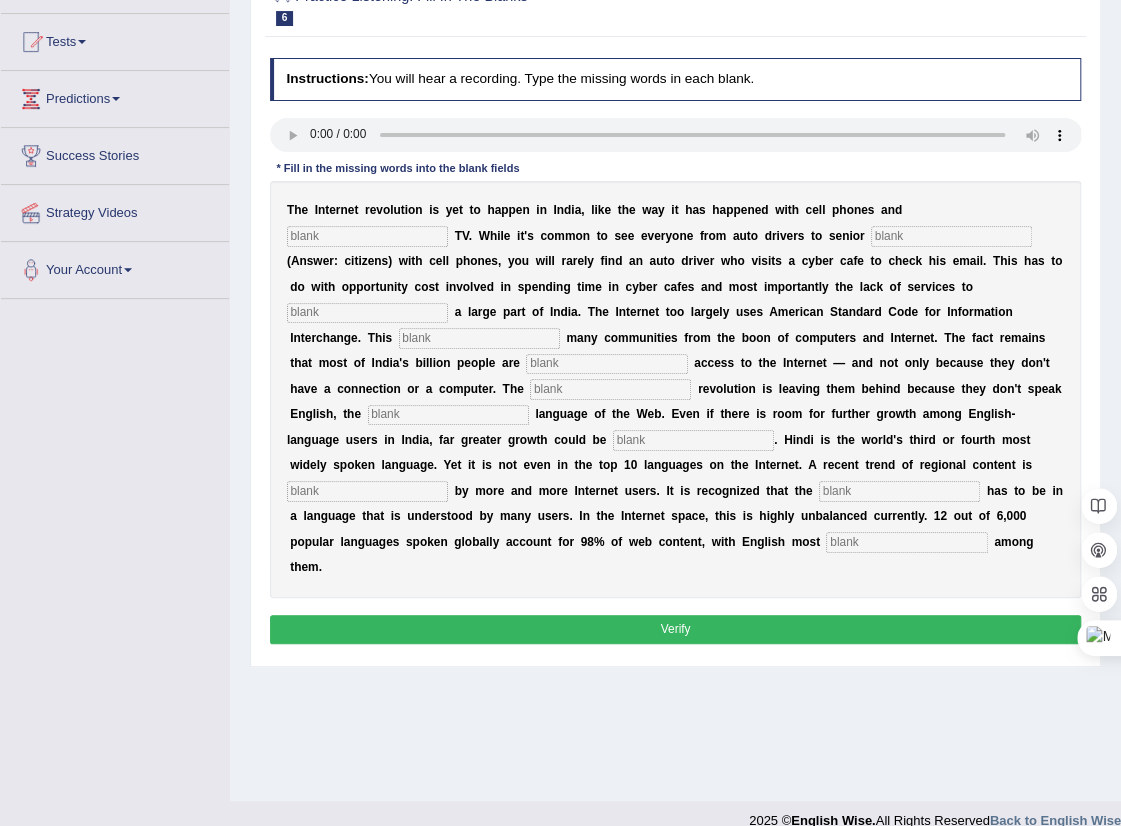 click at bounding box center (367, 236) 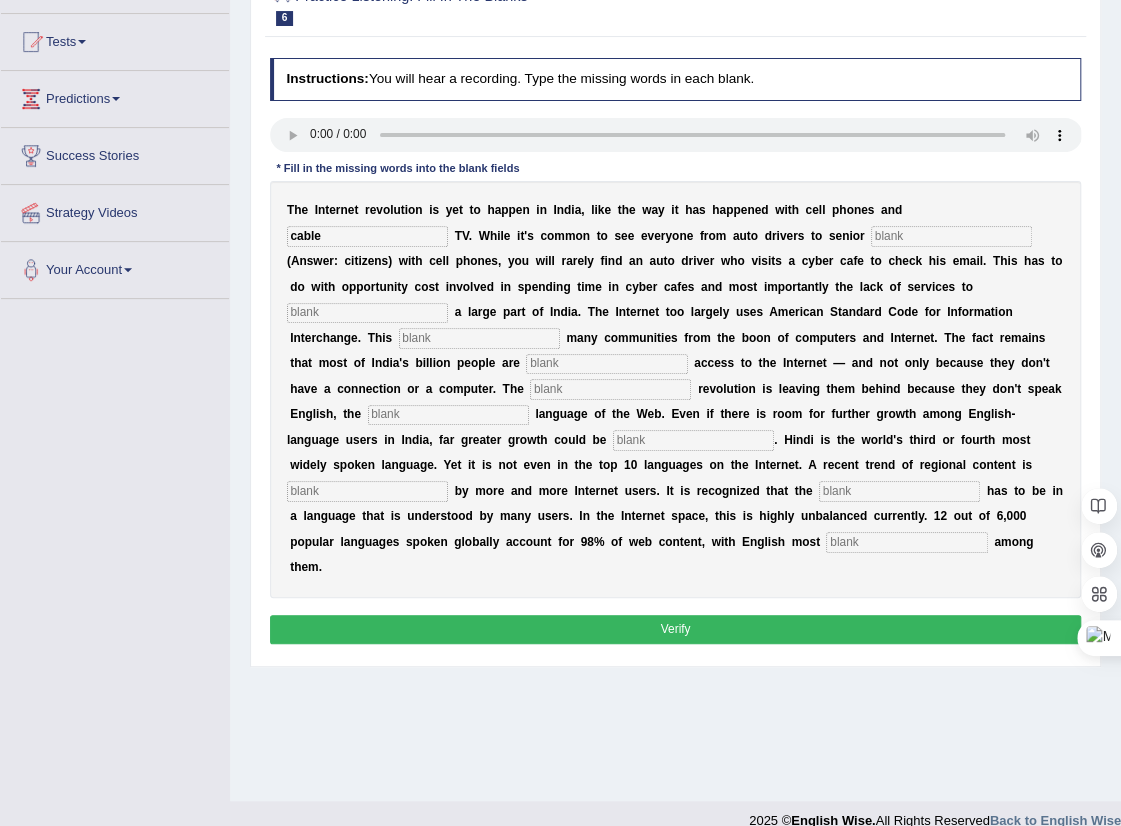 type on "cable" 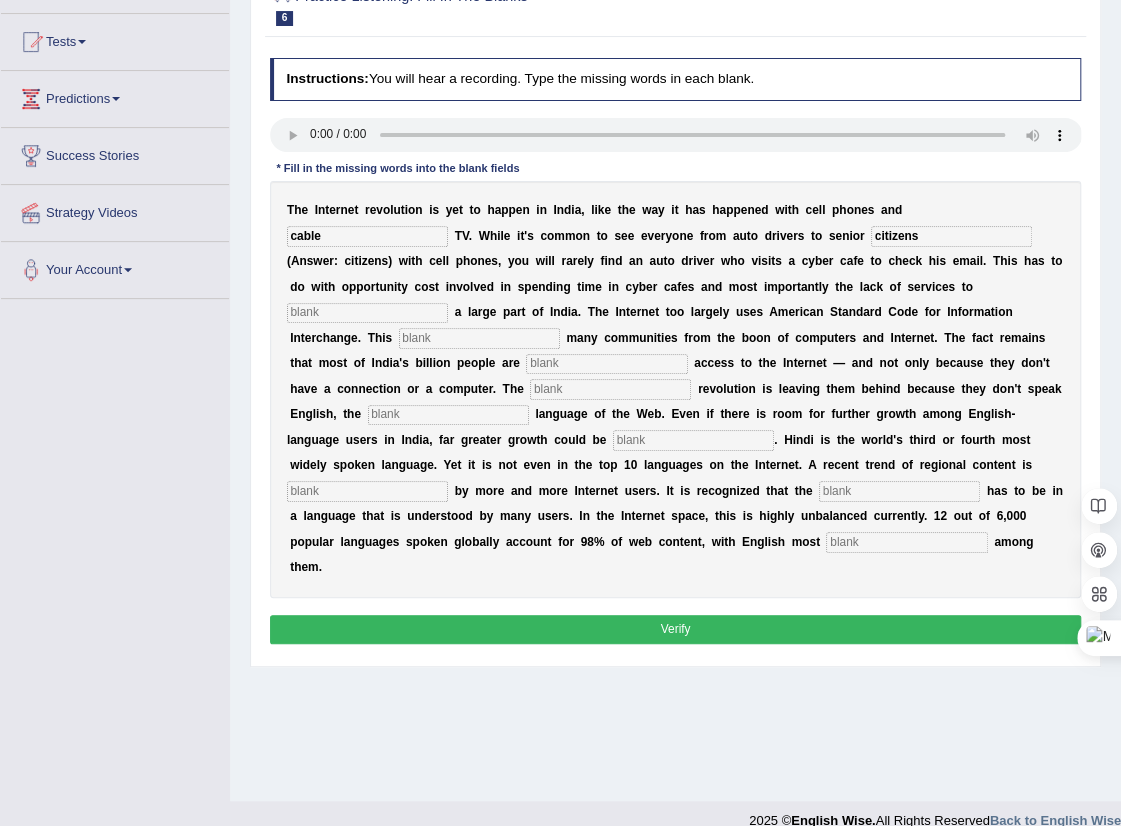 type on "citizens" 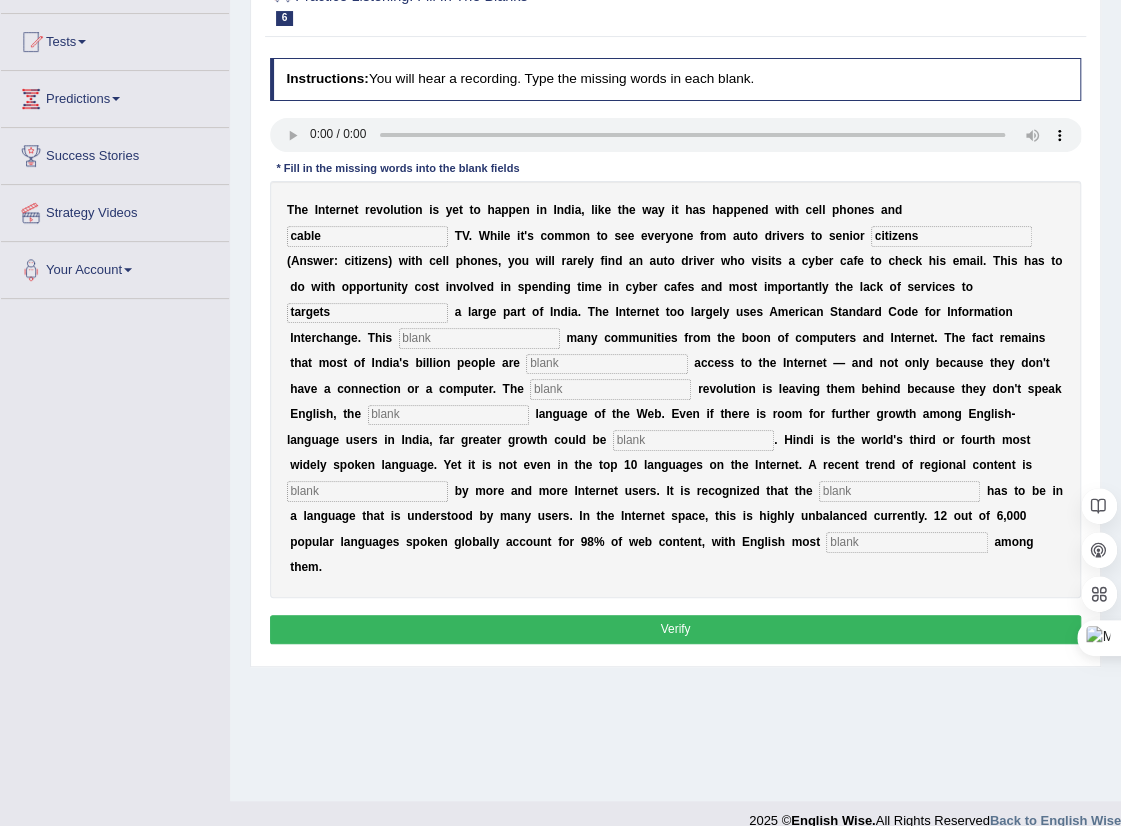 type on "targets" 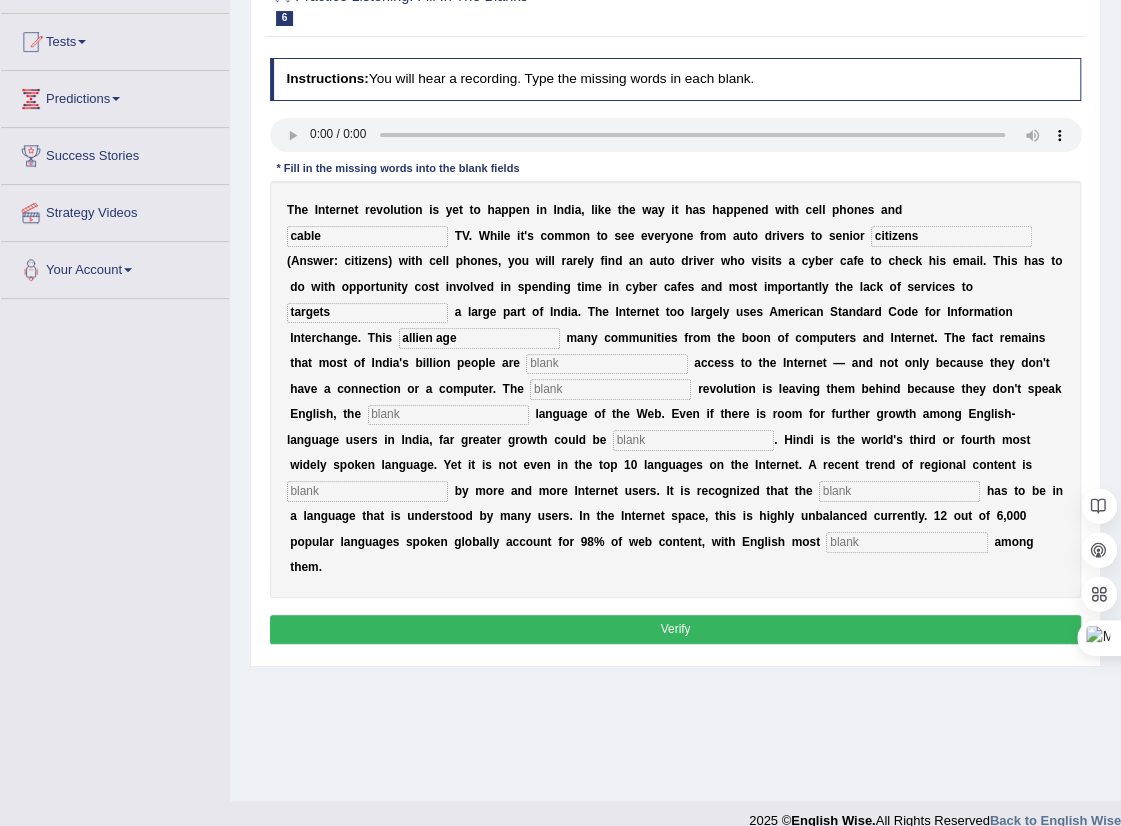 type on "allien age" 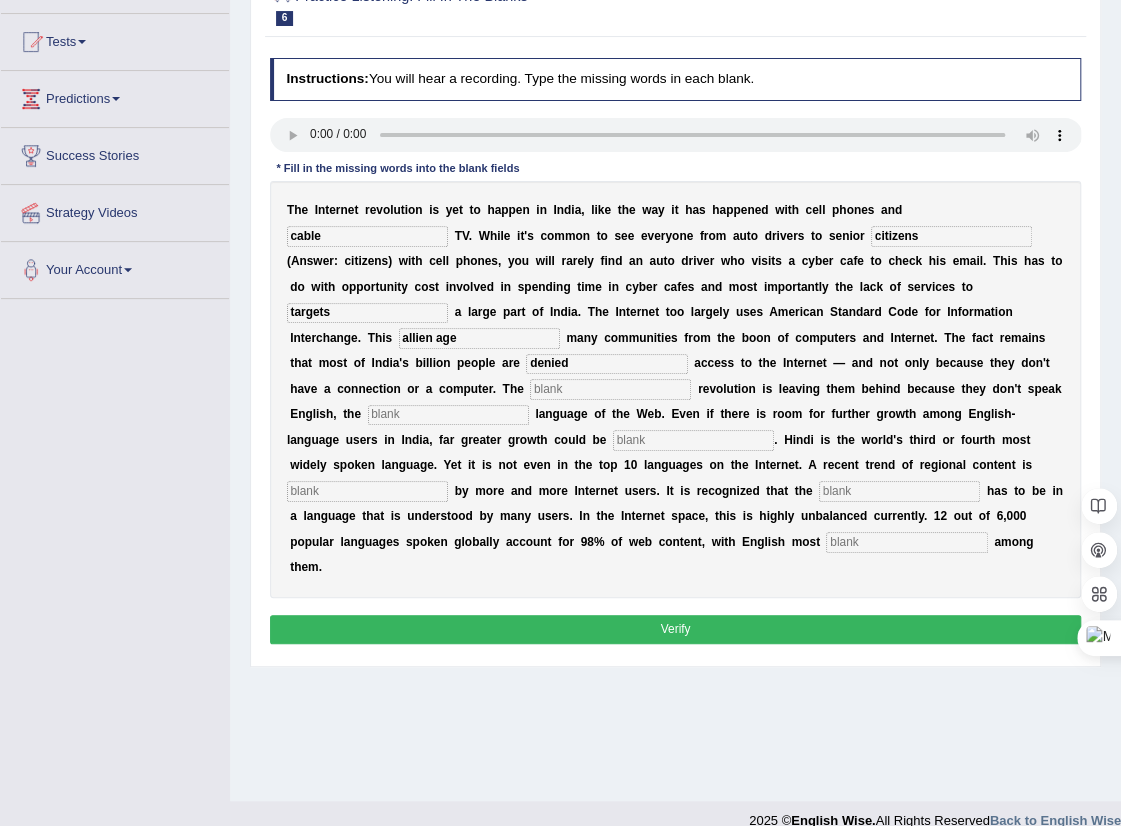 type on "denied" 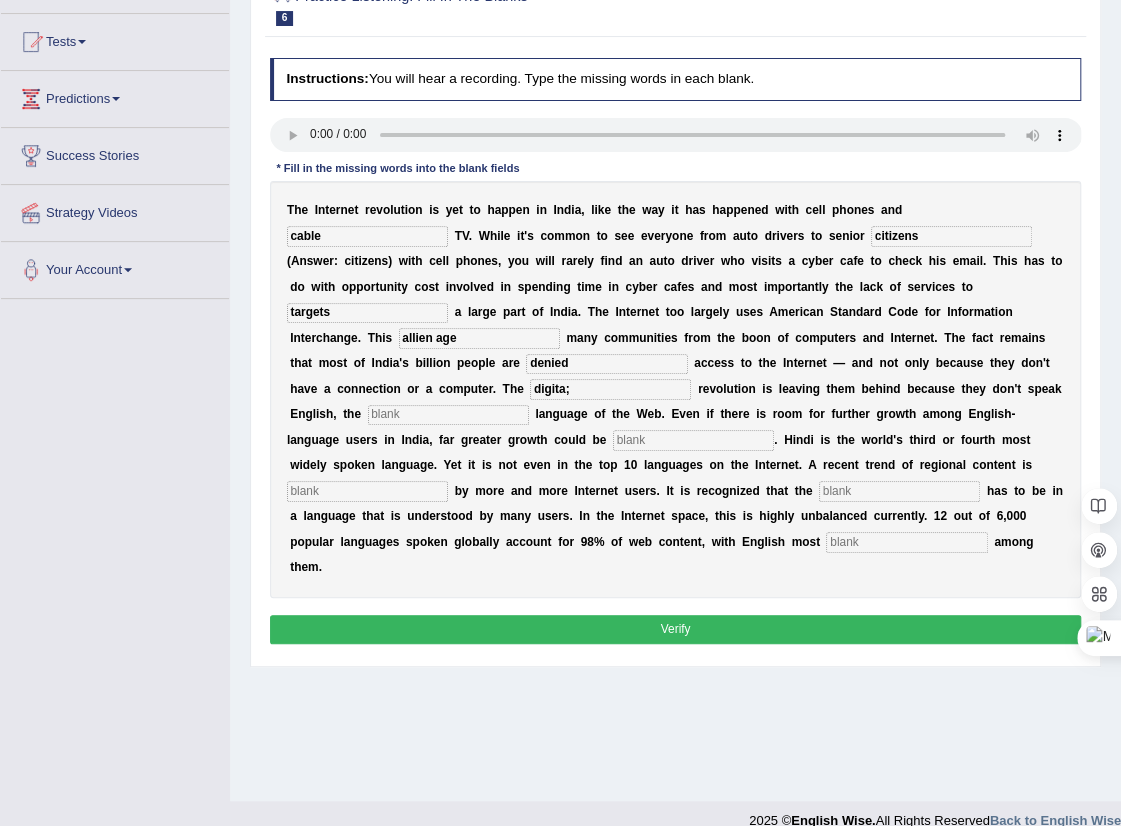type on "digita;" 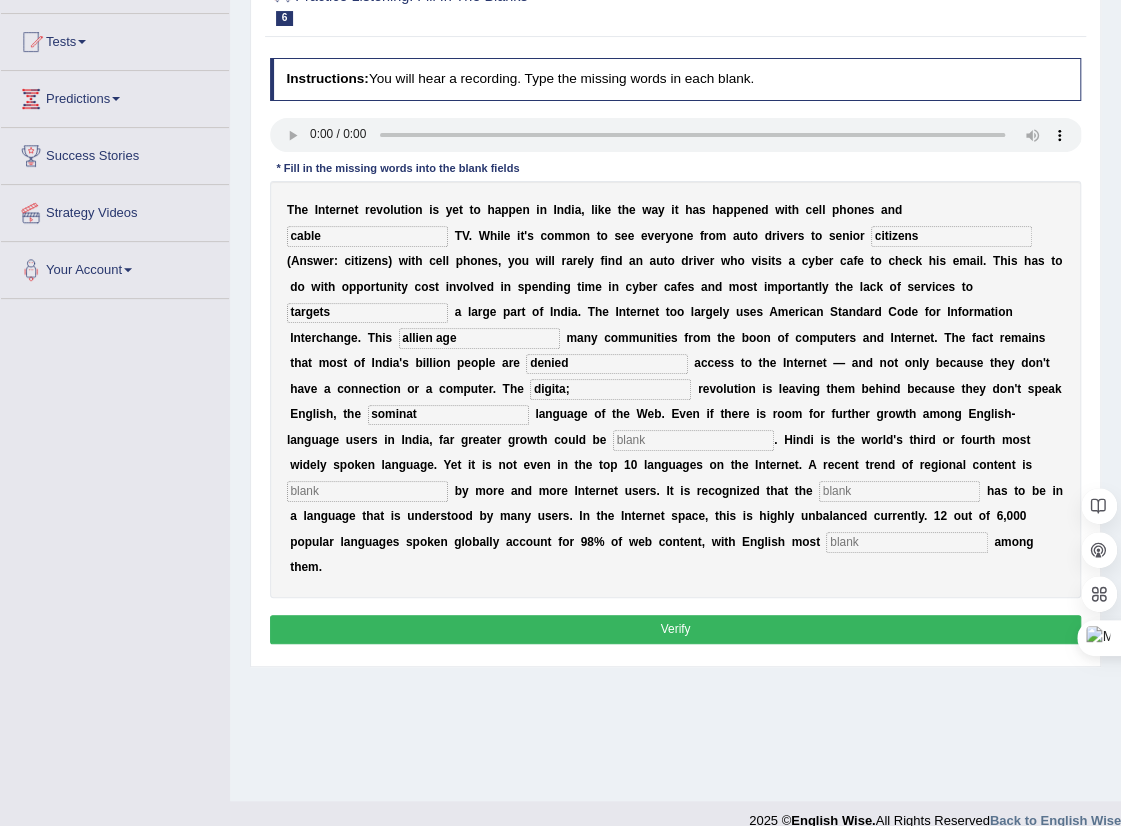 click at bounding box center [693, 440] 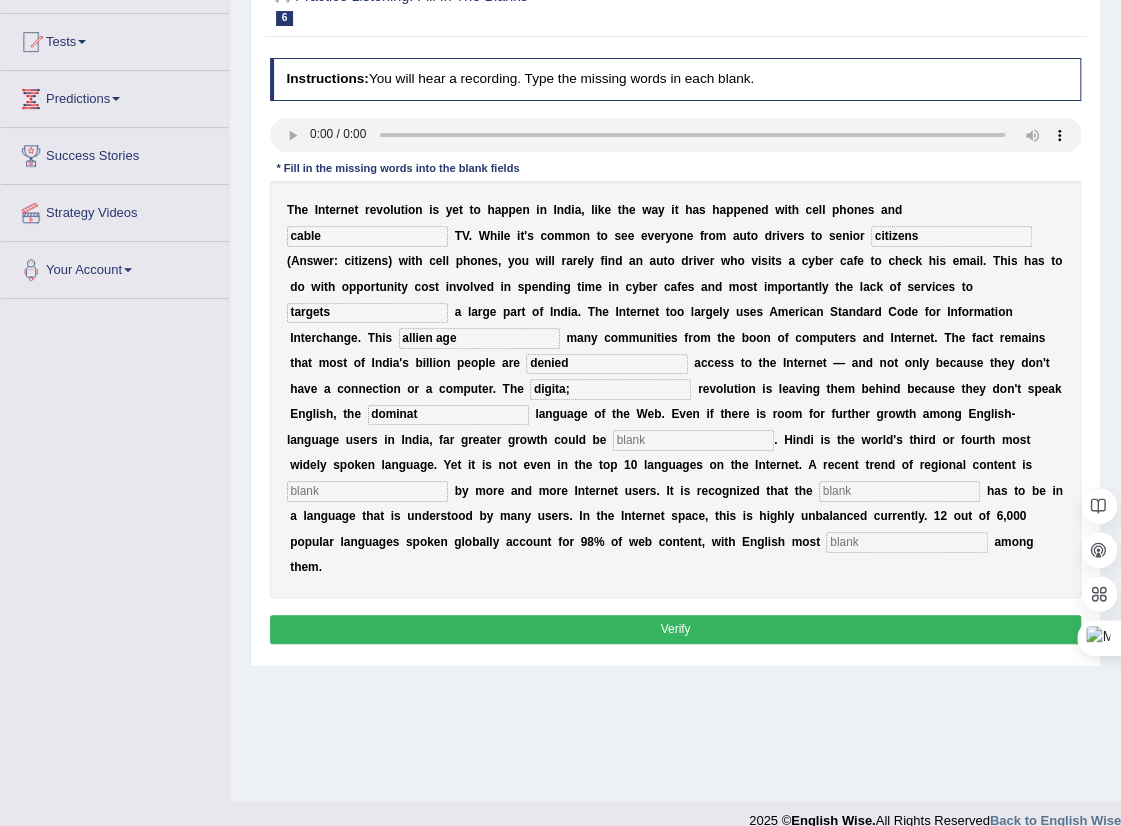 type on "dominat" 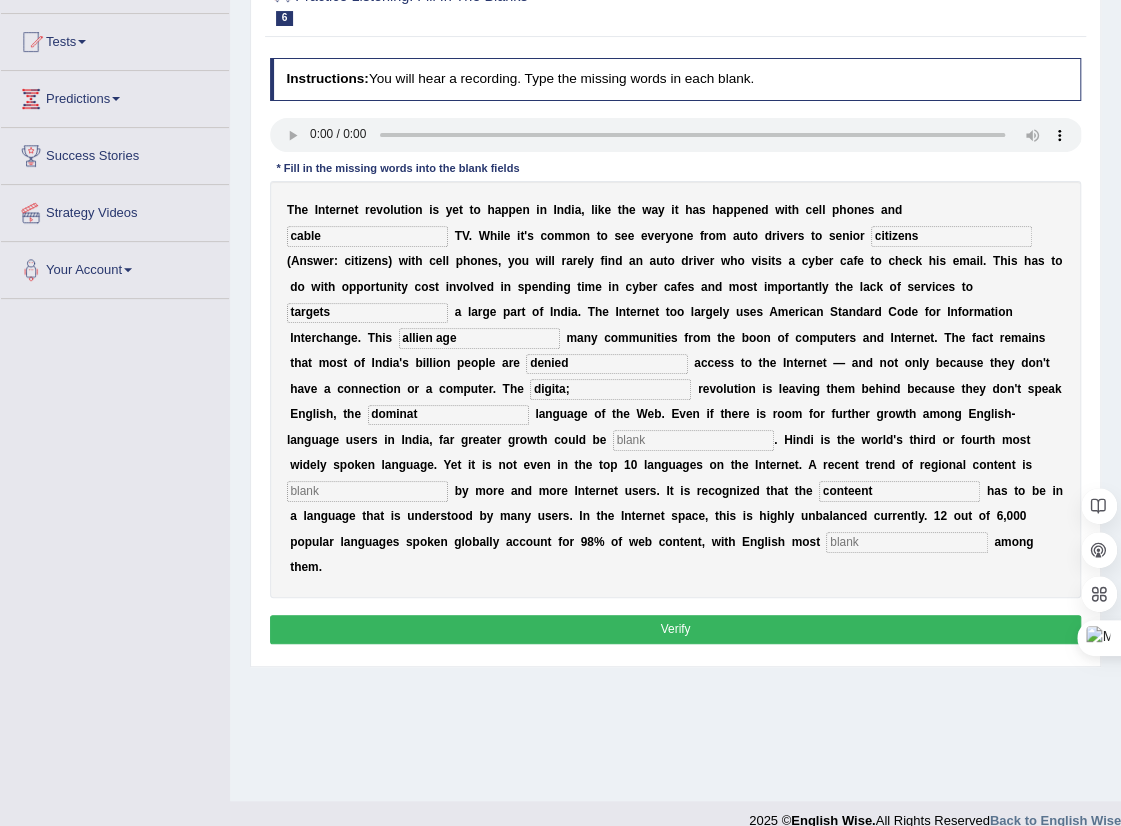 type on "conteent" 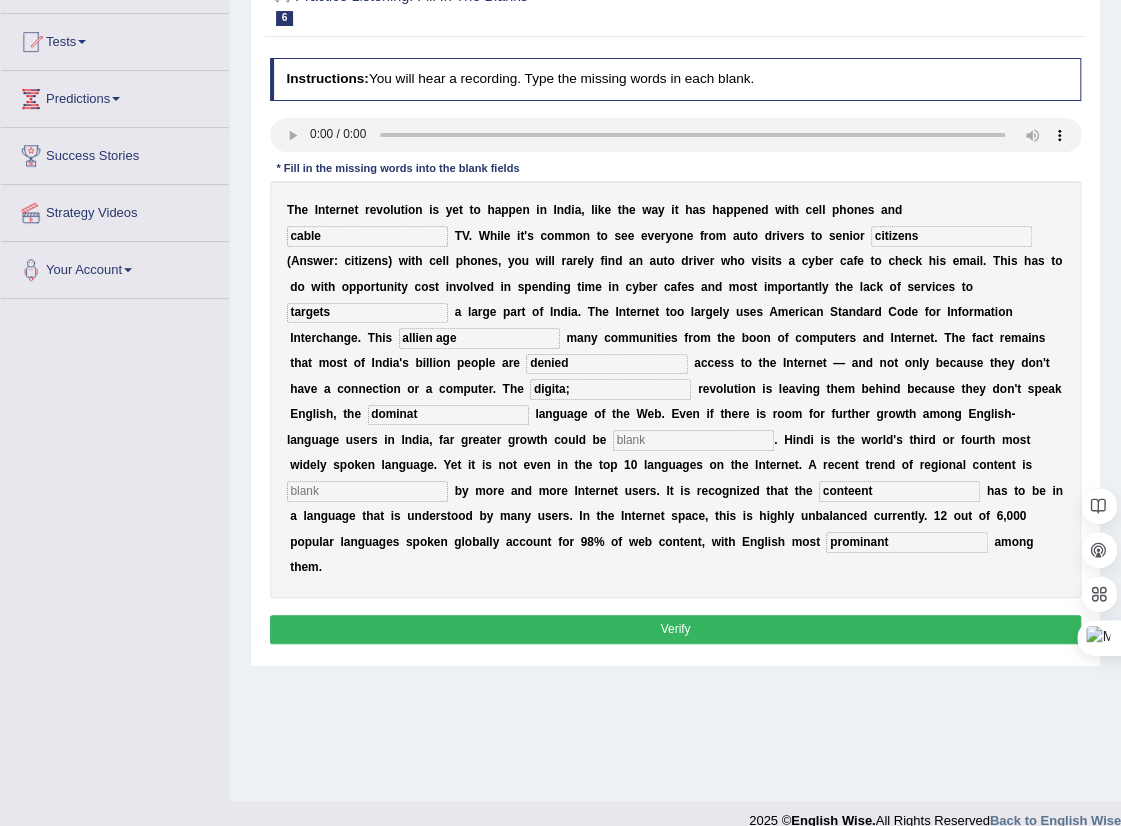 type on "prominant" 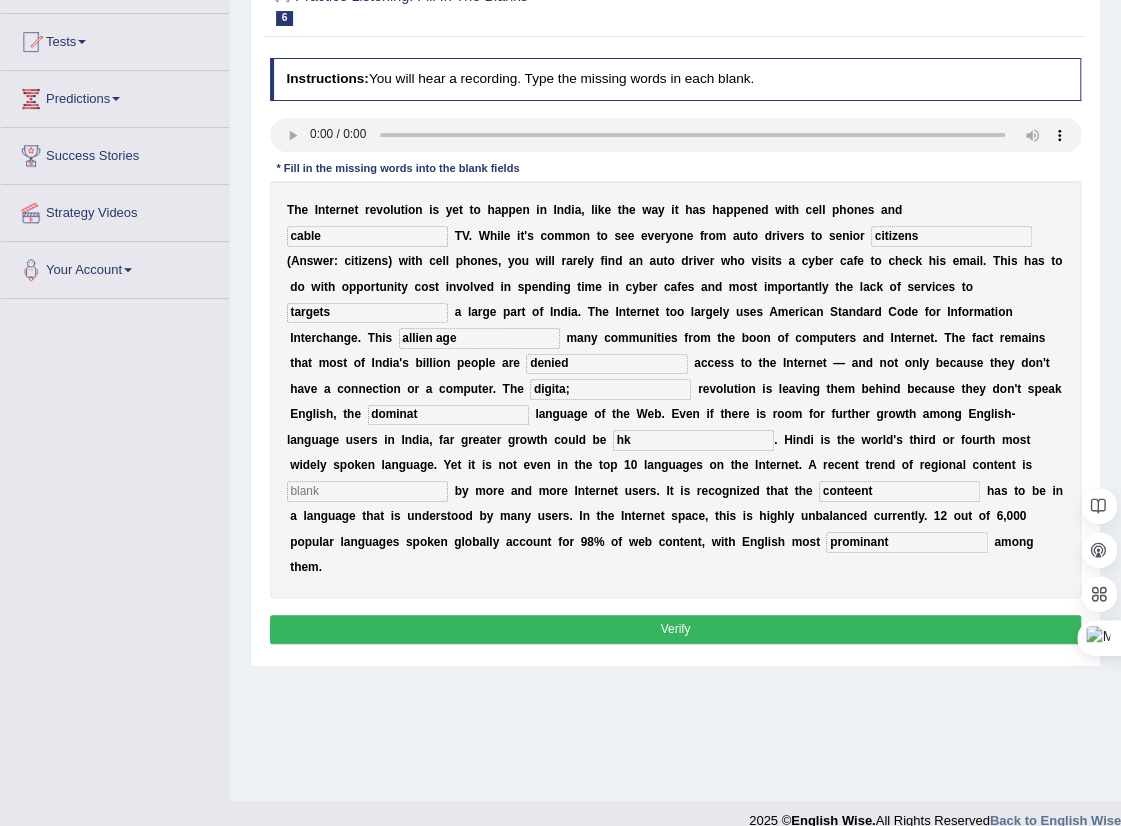 type on "hk" 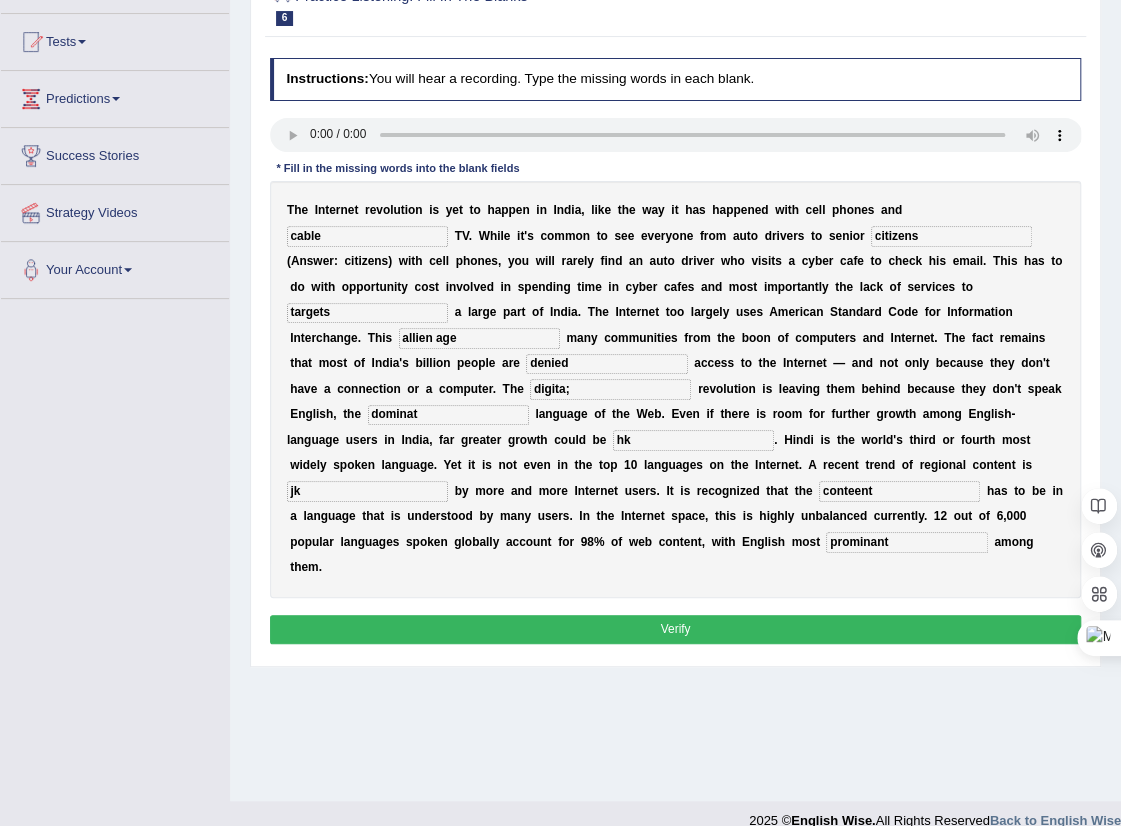 type on "jk" 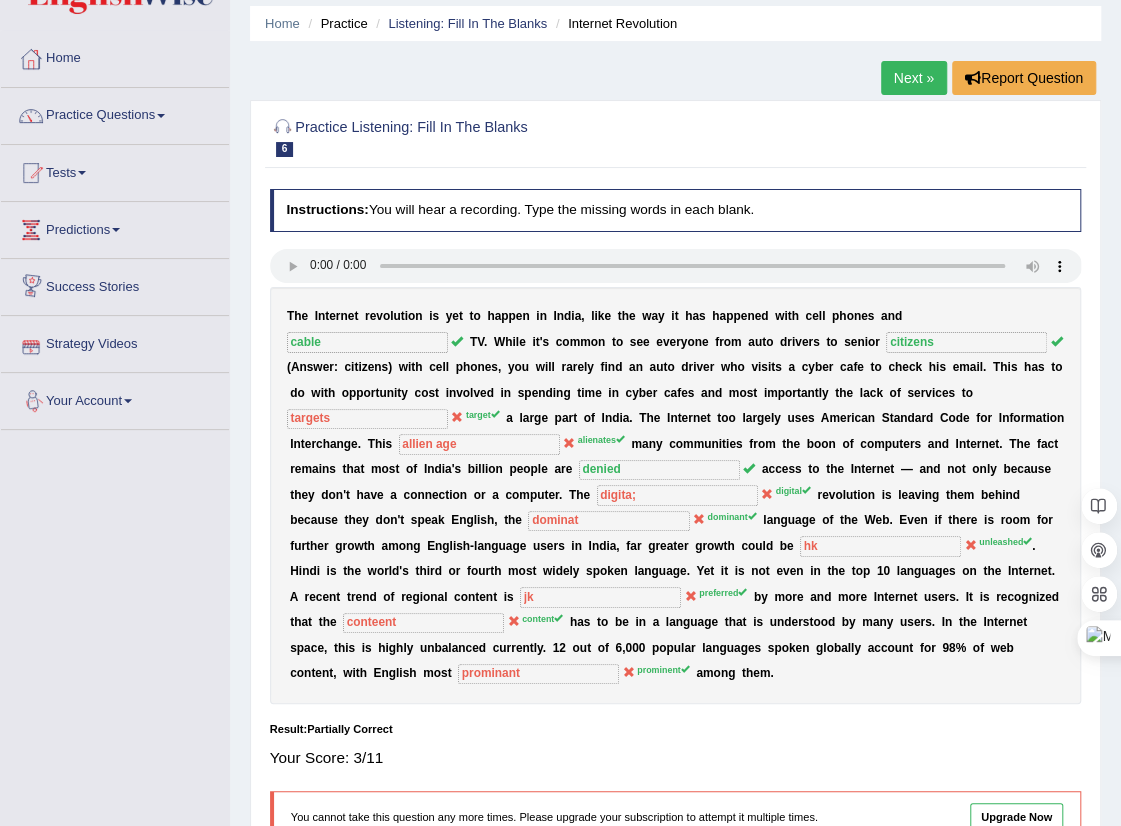 scroll, scrollTop: 0, scrollLeft: 0, axis: both 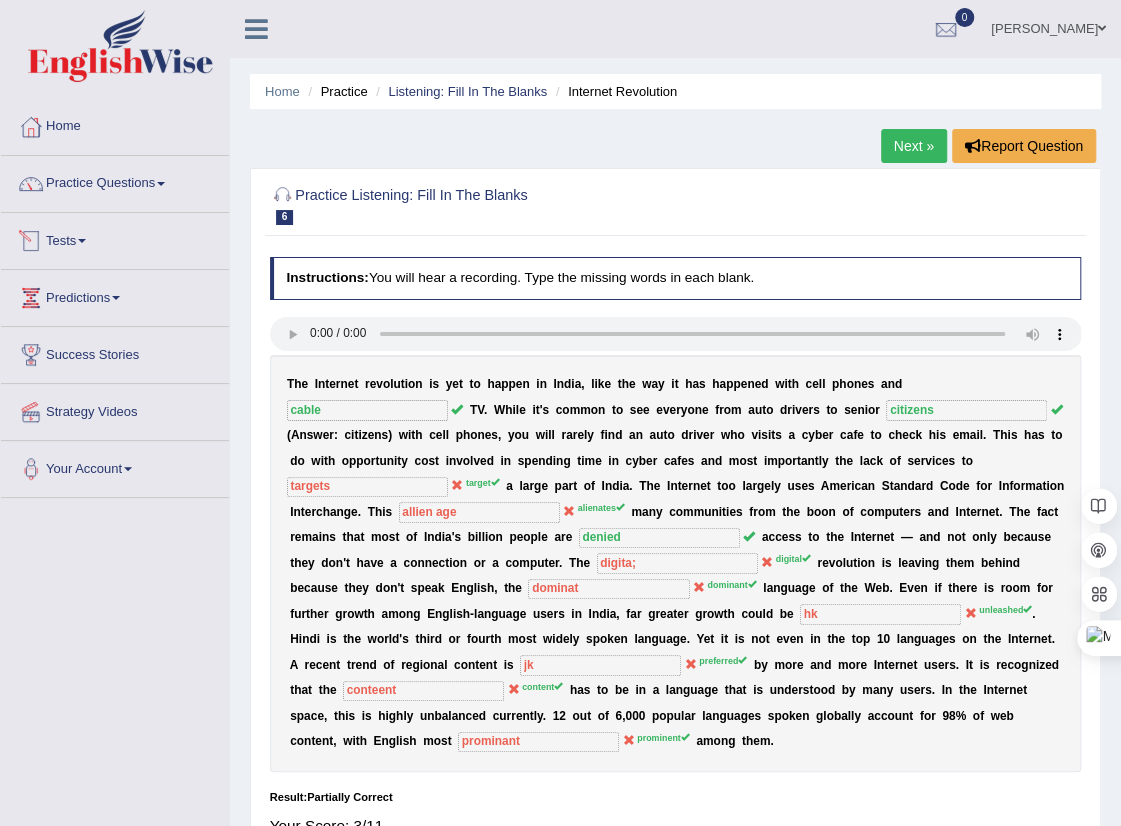 click on "Listening: Fill In The Blanks" at bounding box center (459, 91) 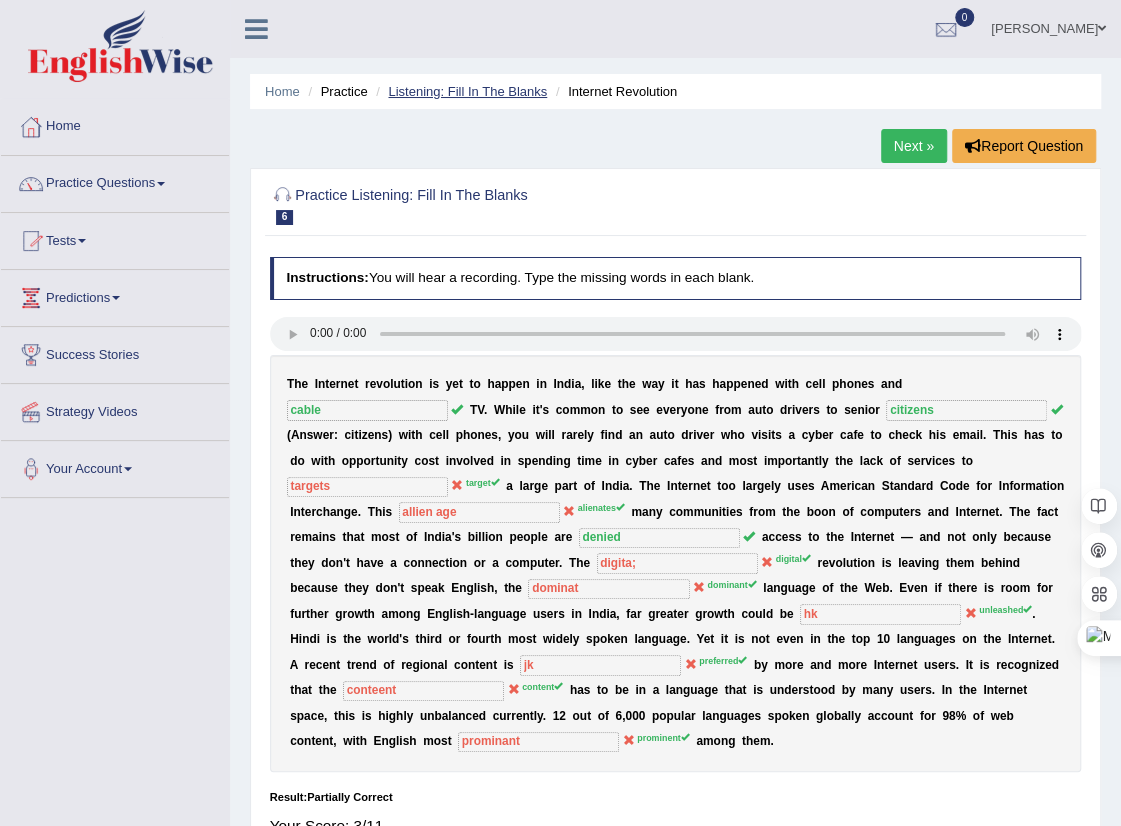 click on "Listening: Fill In The Blanks" at bounding box center (467, 91) 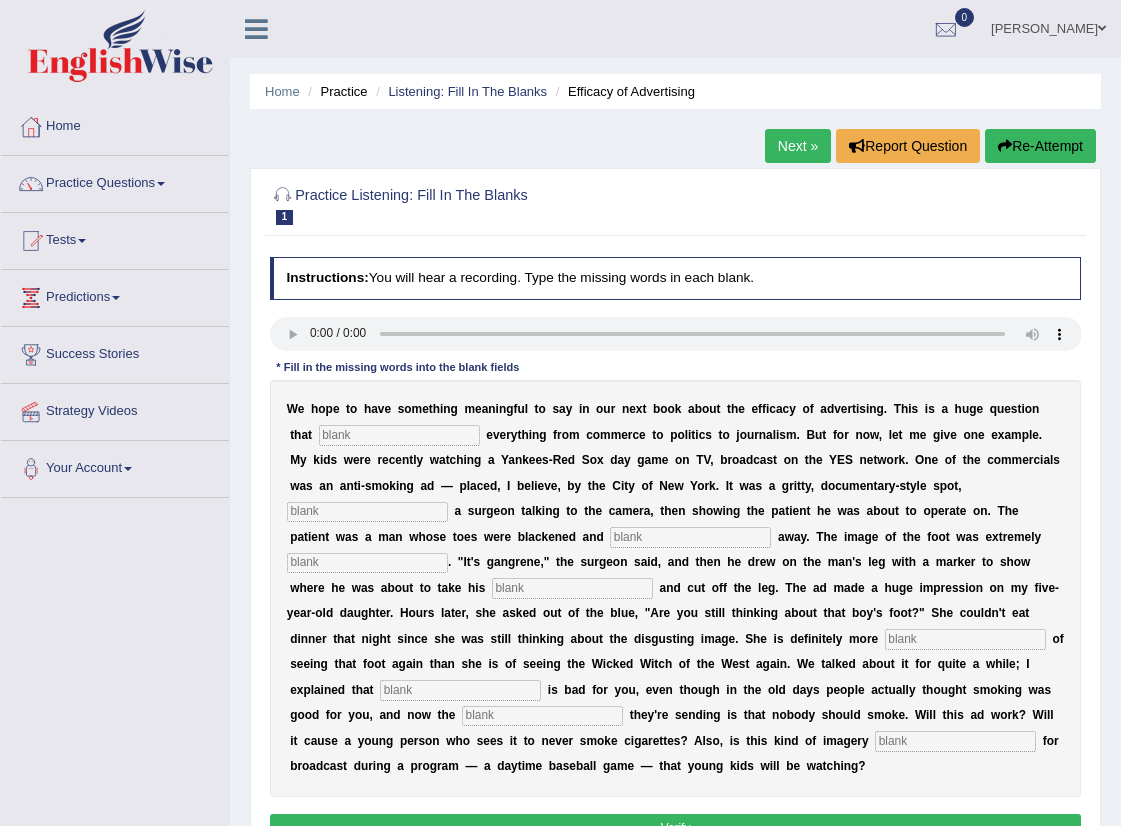scroll, scrollTop: 224, scrollLeft: 0, axis: vertical 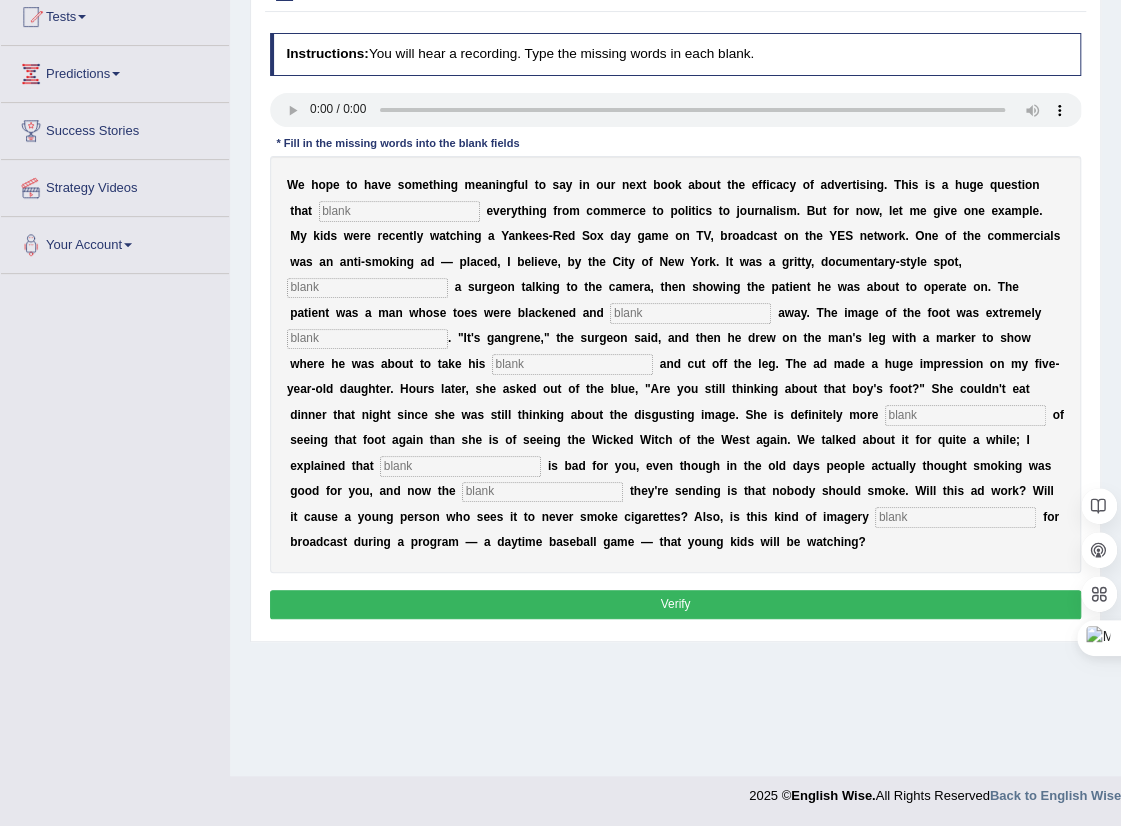 click at bounding box center (399, 211) 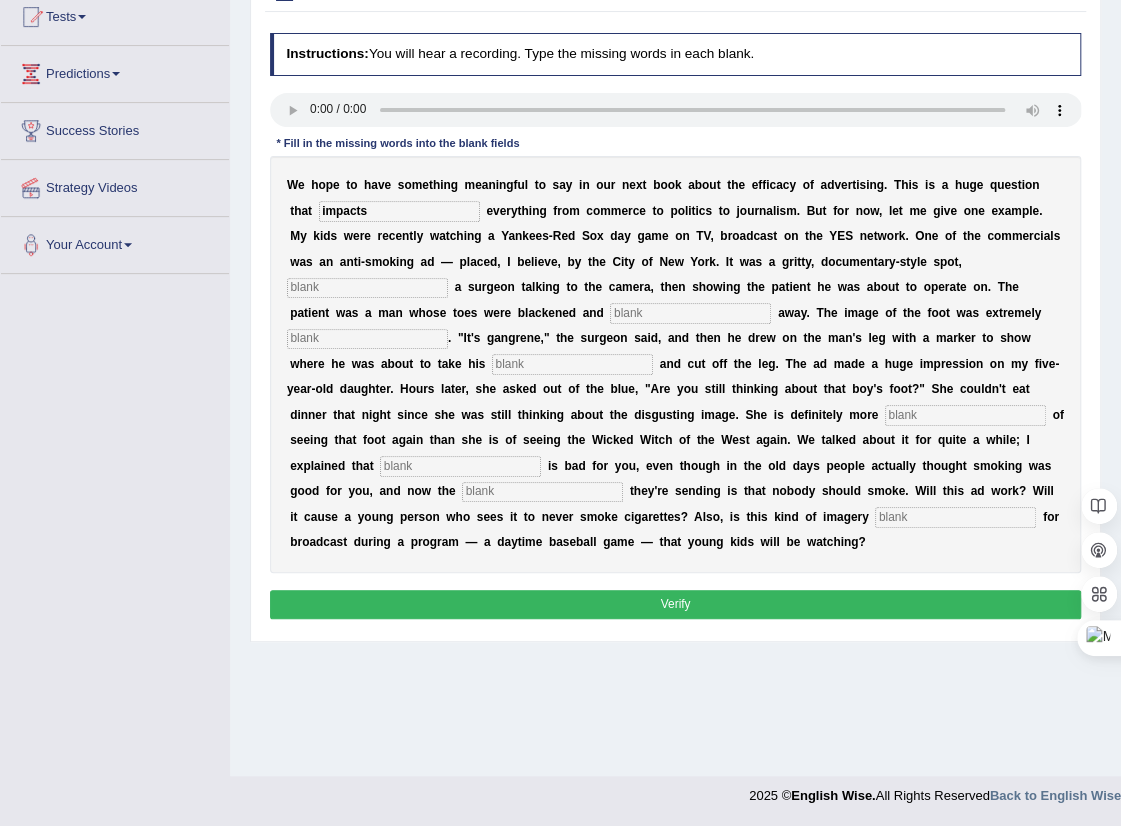 type on "impacts" 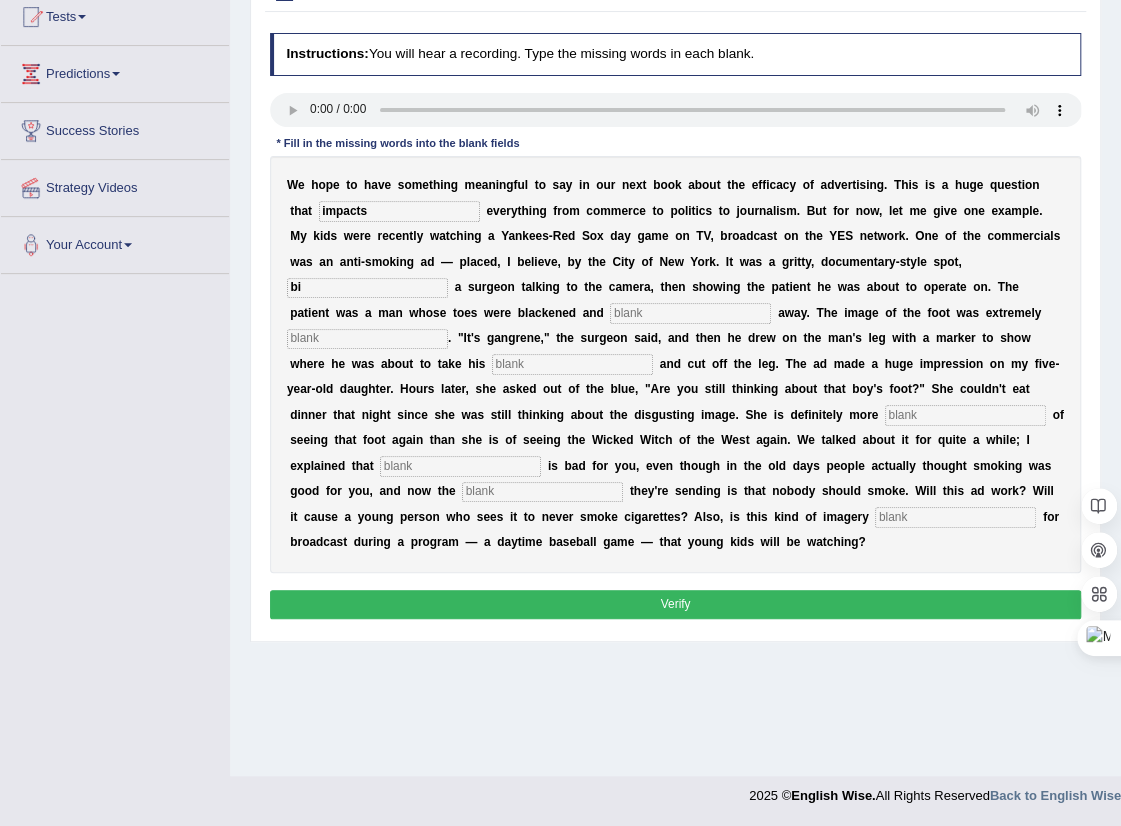 type on "bi" 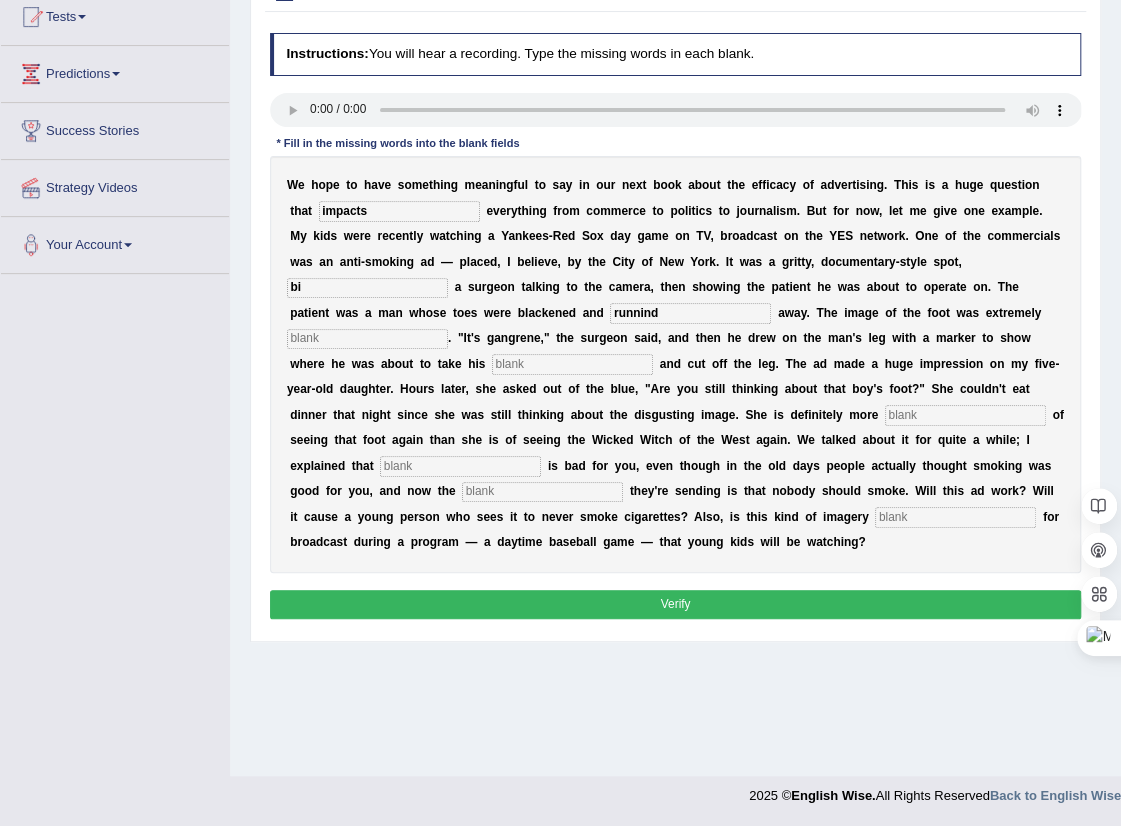 type on "runnind" 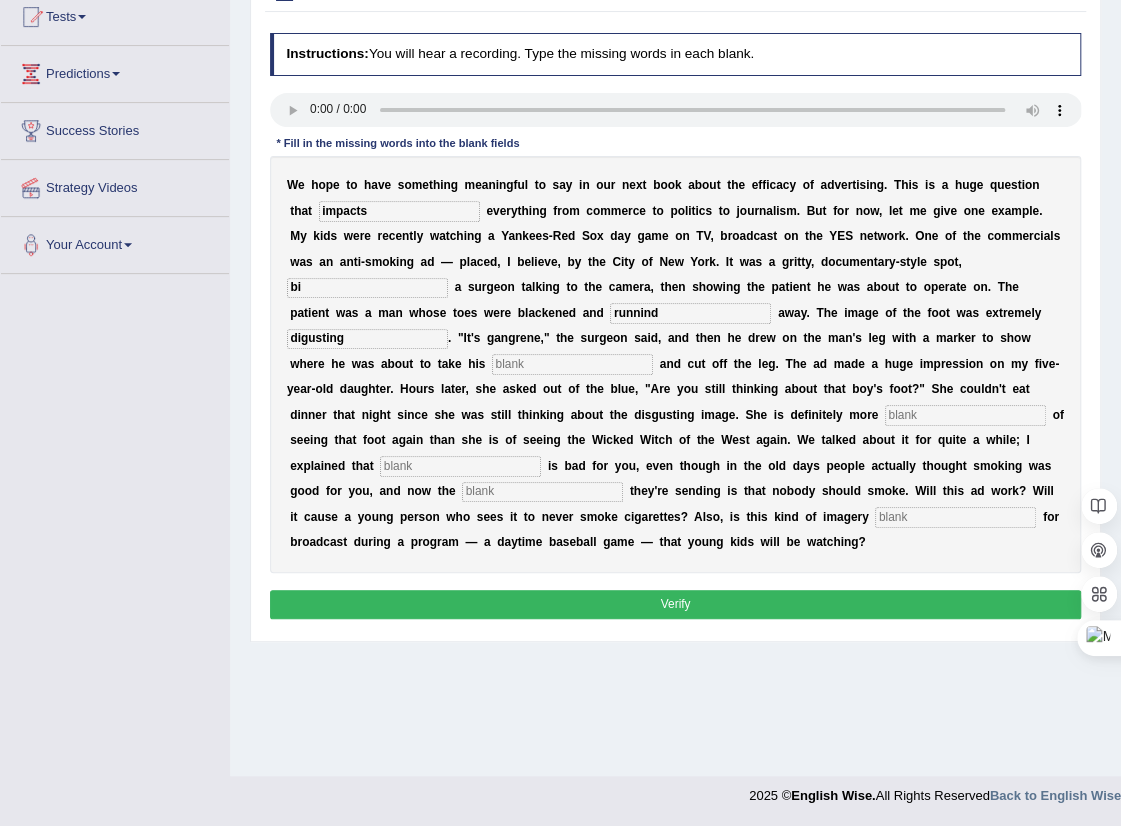 type on "digusting" 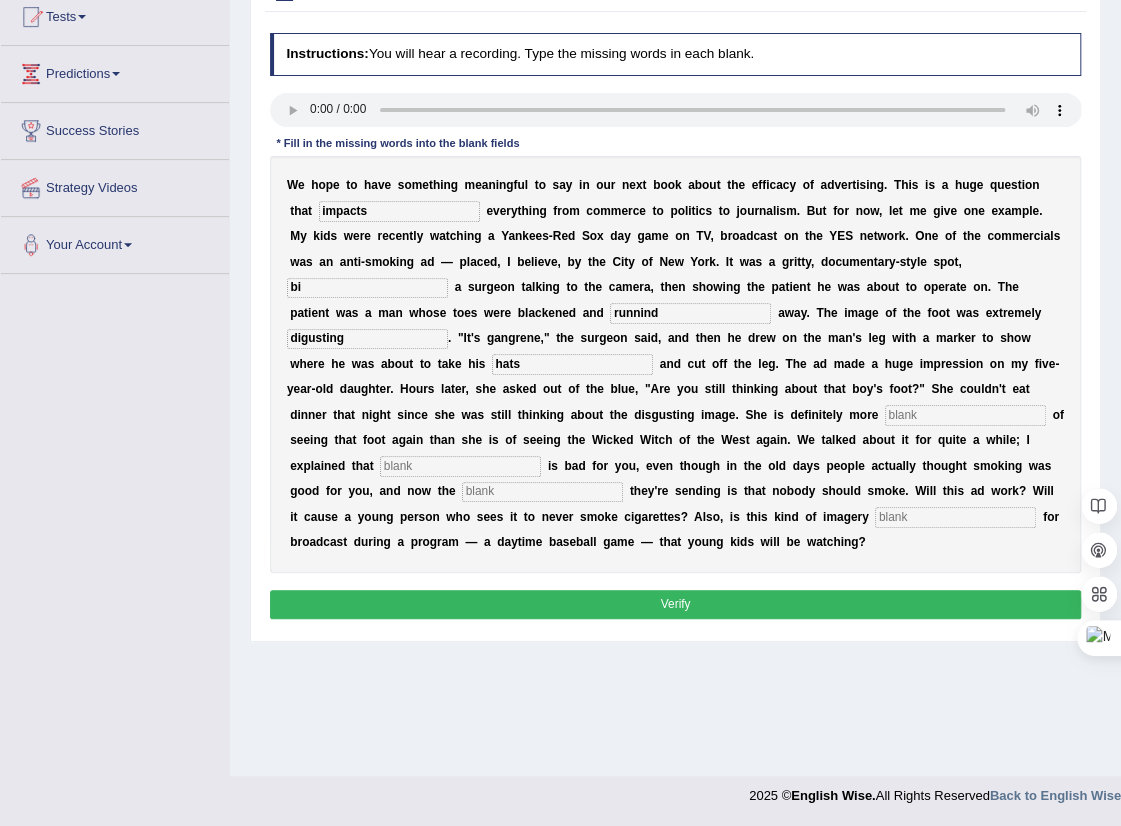 type on "hats" 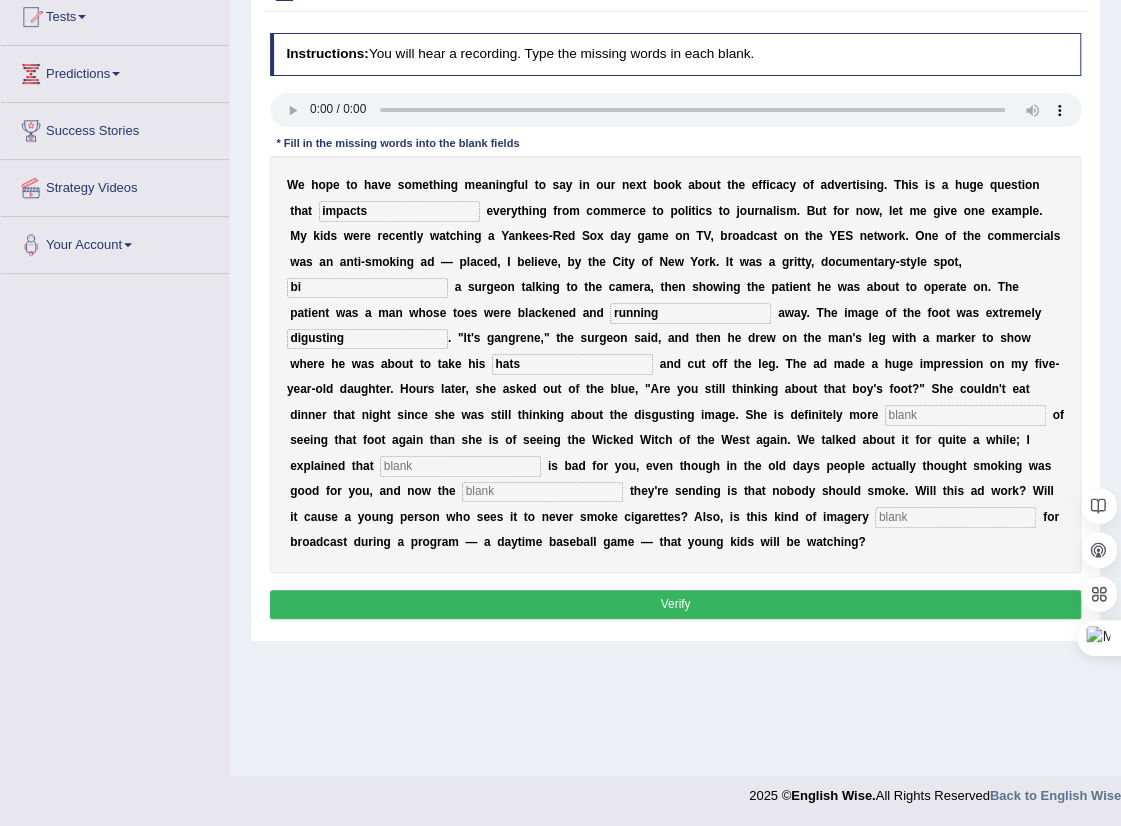 type on "running" 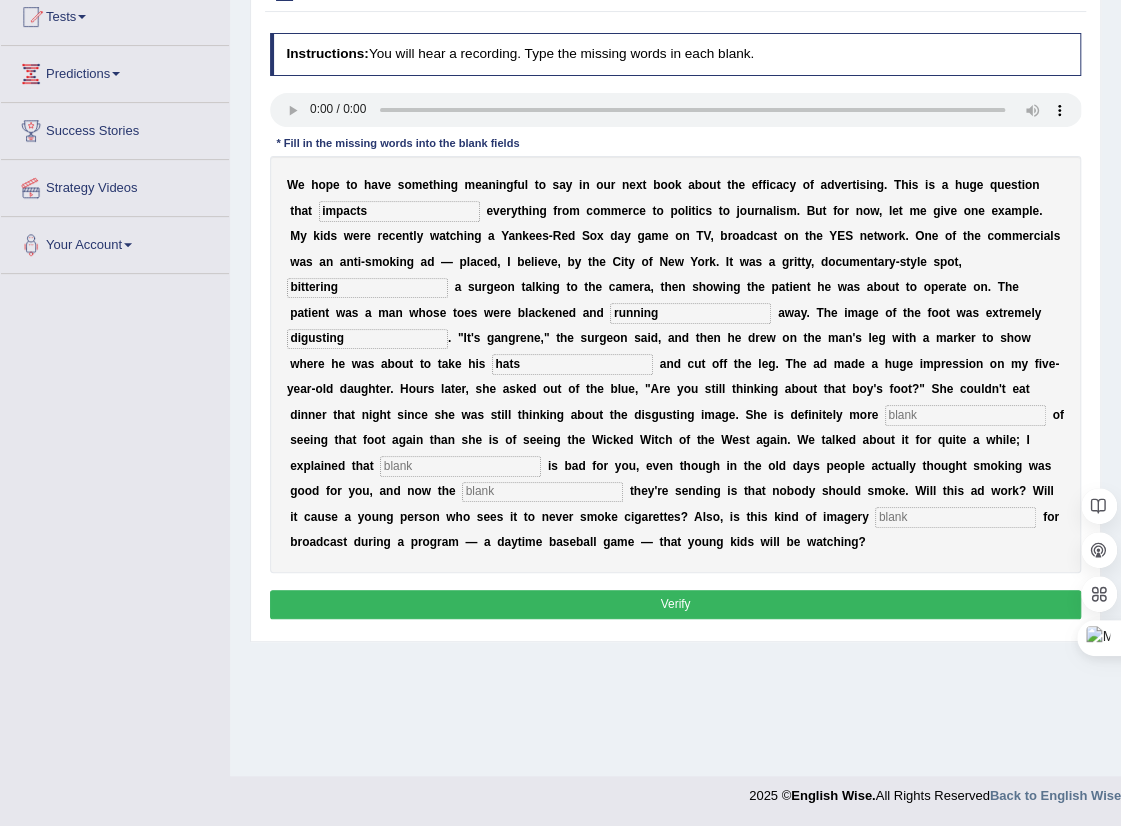 type on "bittering" 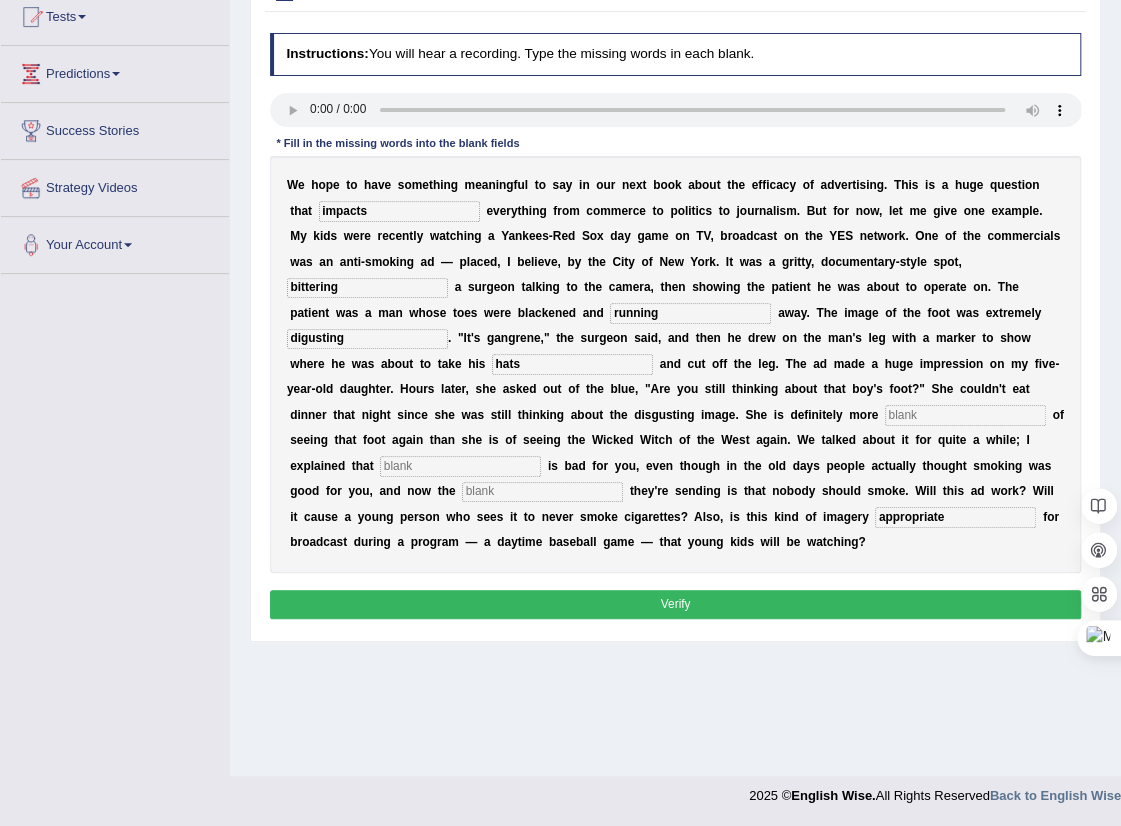 type on "appropriate" 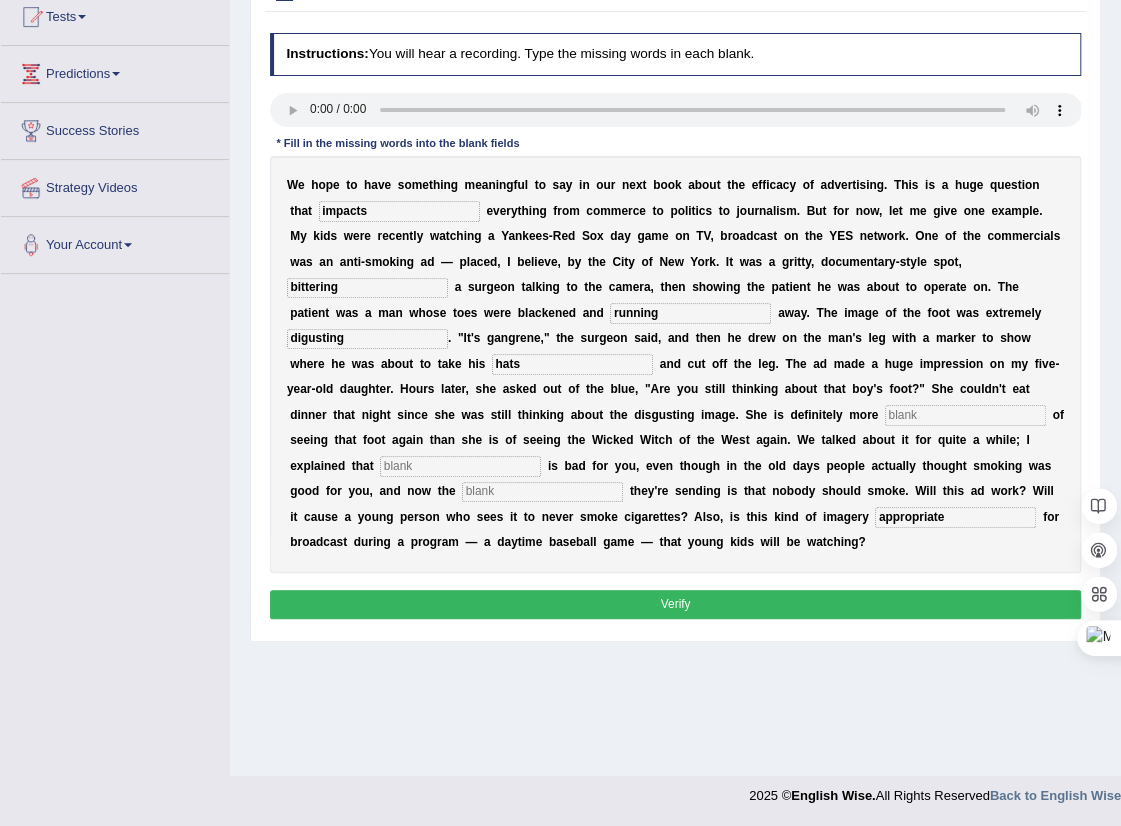 type 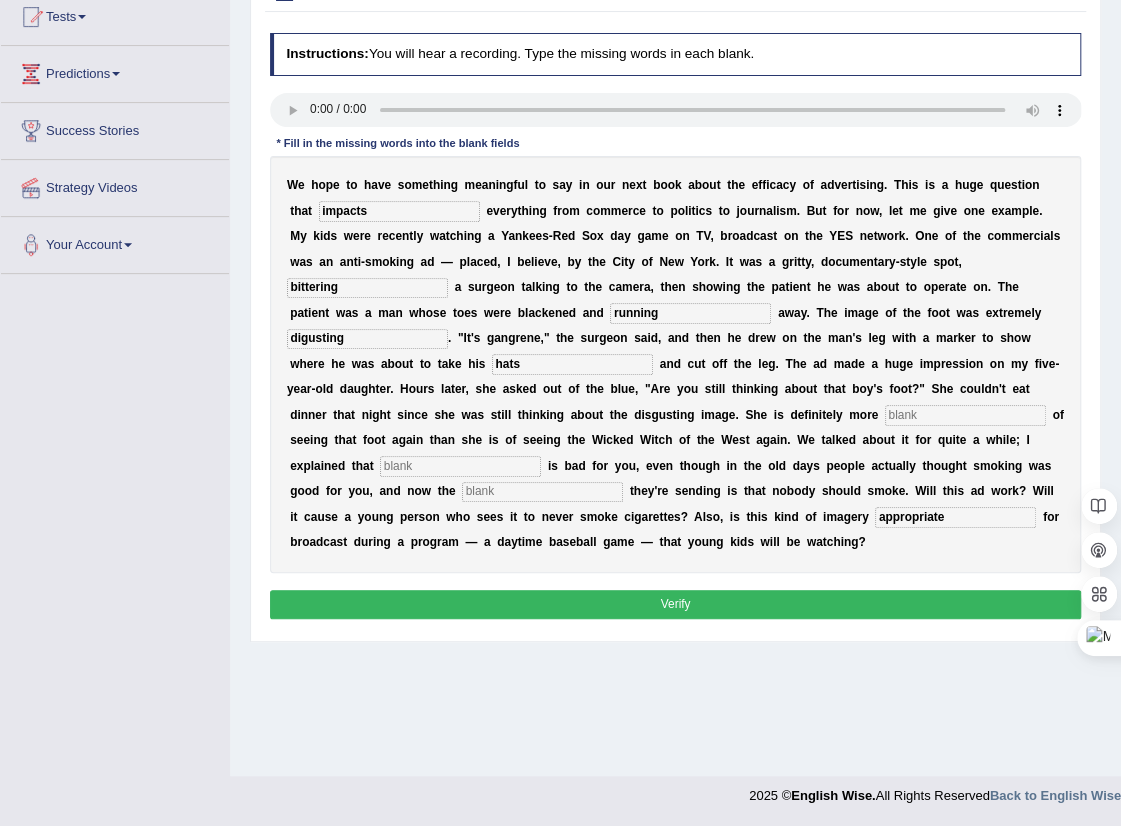 click at bounding box center (965, 415) 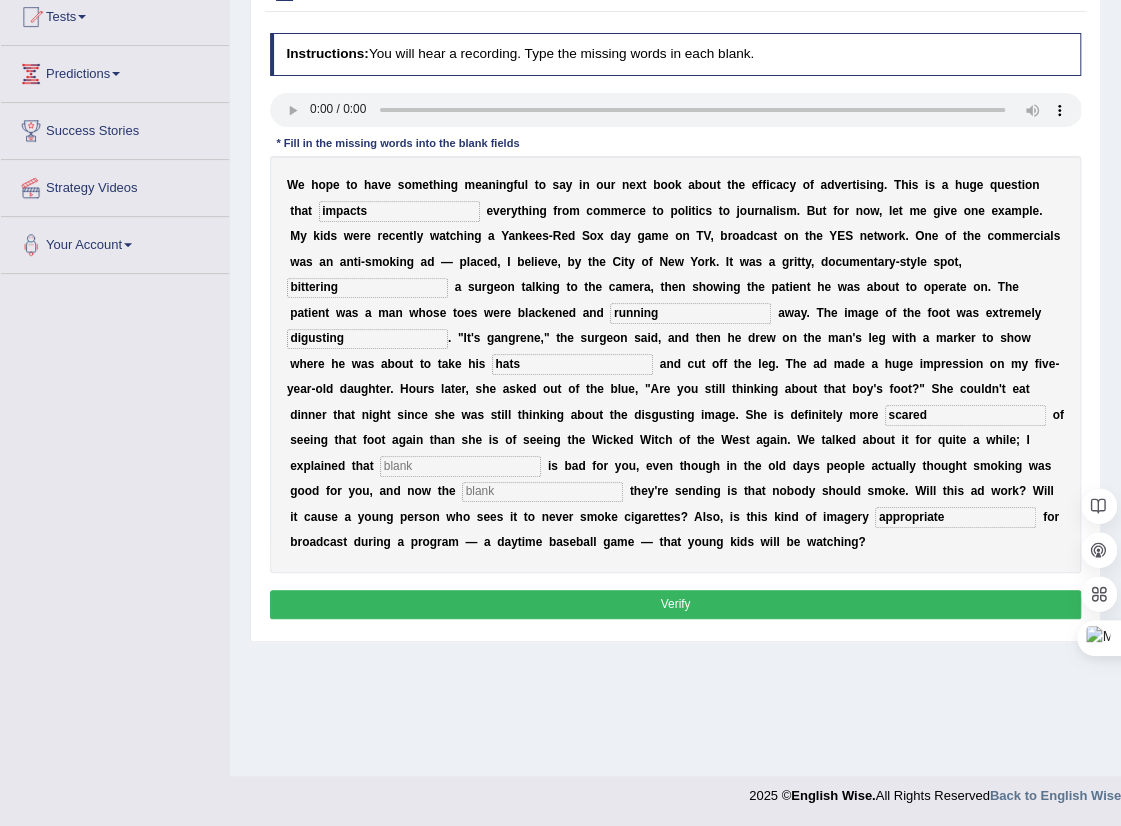 type on "scared" 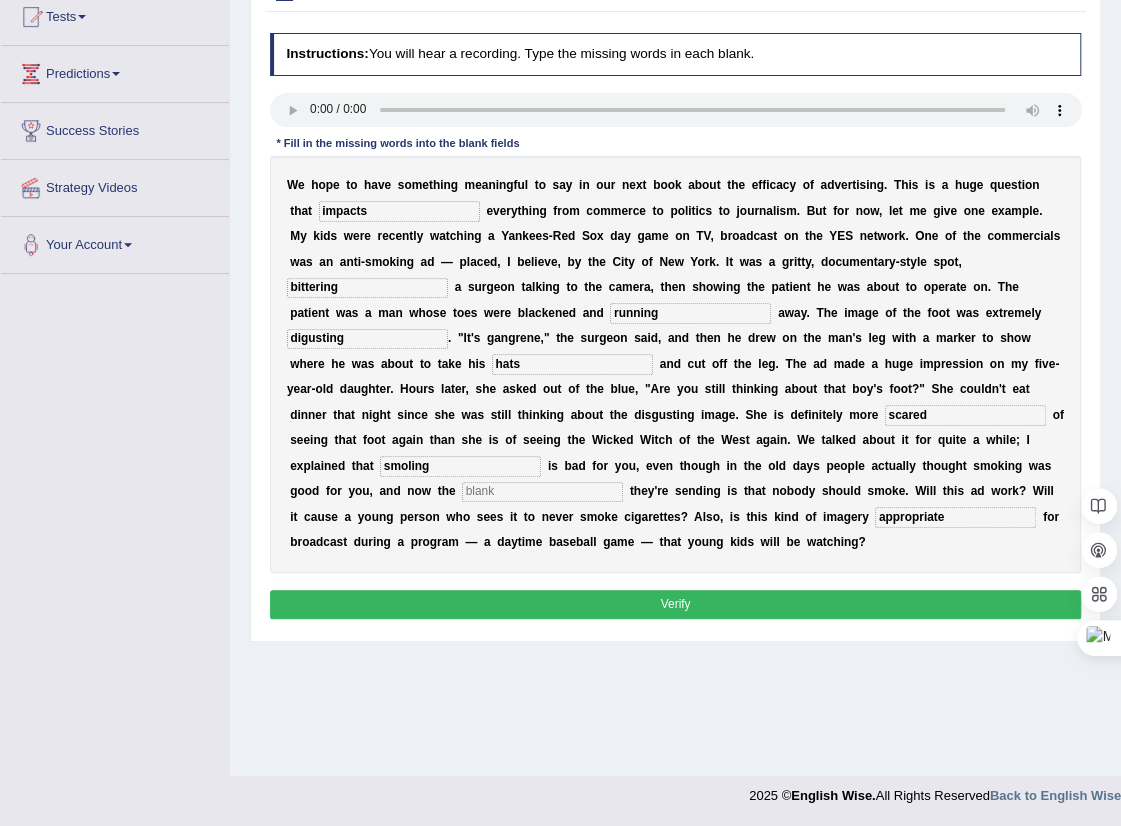 type on "smoling" 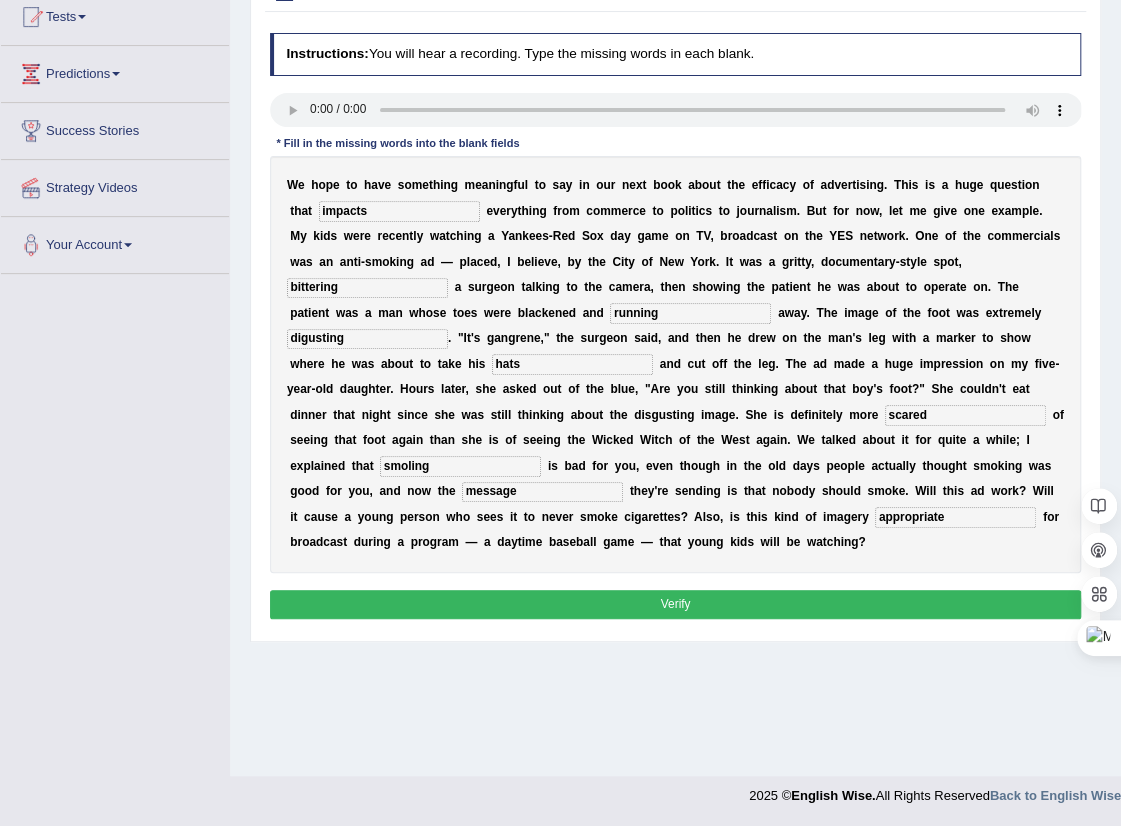 type on "message" 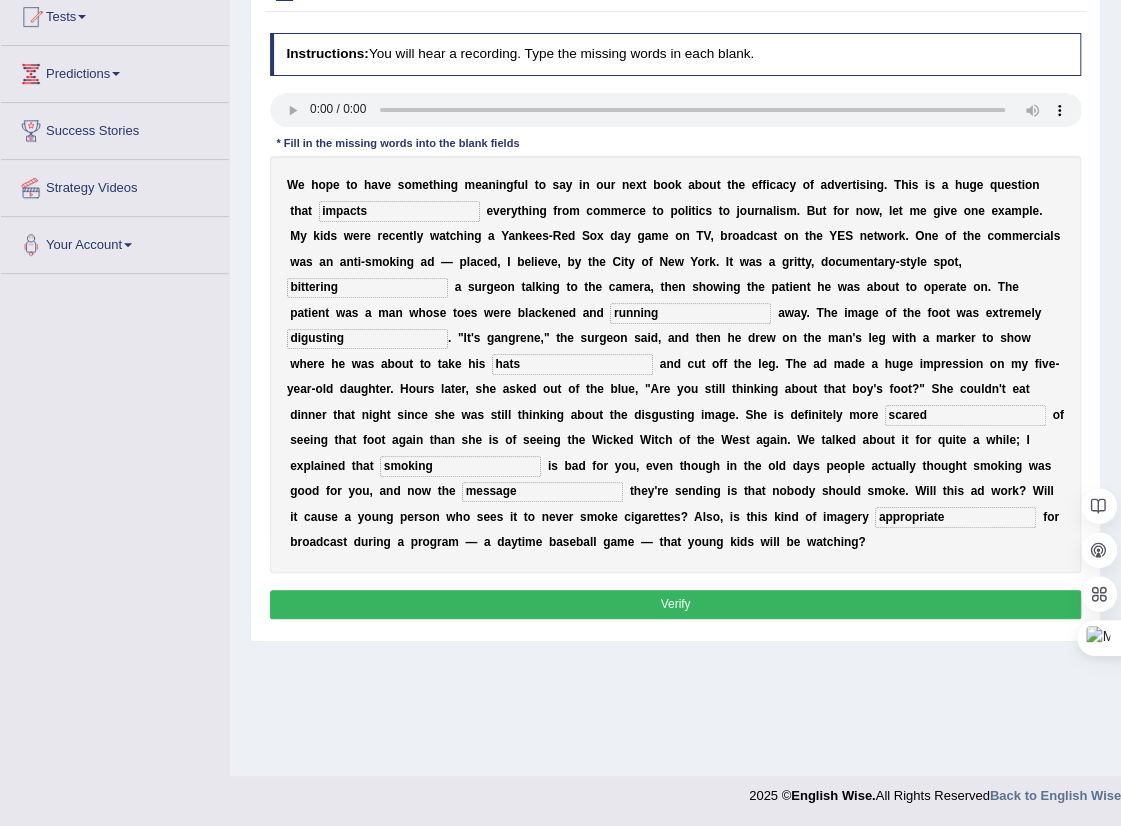 type on "smoking" 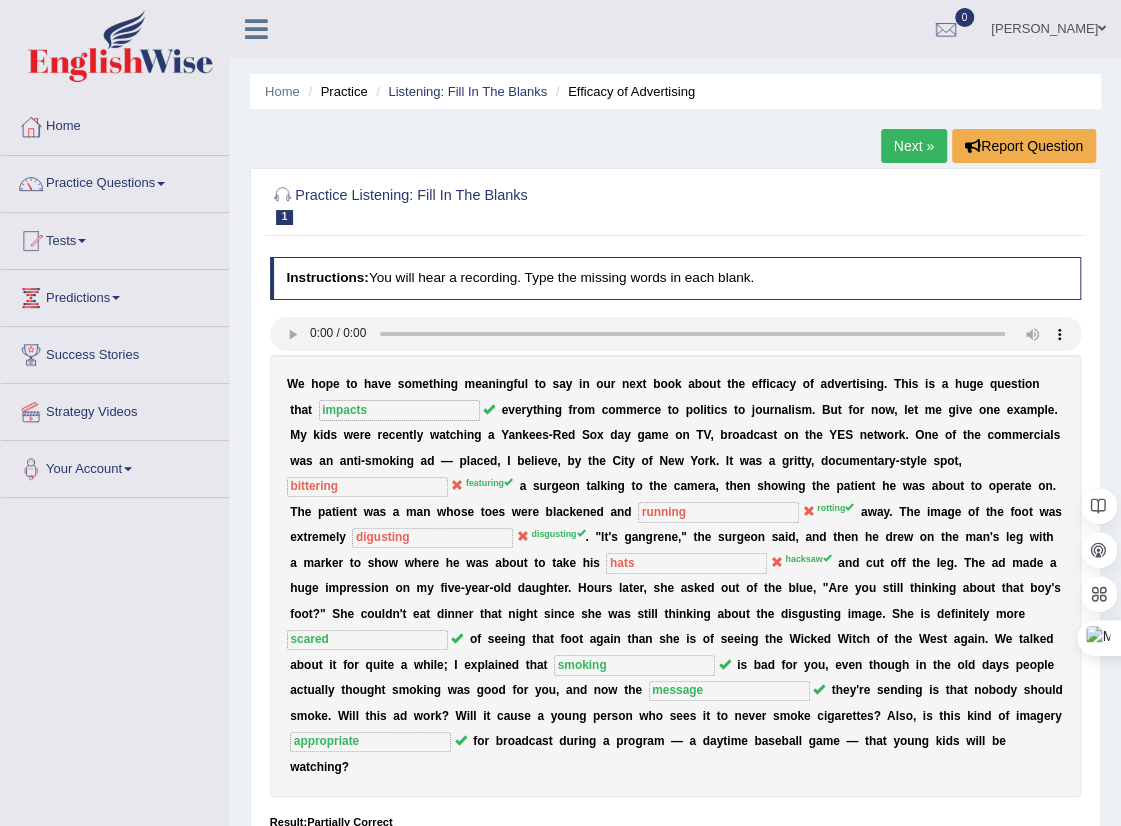 scroll, scrollTop: 0, scrollLeft: 0, axis: both 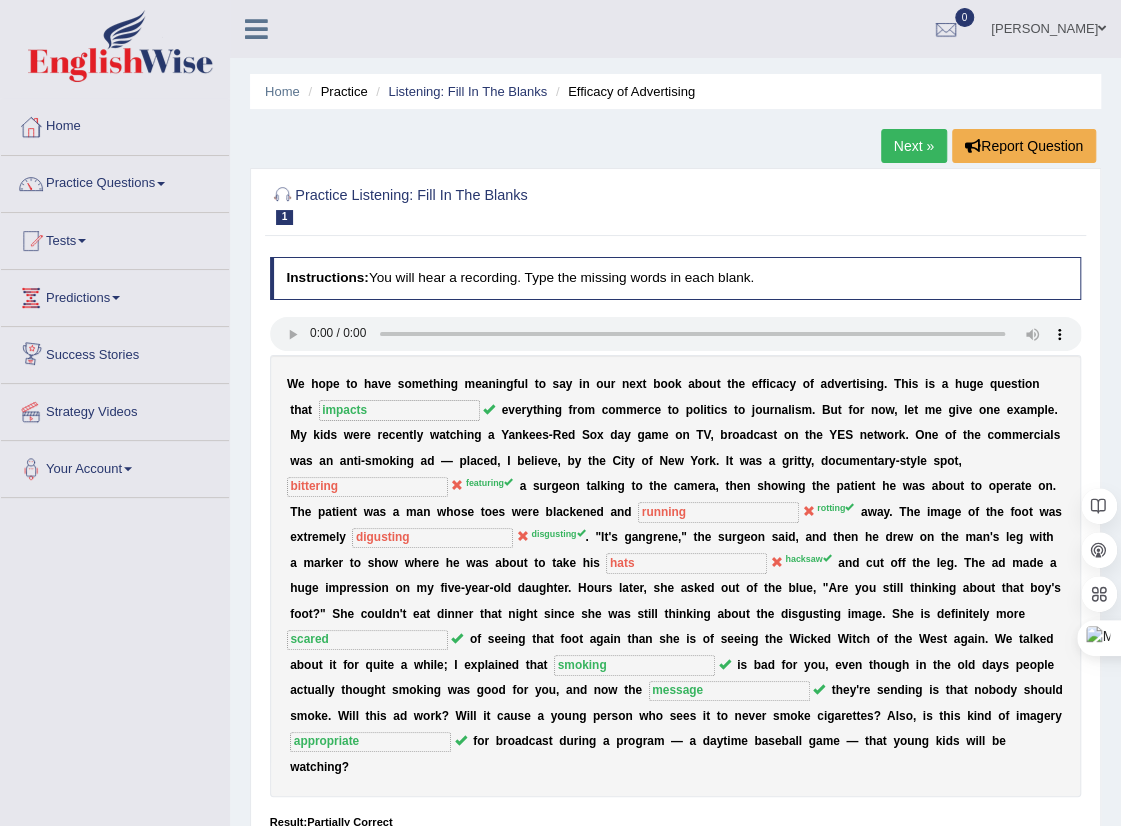 click on "Predictions" at bounding box center (115, 295) 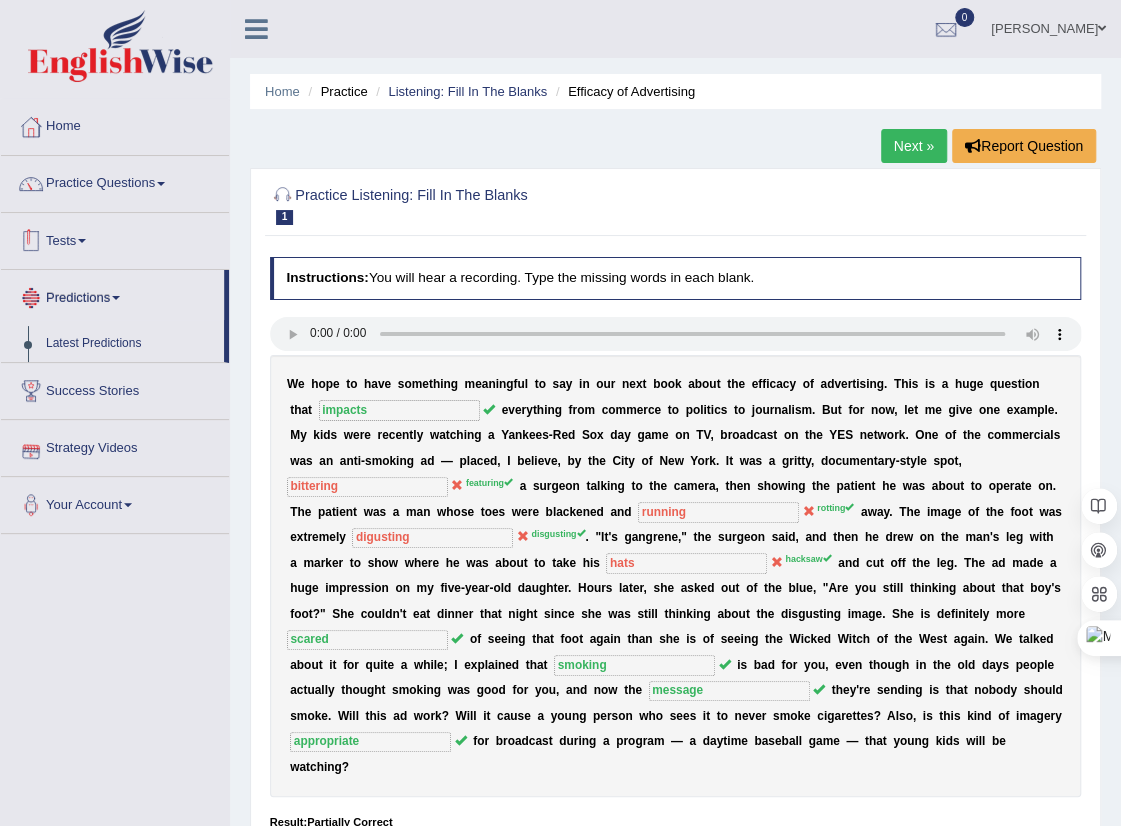 click on "Tests" at bounding box center [115, 238] 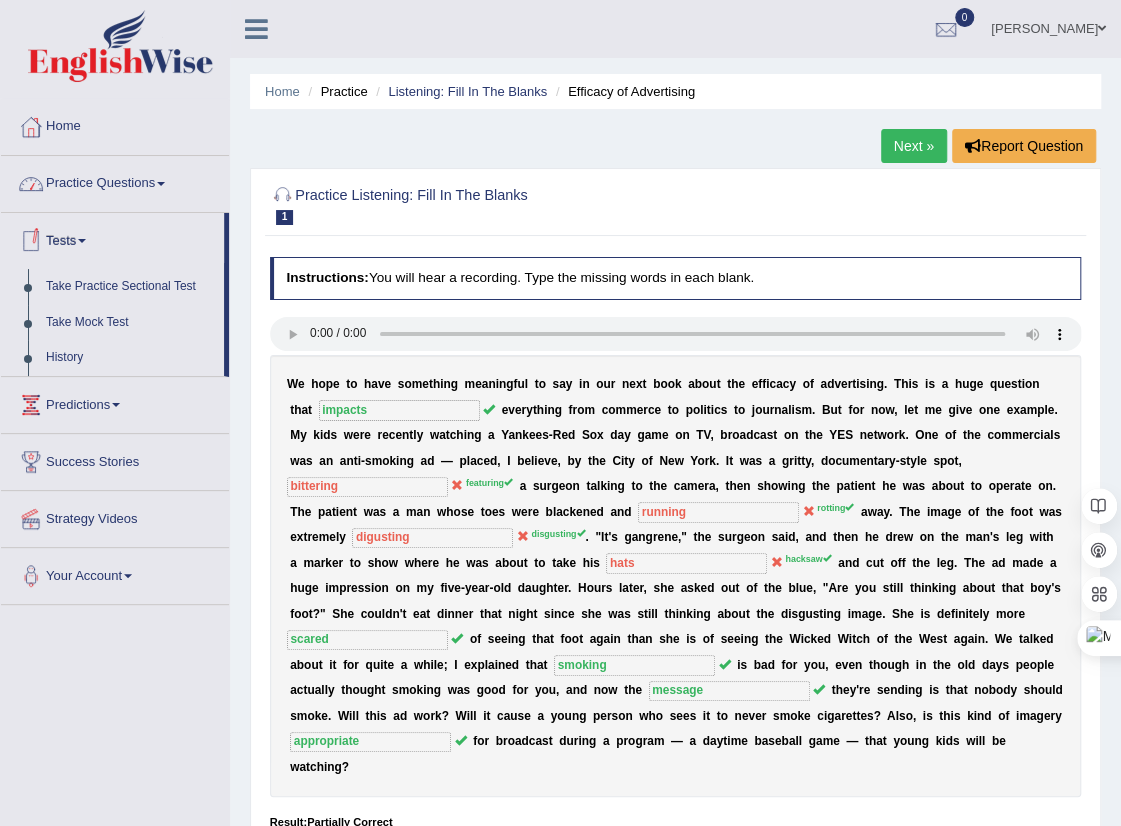click on "Practice Questions" at bounding box center [115, 181] 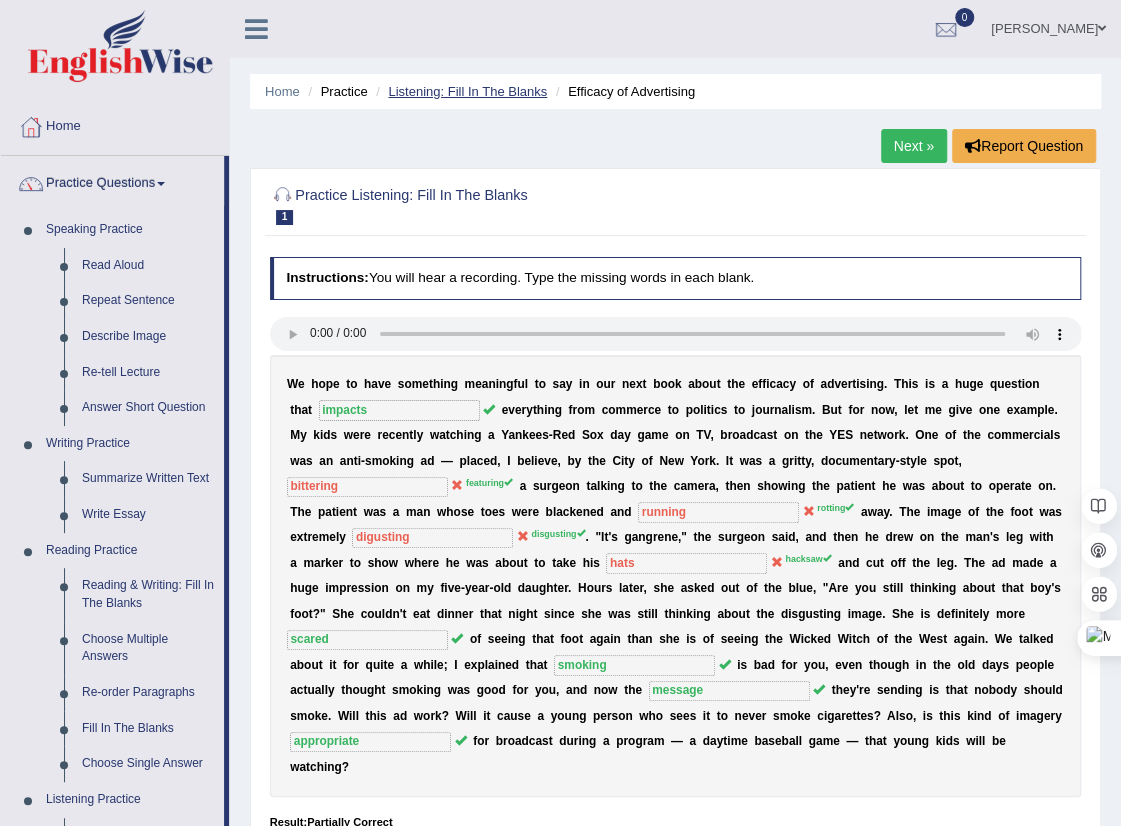 click on "Listening: Fill In The Blanks" at bounding box center [467, 91] 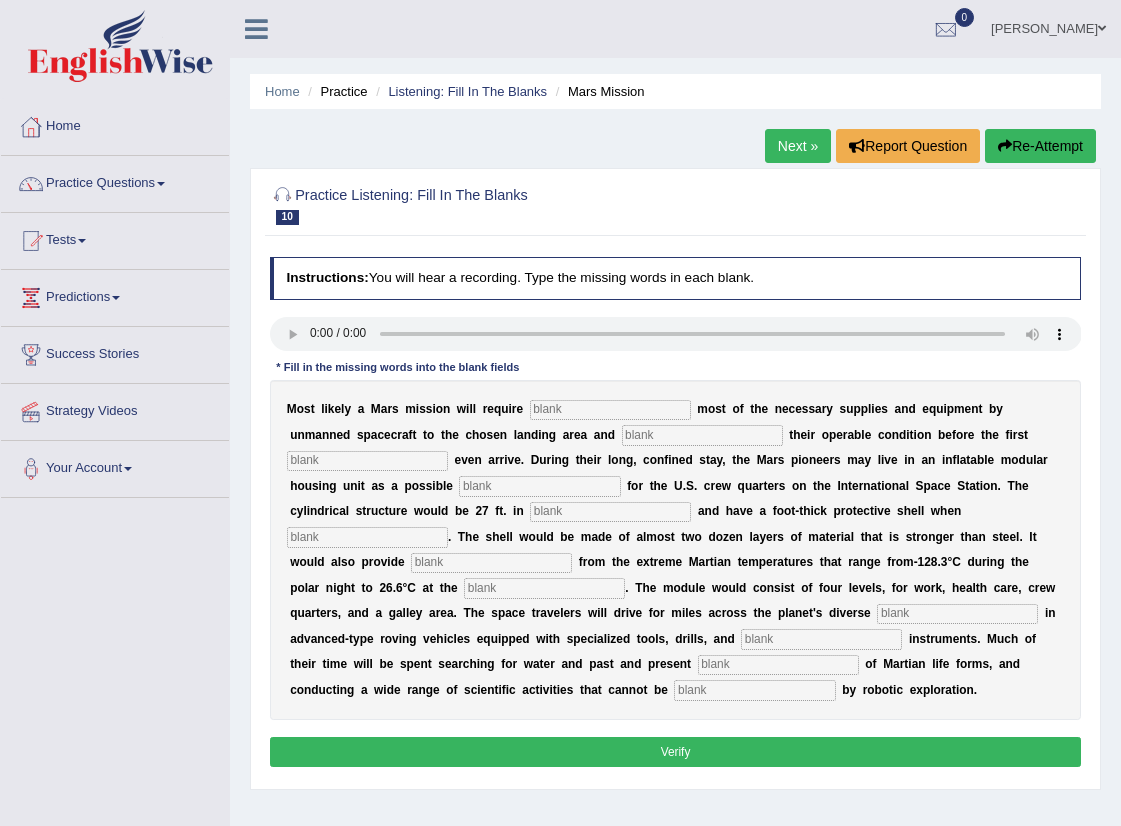 scroll, scrollTop: 0, scrollLeft: 0, axis: both 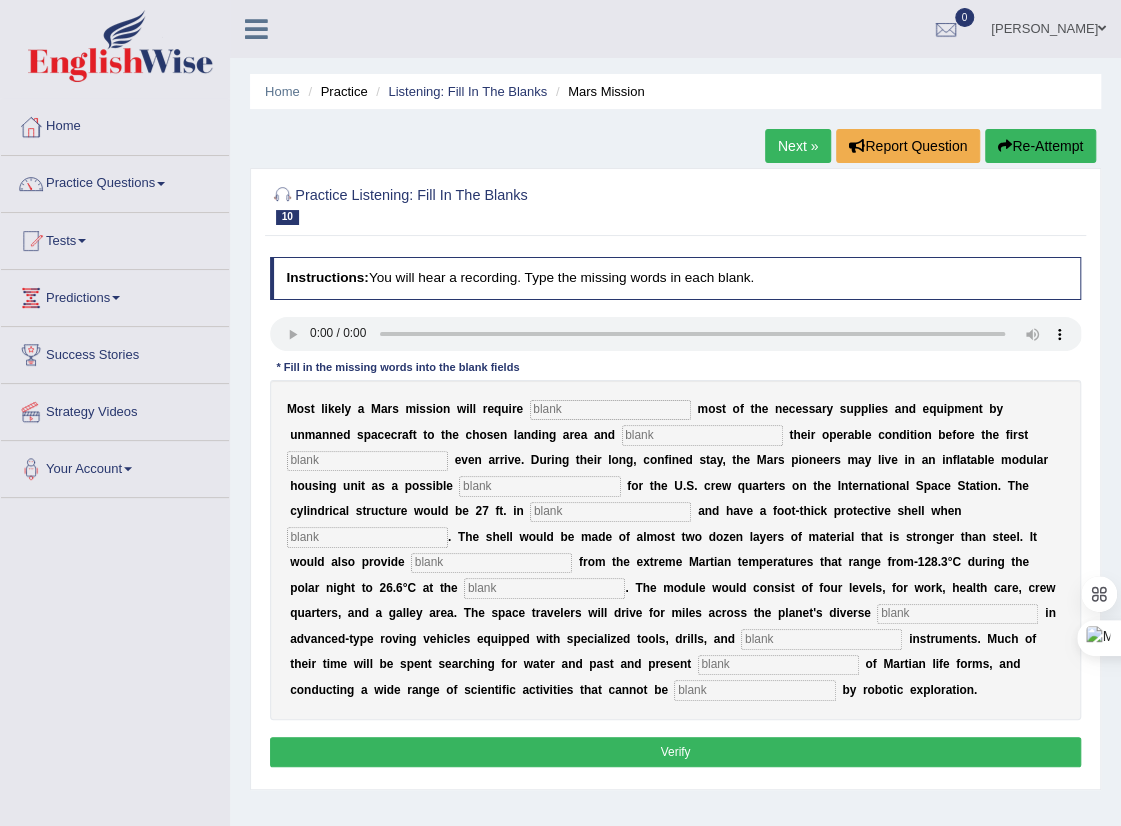 type 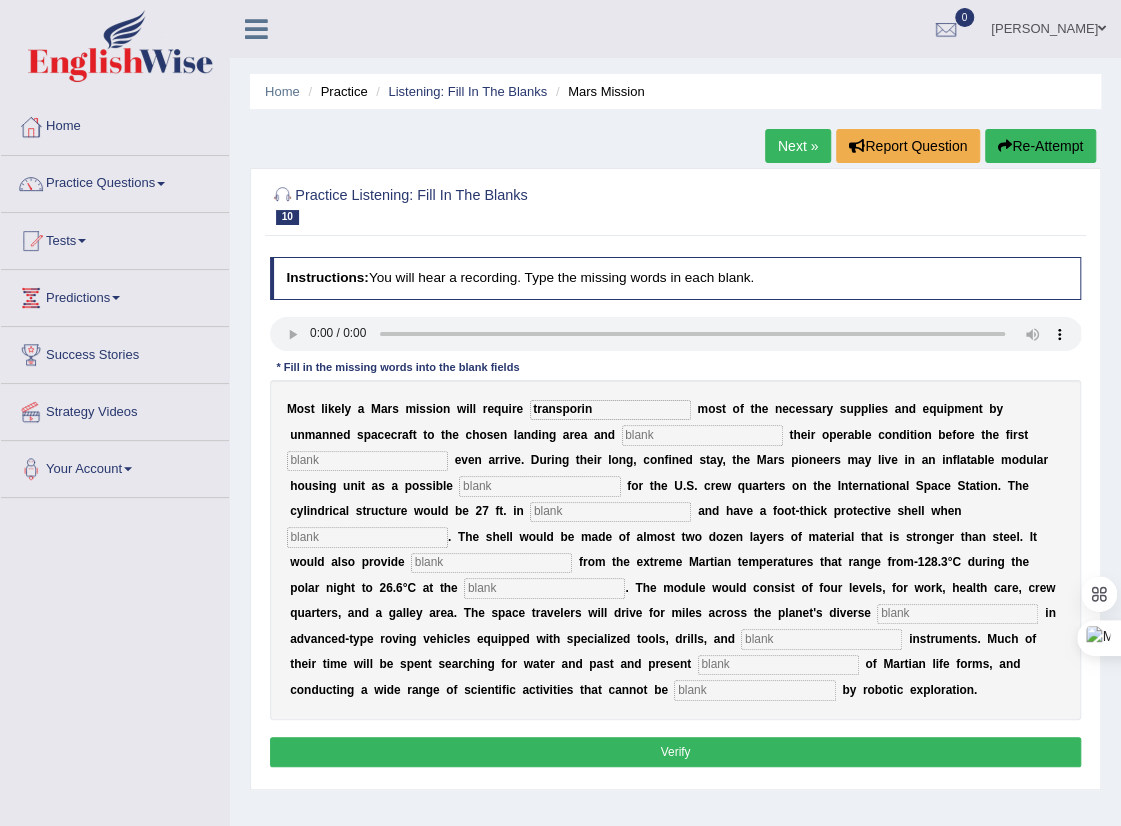 type on "transporin" 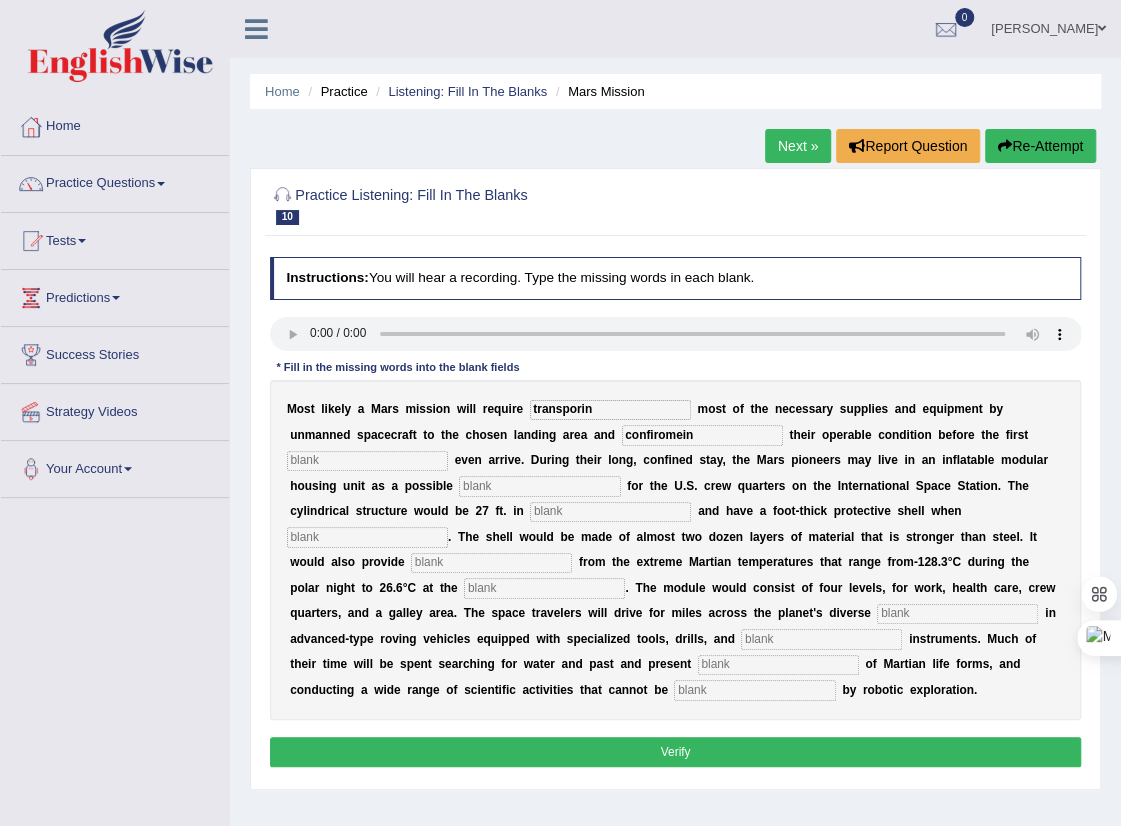type on "confiromein" 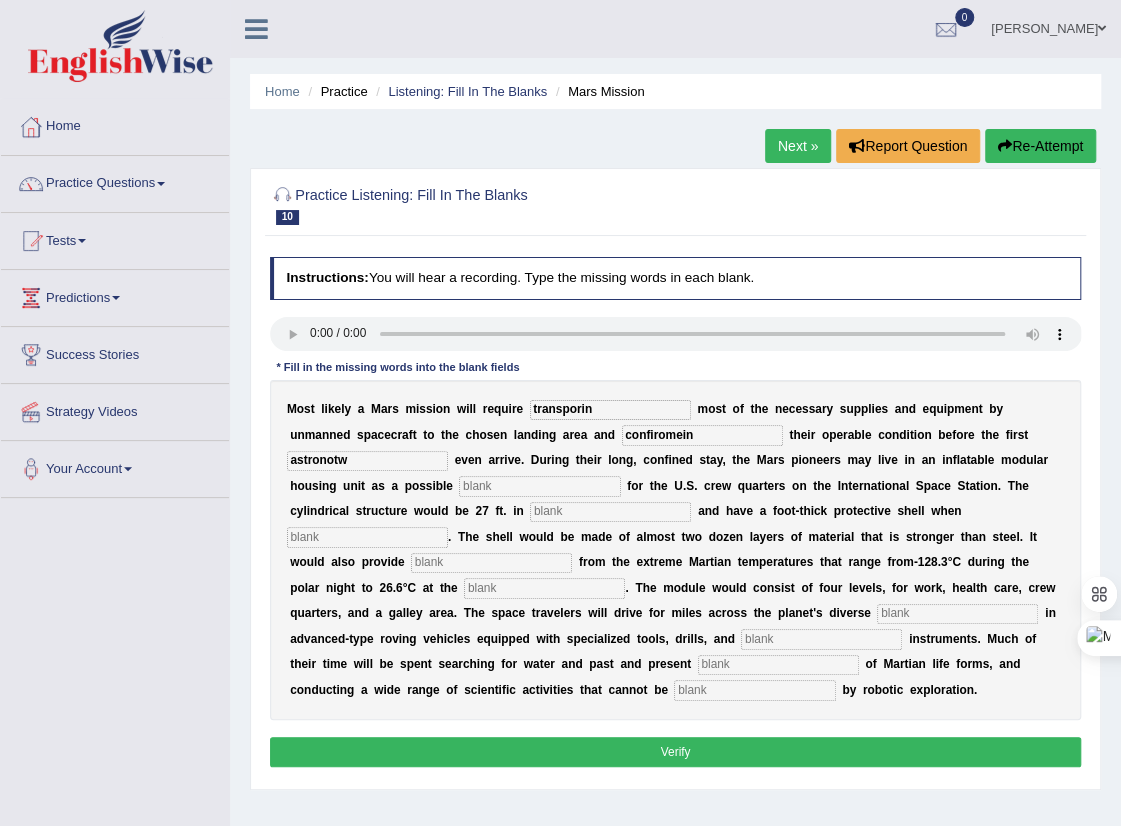 type on "astronotw" 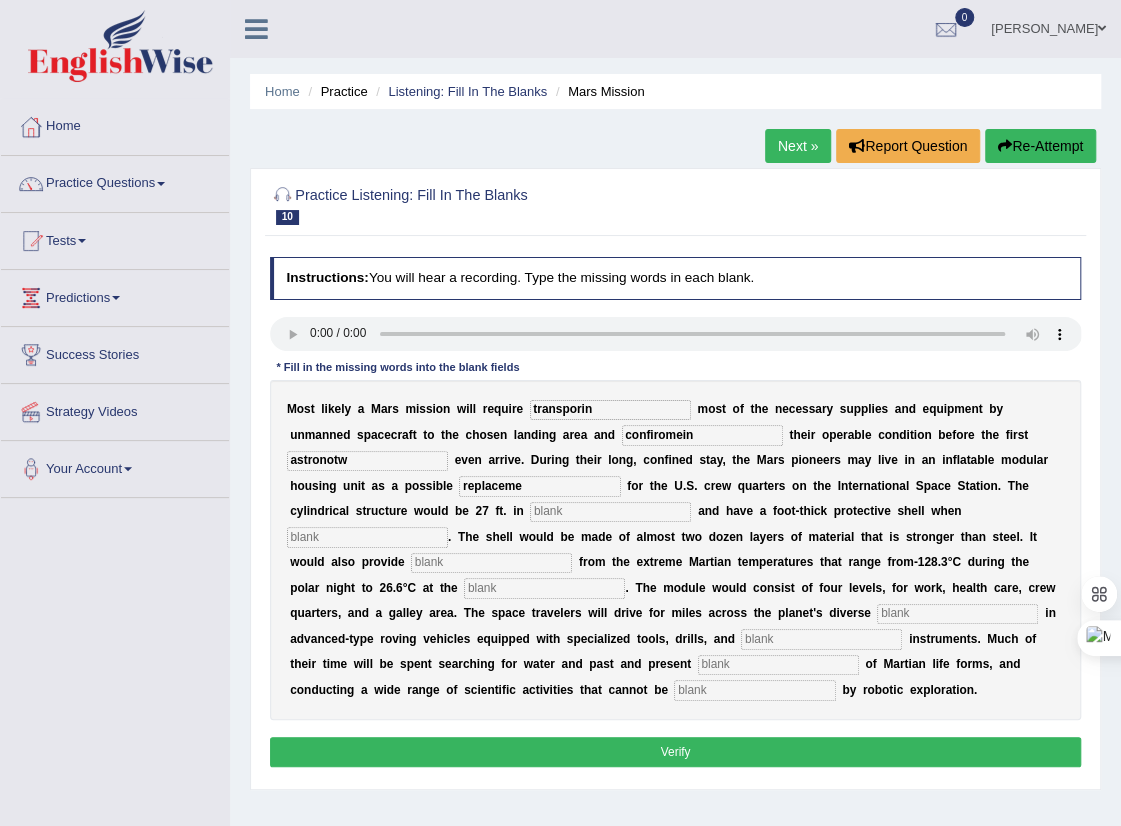 type on "replaceme" 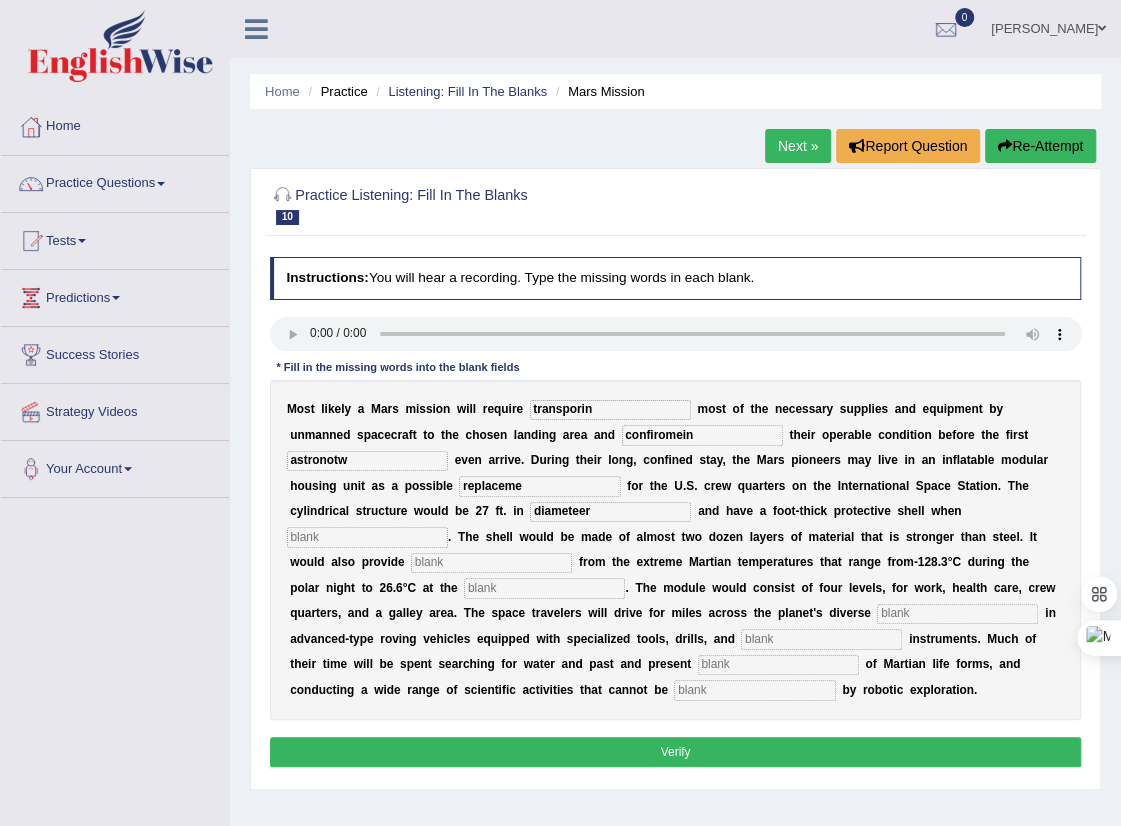 type on "diameteer" 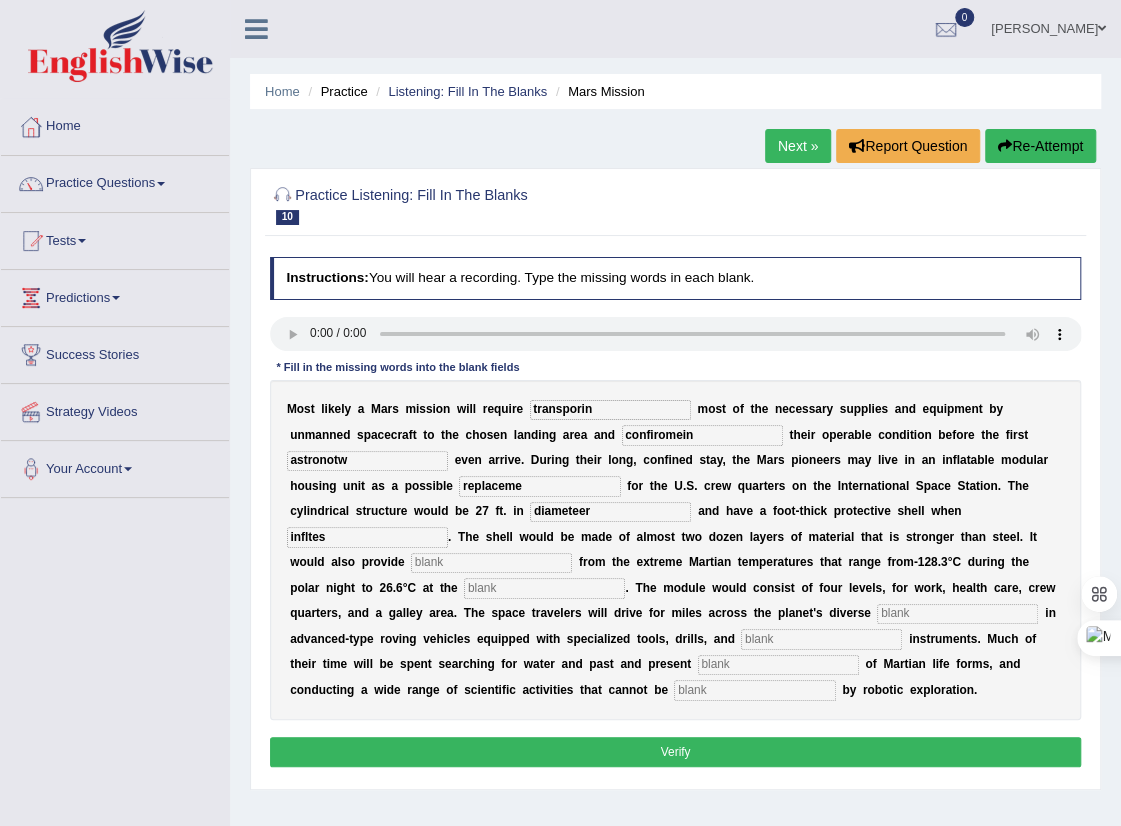 type on "infltes" 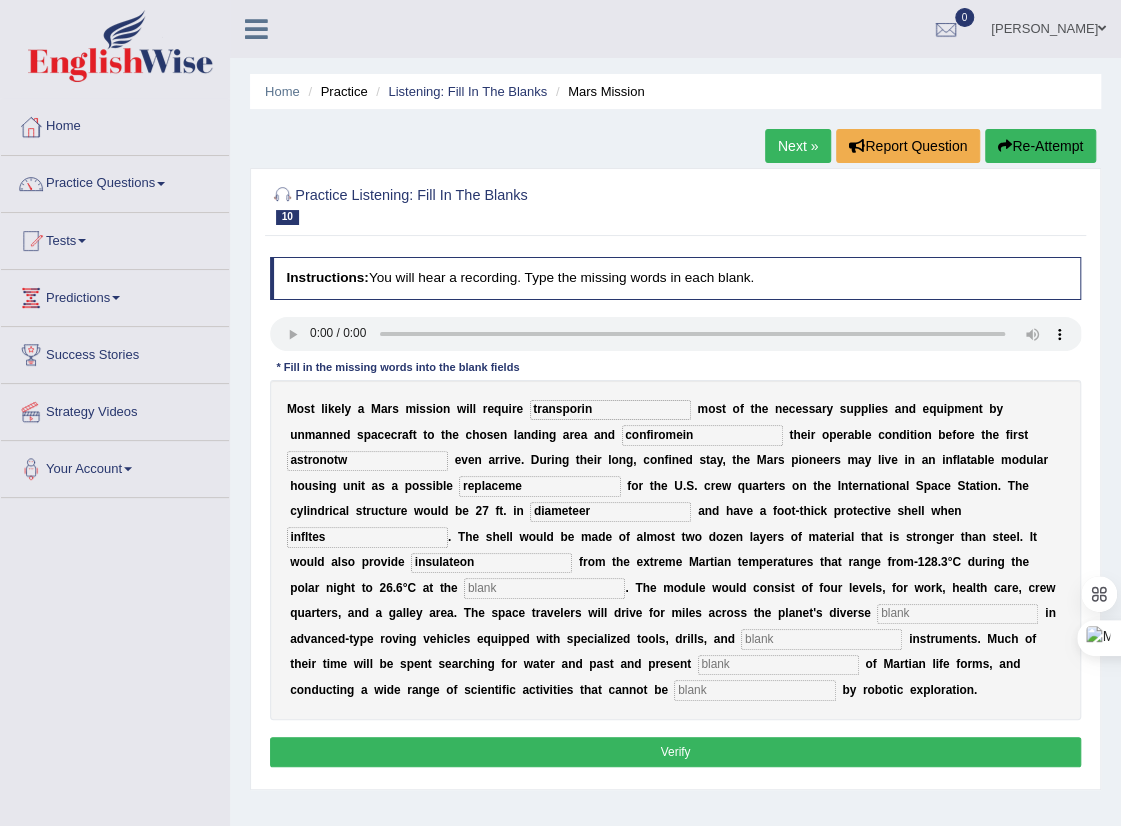 type on "insulateon" 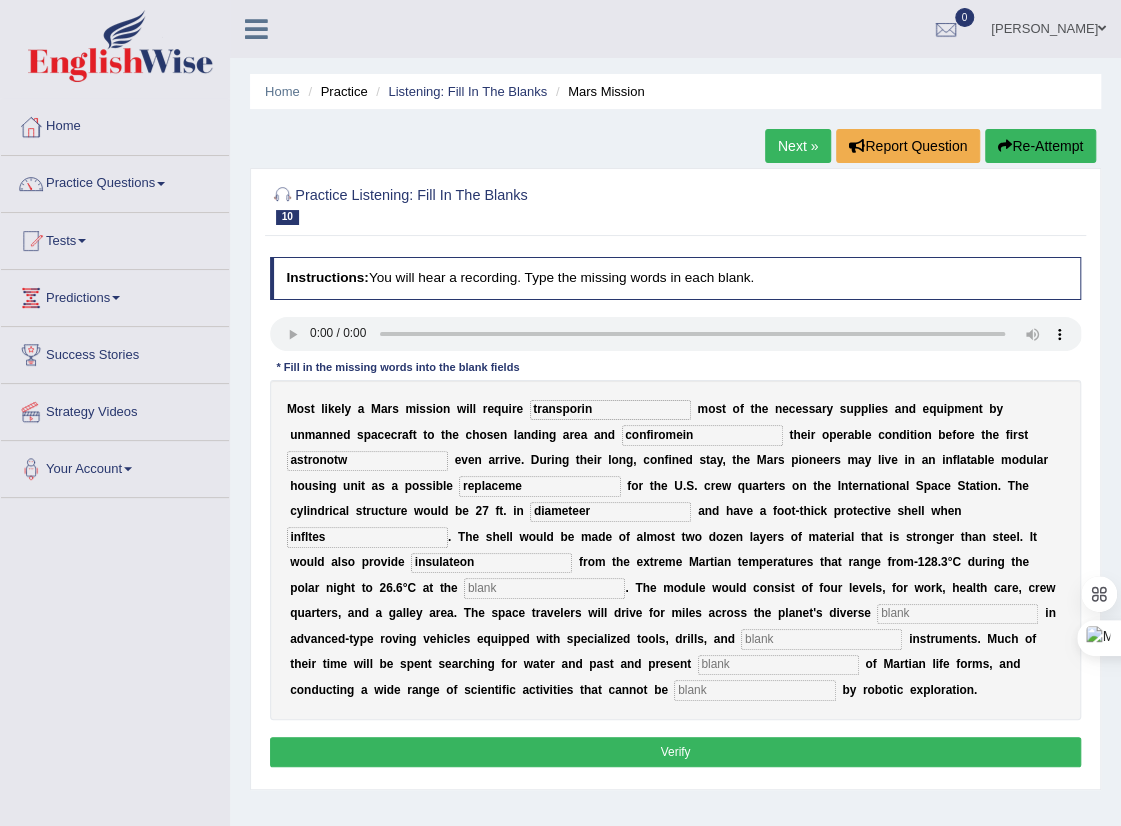 click at bounding box center (544, 588) 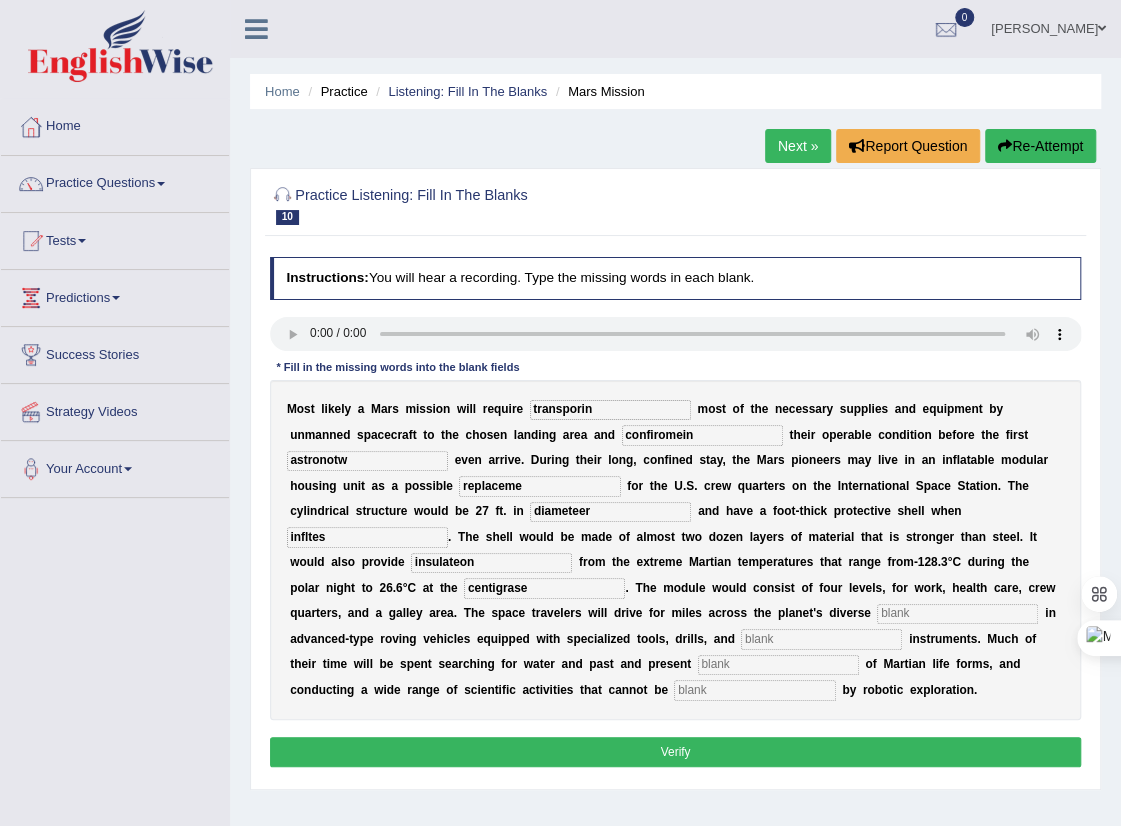 type on "centigrase" 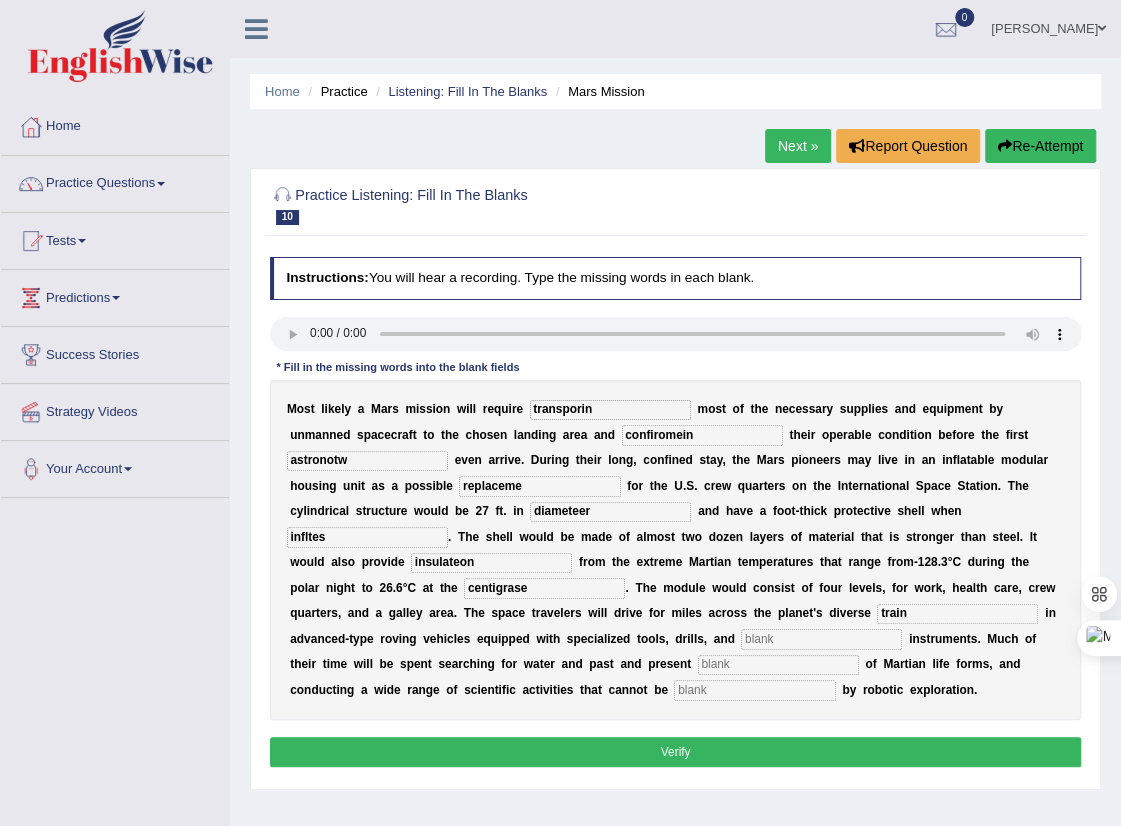 type on "train" 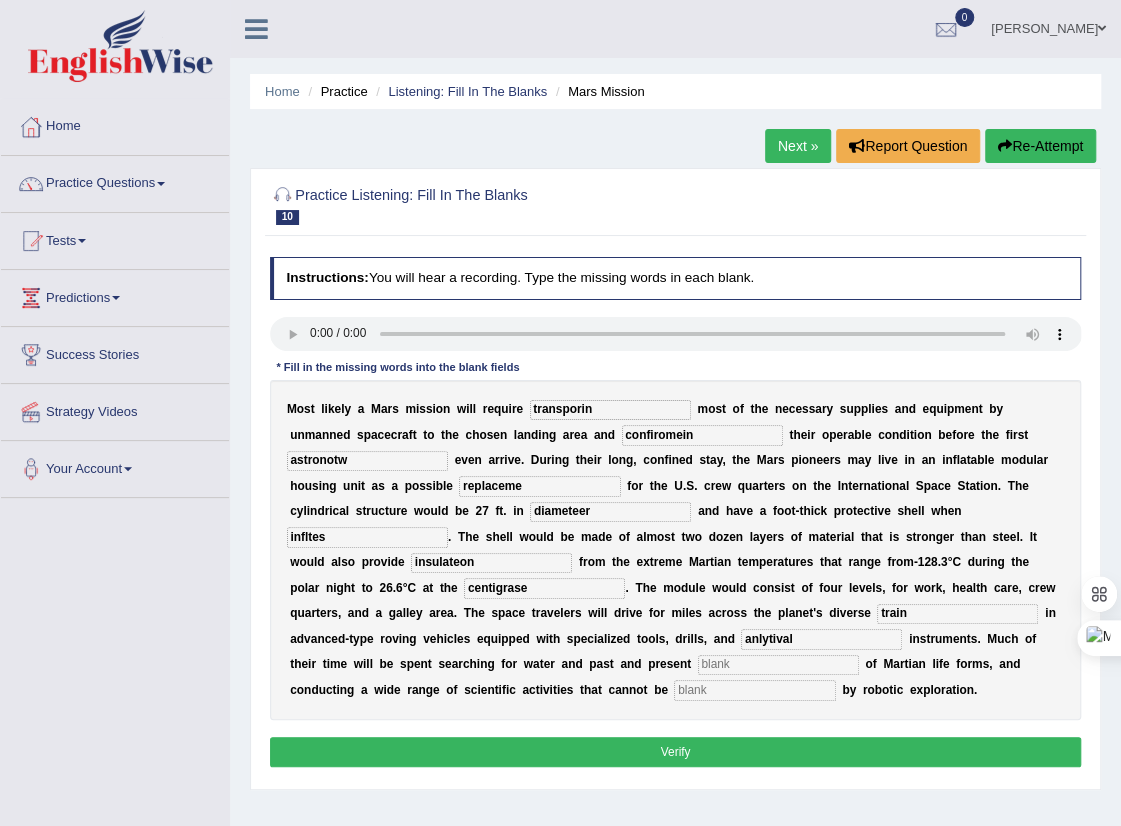 type on "anlytival" 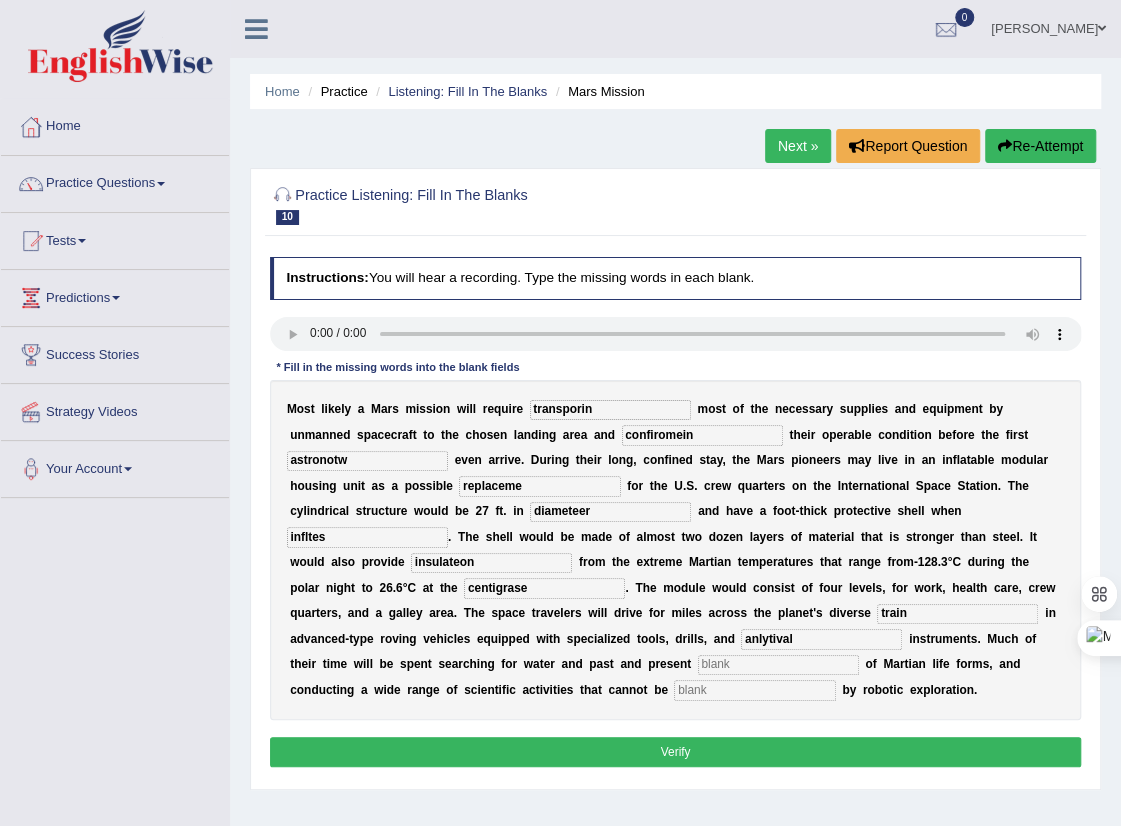 type on "a" 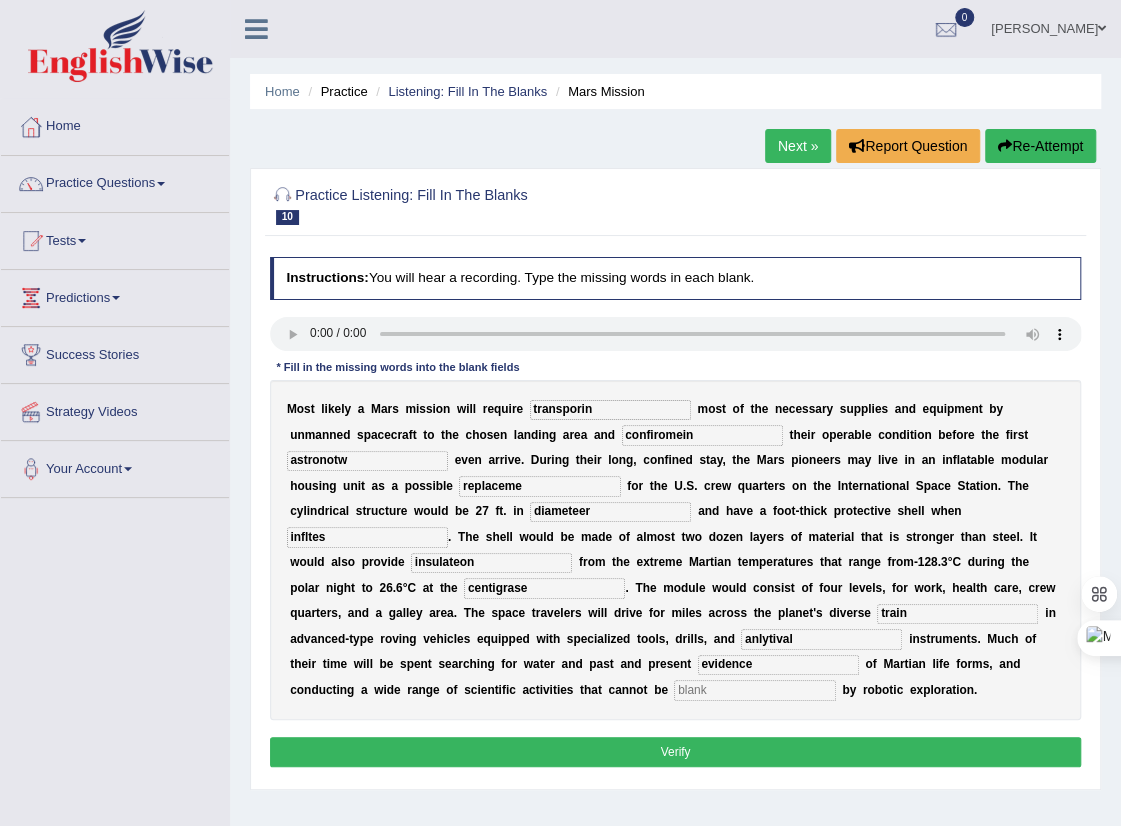 type on "evidence" 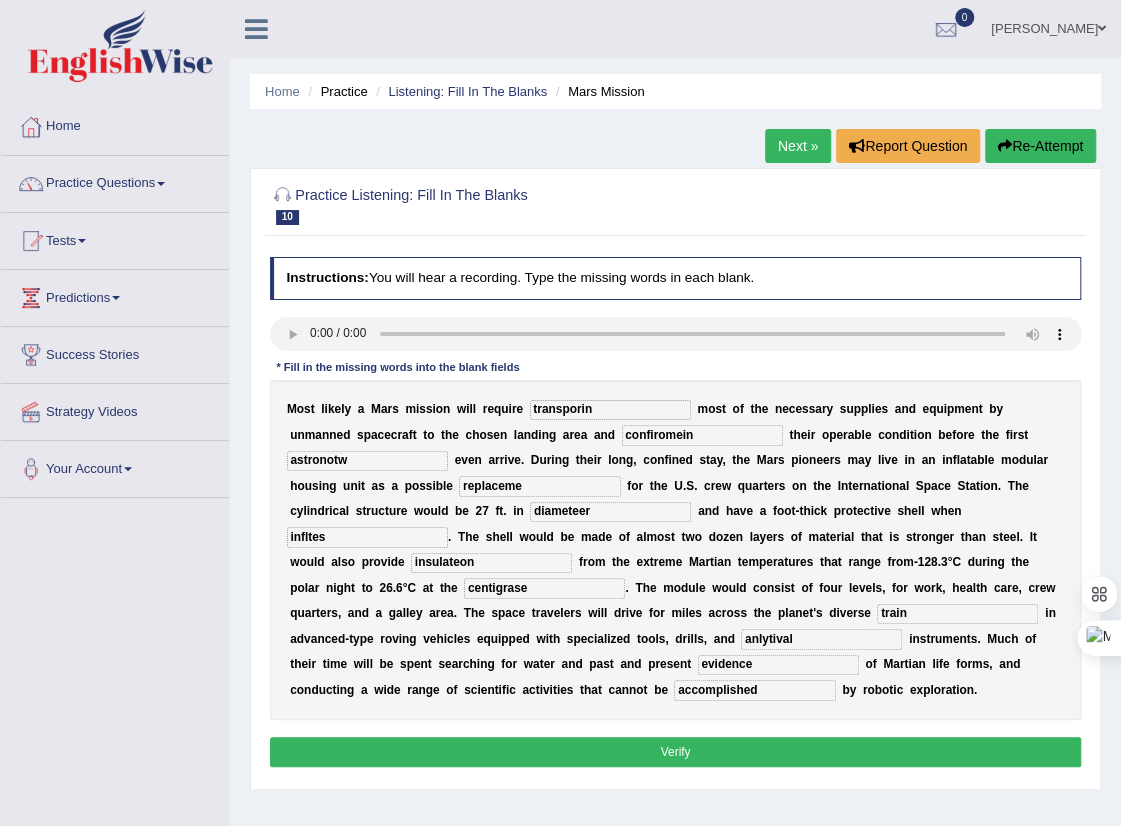 type on "accomplished" 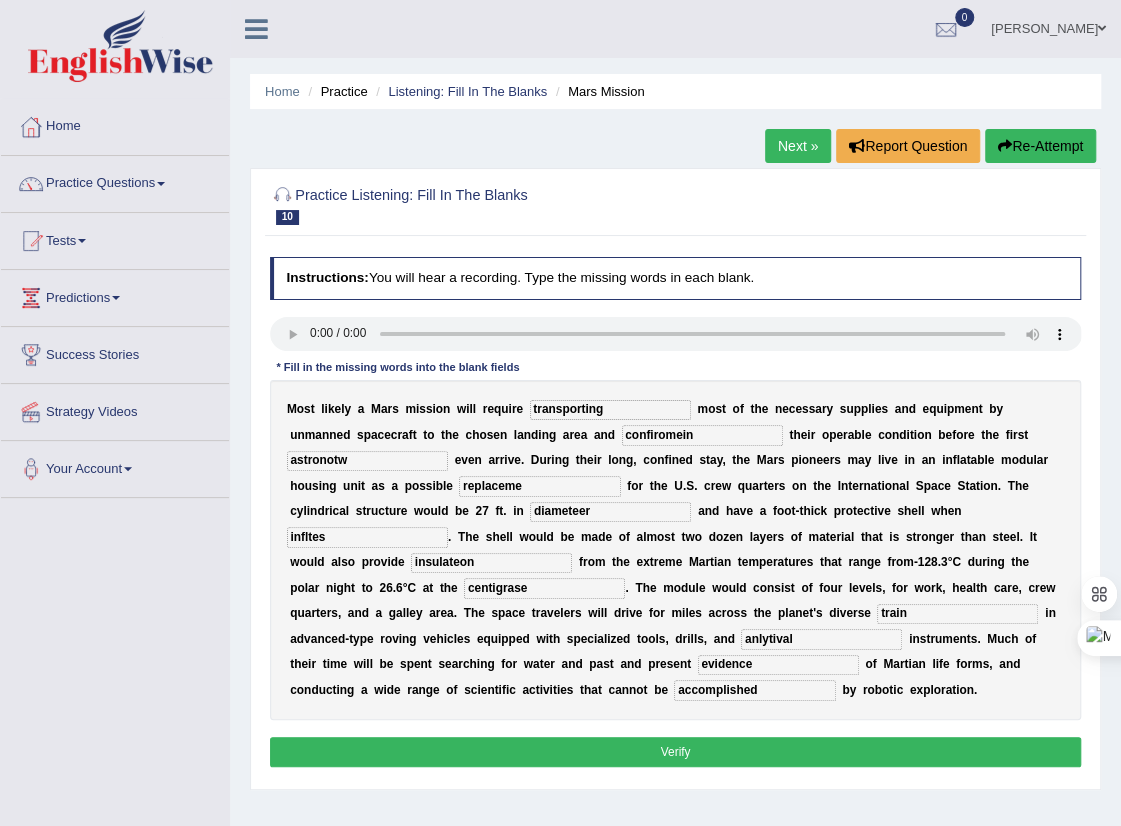 type on "transporting" 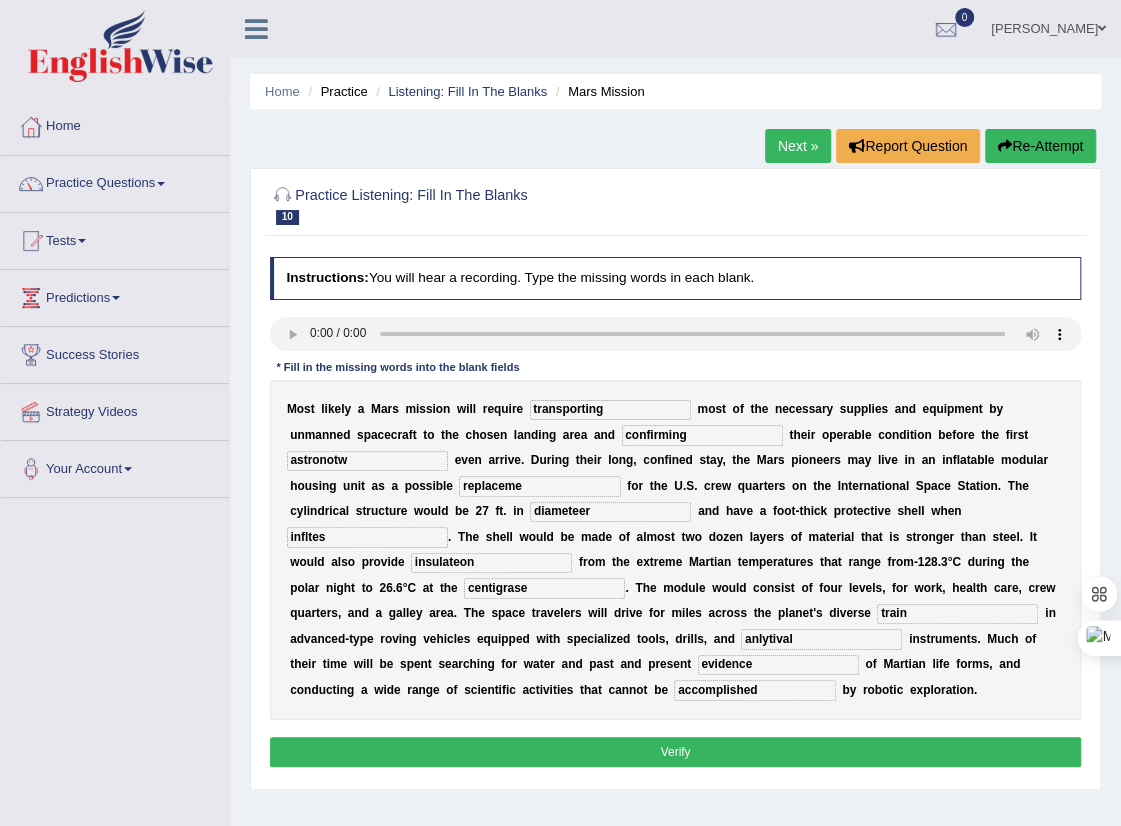 type on "confirming" 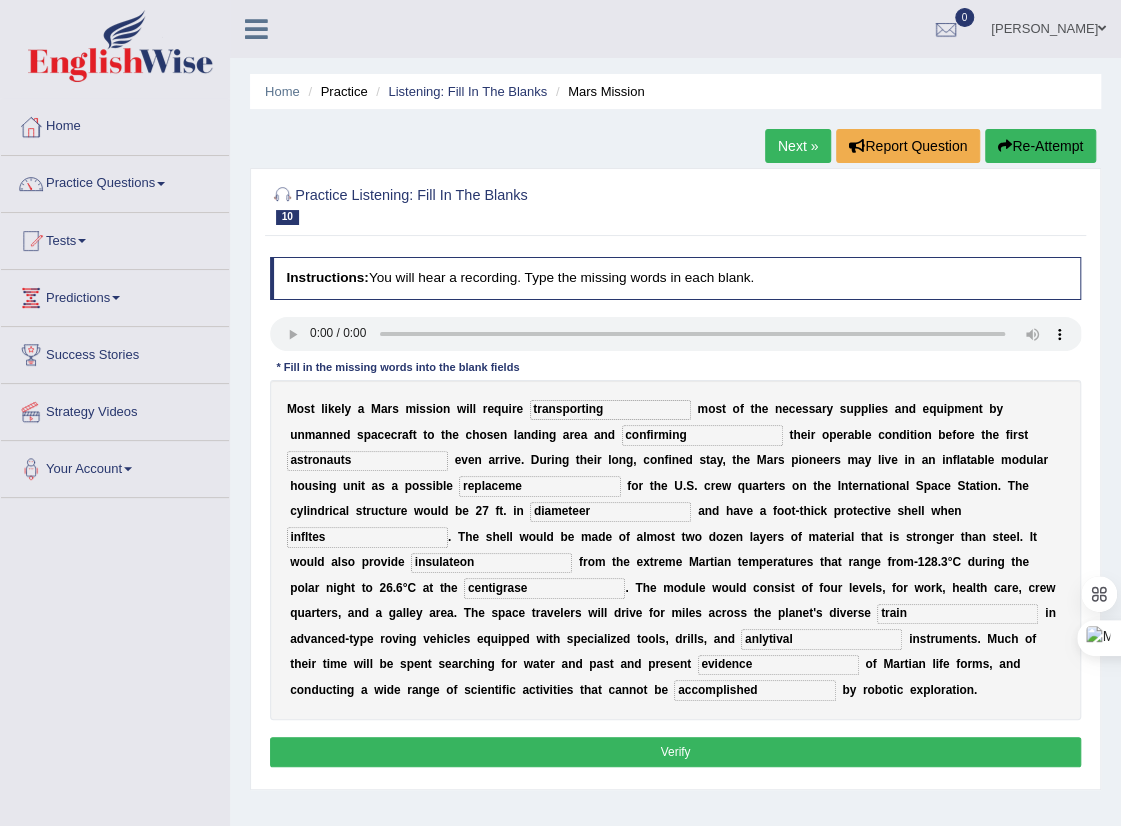 type on "astronauts" 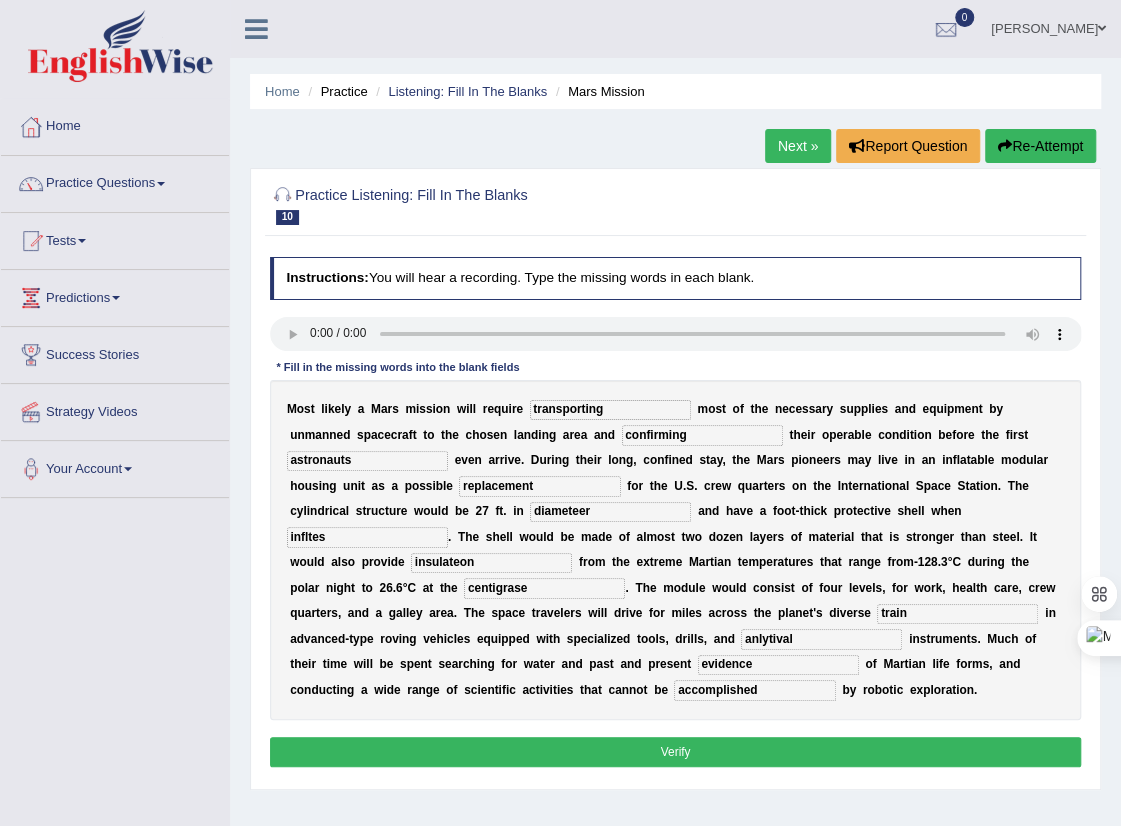 type on "replacement" 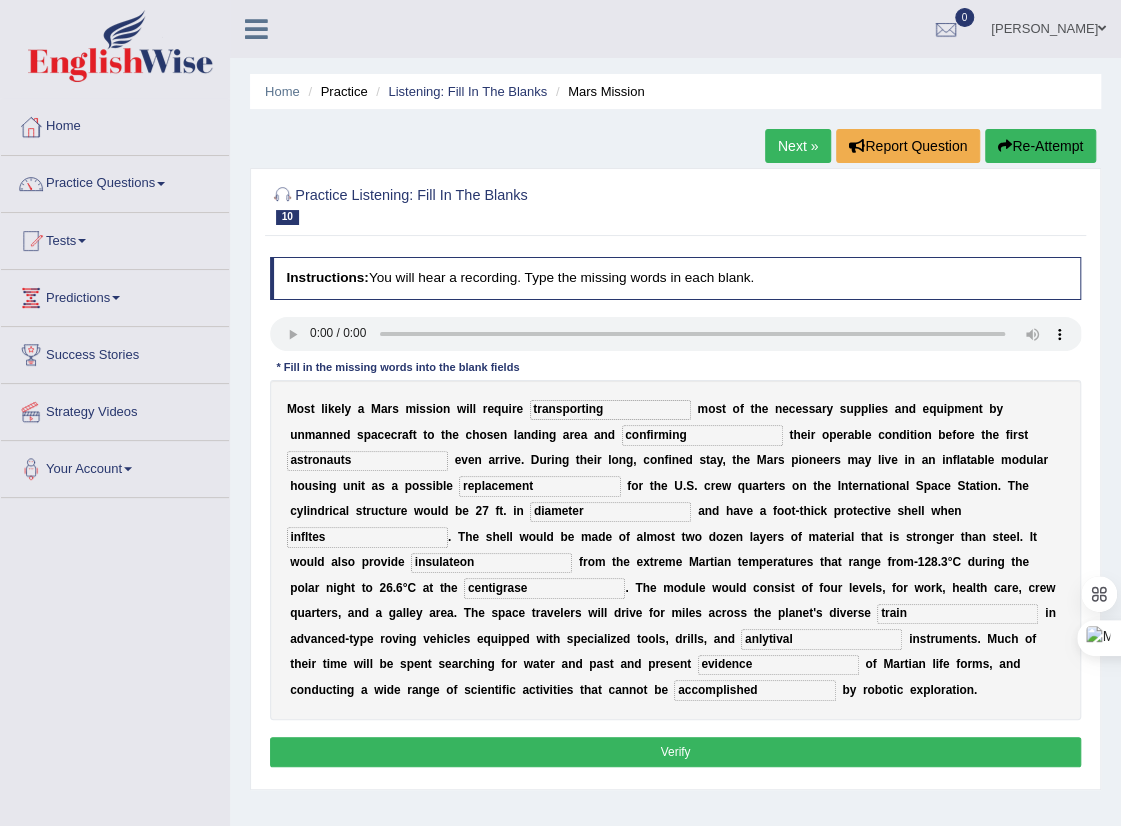 type on "diameter" 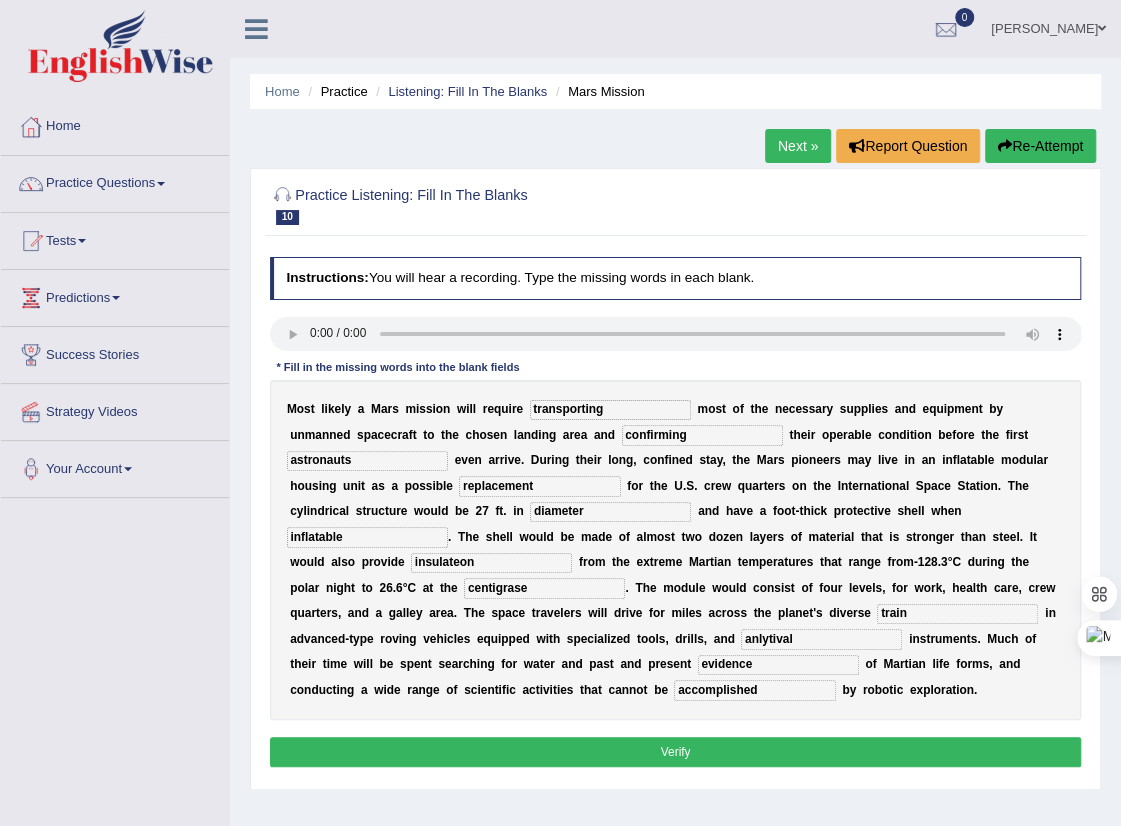 type on "inflatable" 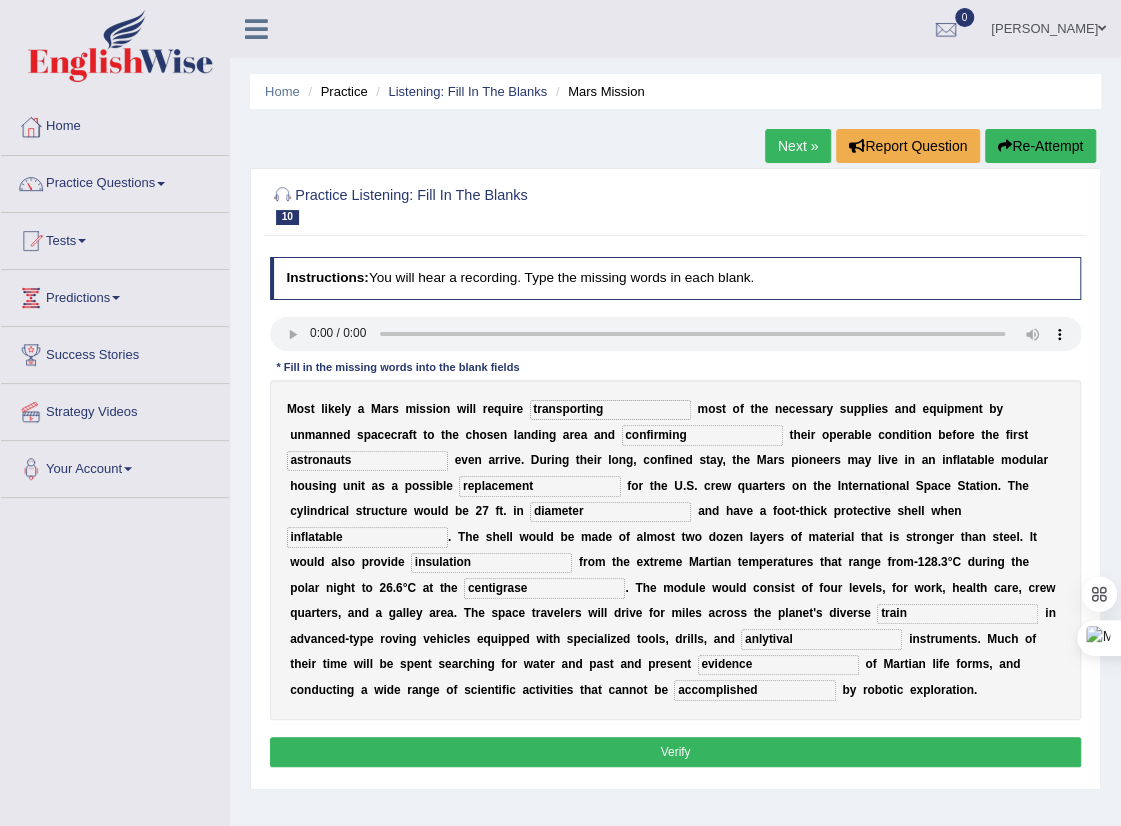 type on "insulation" 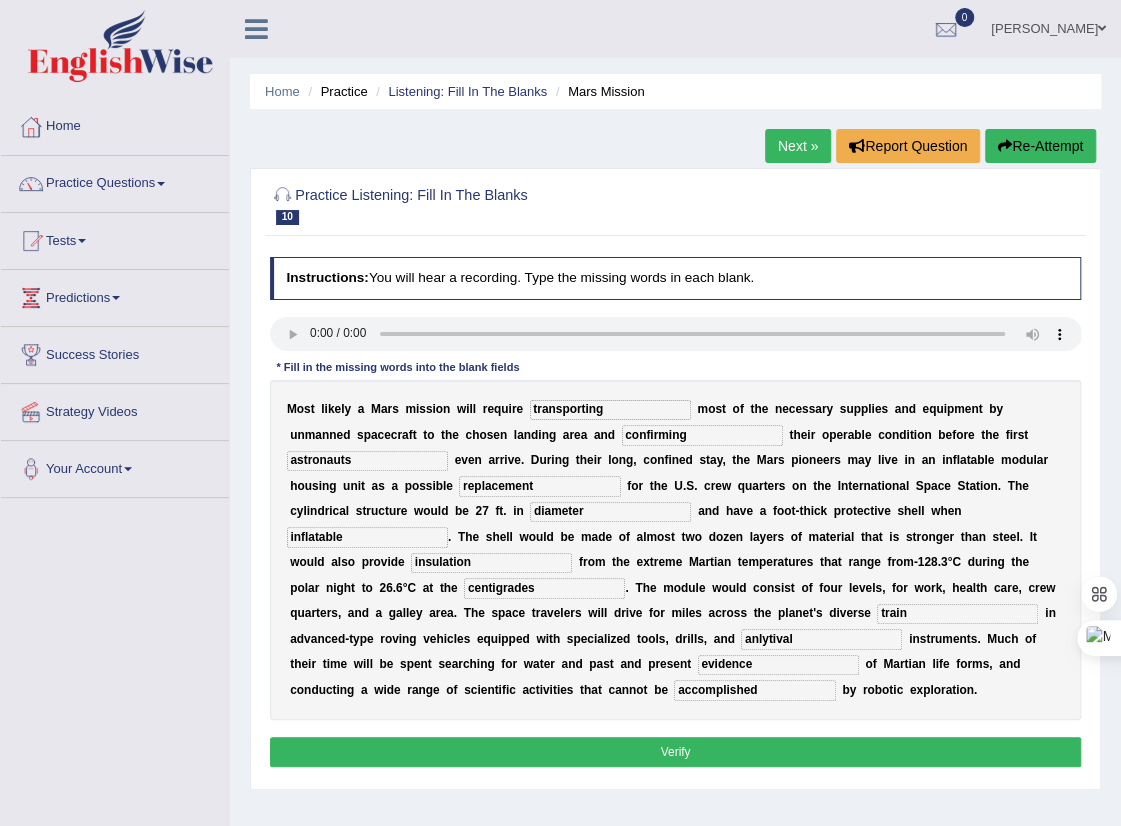 type on "centigrades" 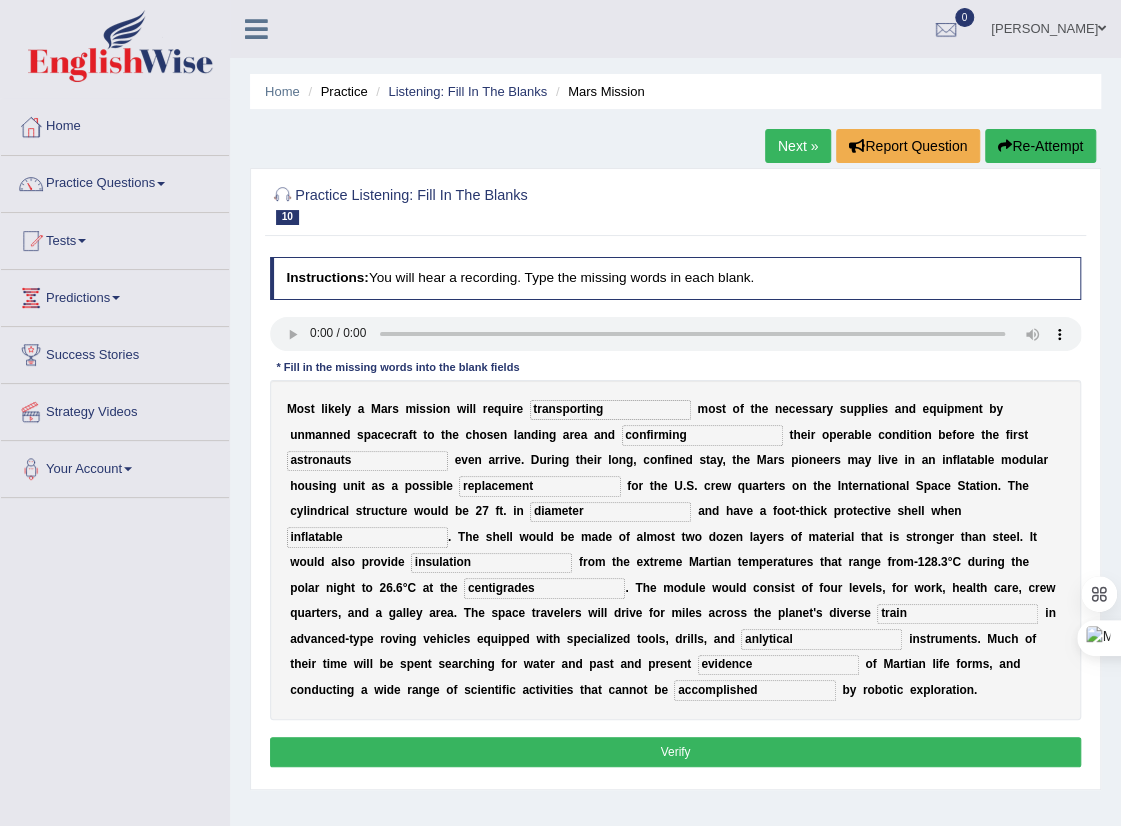 type on "anlytical" 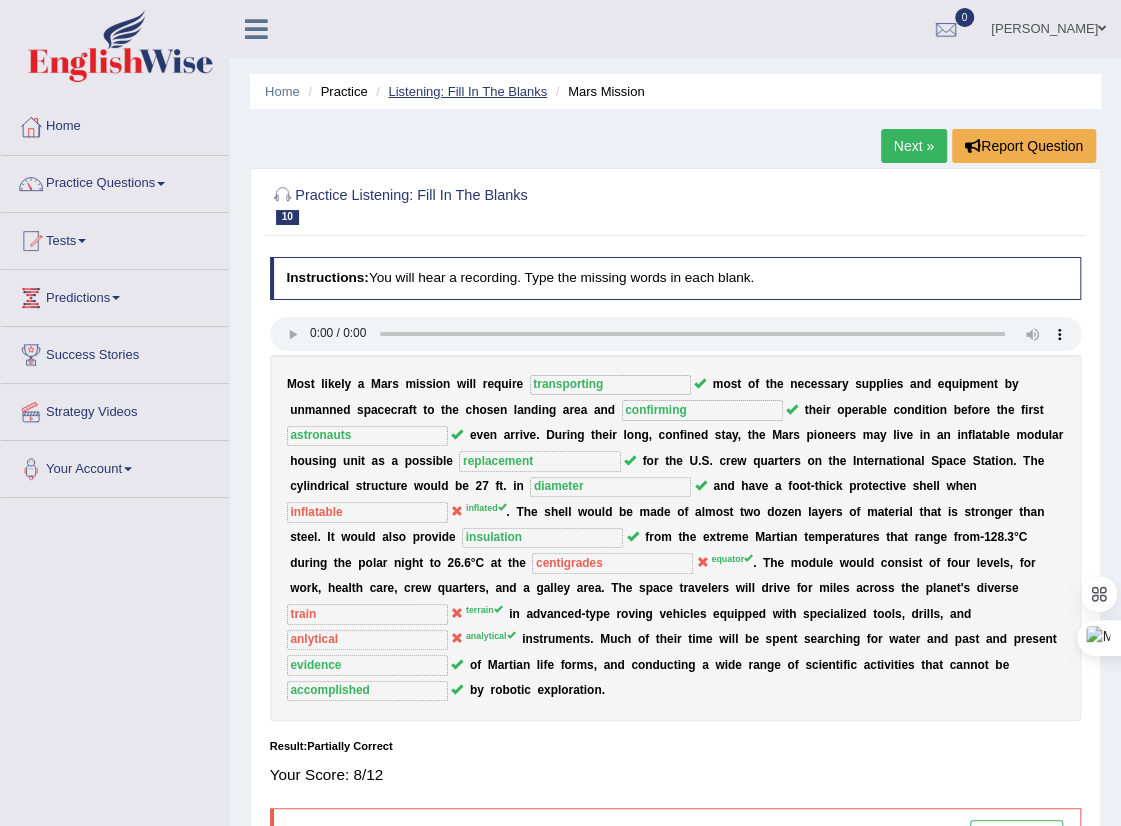 click on "Listening: Fill In The Blanks" at bounding box center (467, 91) 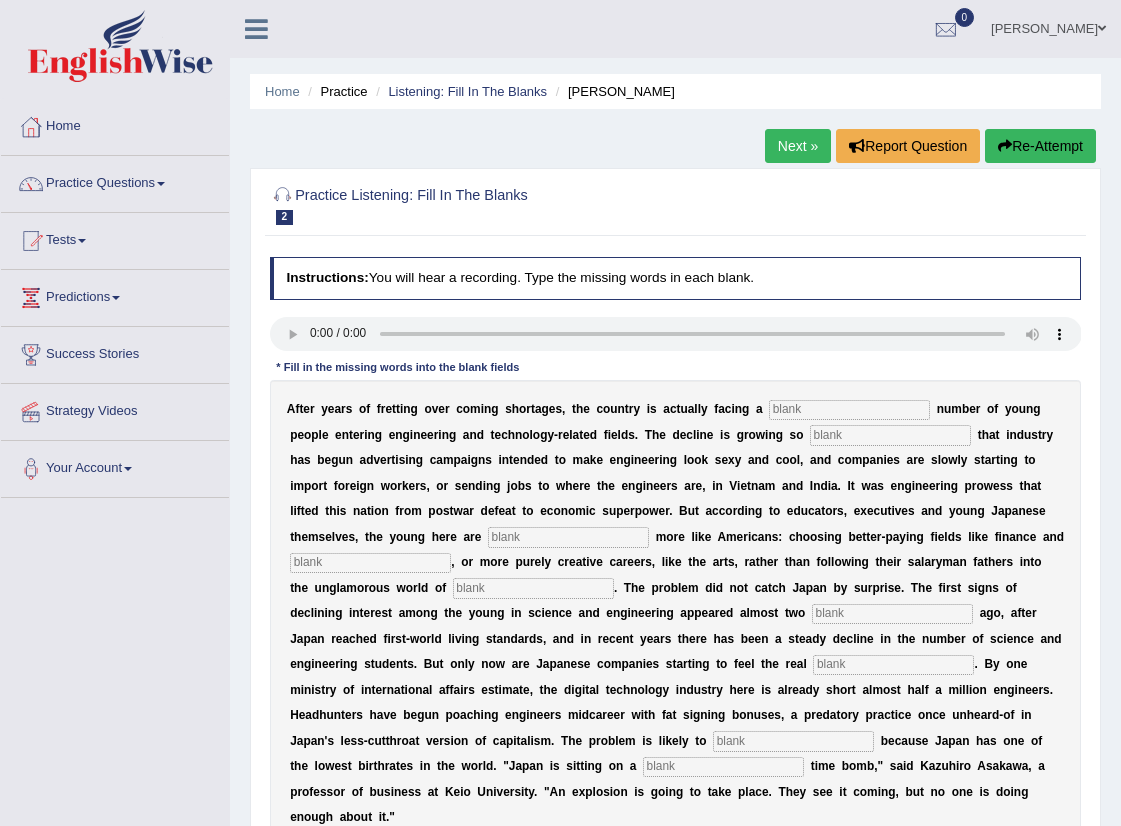scroll, scrollTop: 0, scrollLeft: 0, axis: both 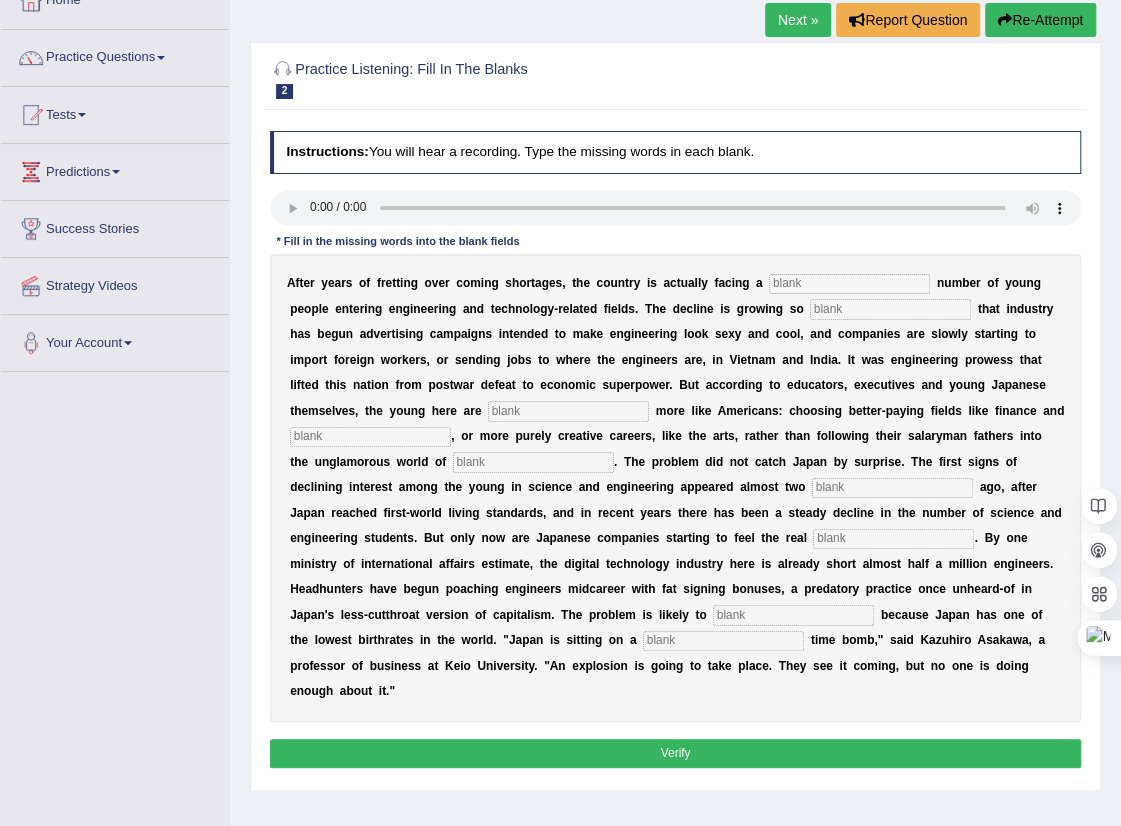 click at bounding box center (849, 284) 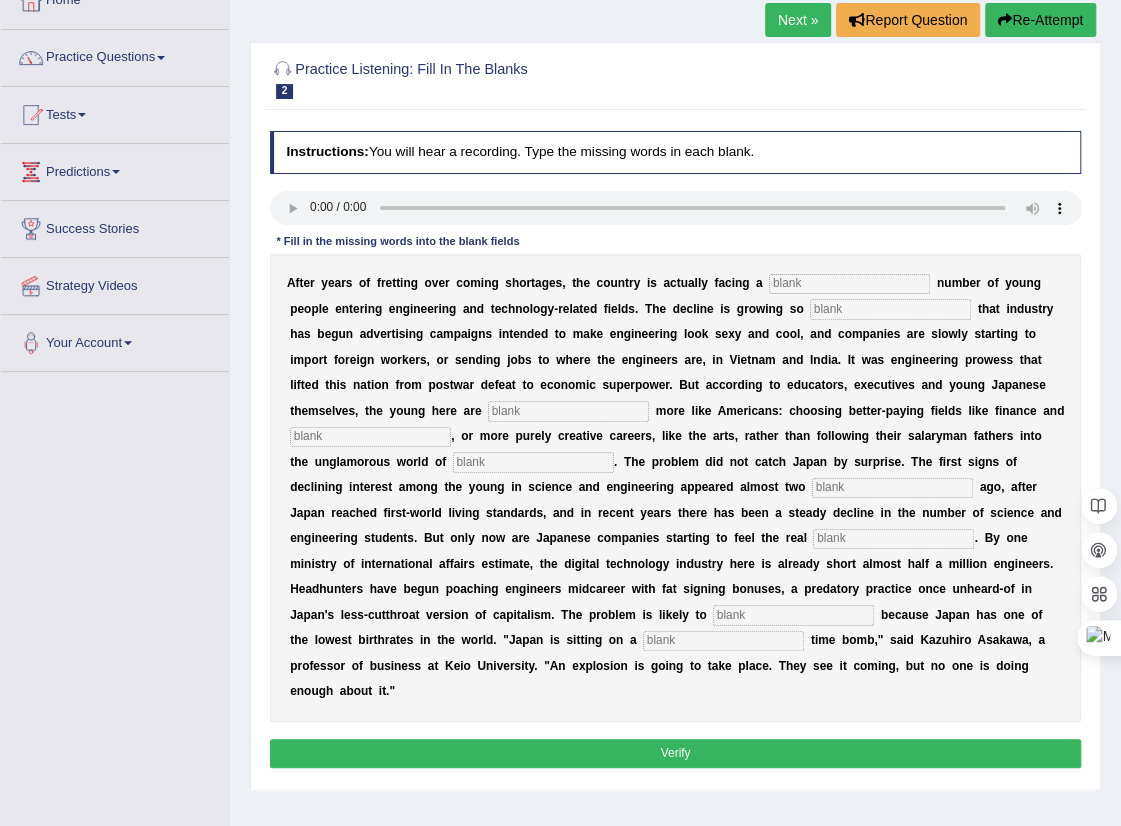 type on "a" 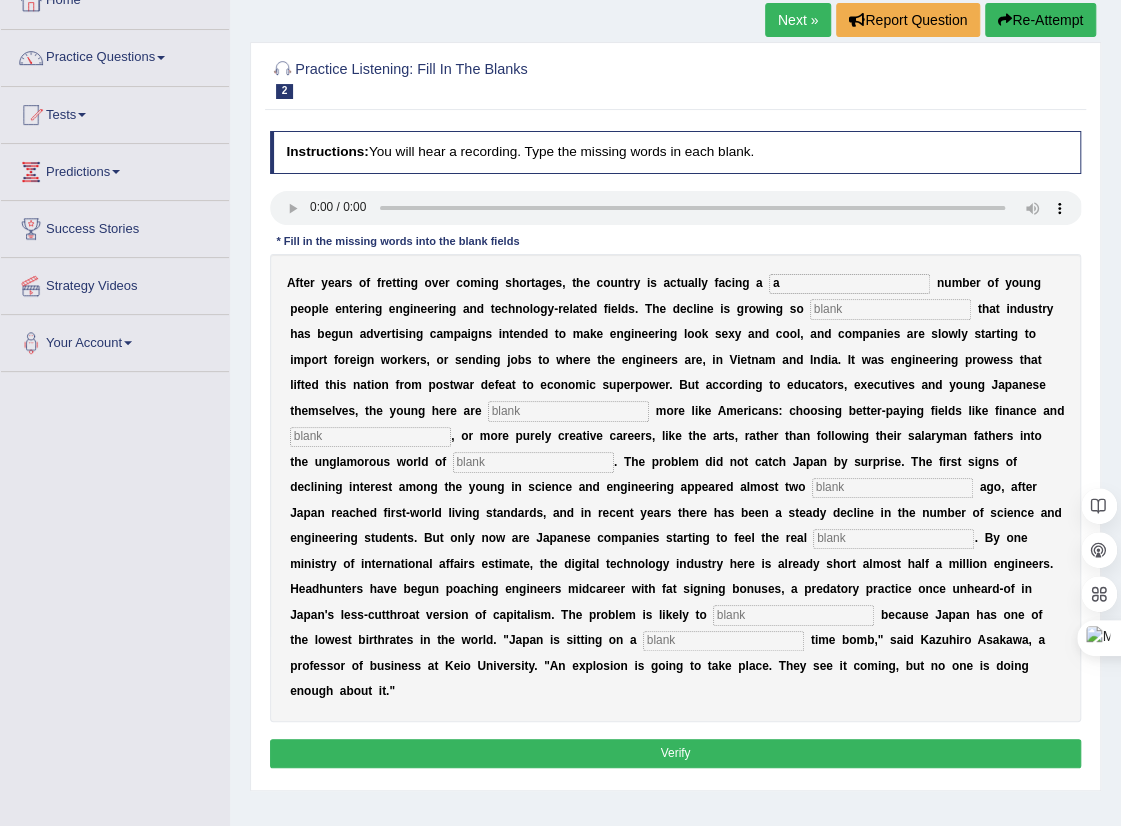 type 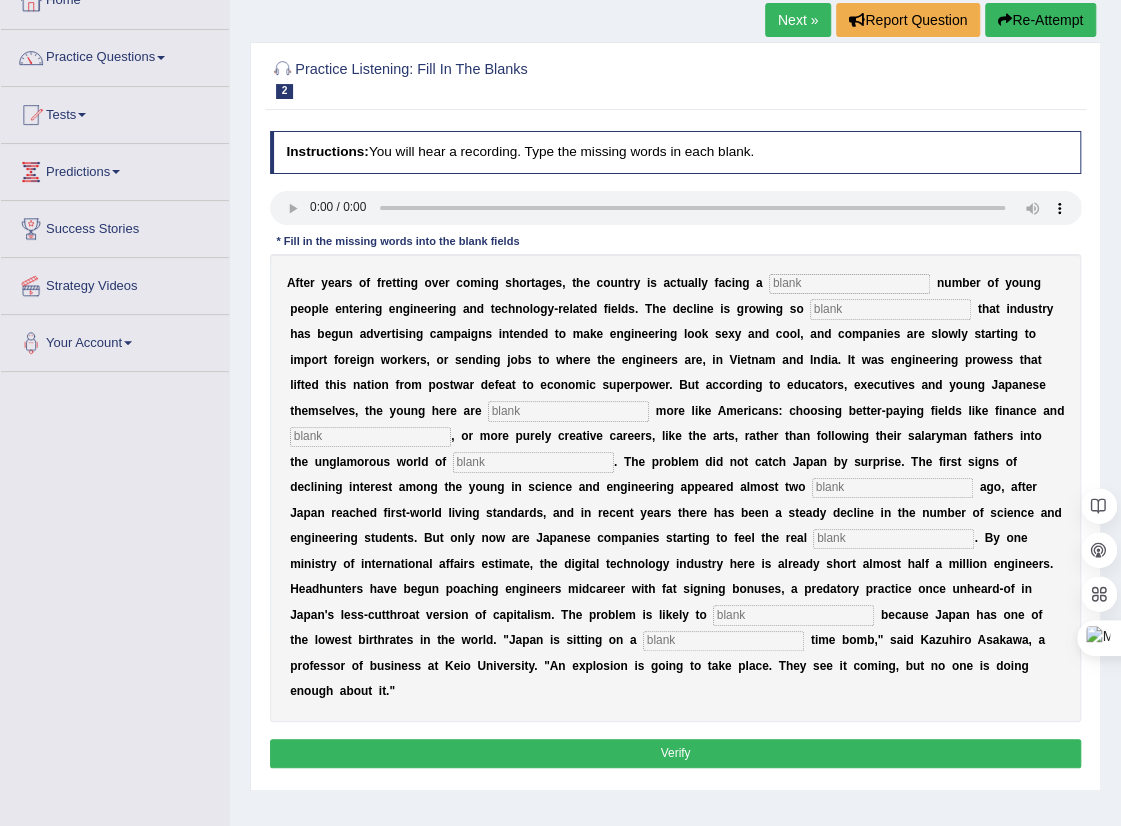 click at bounding box center (890, 309) 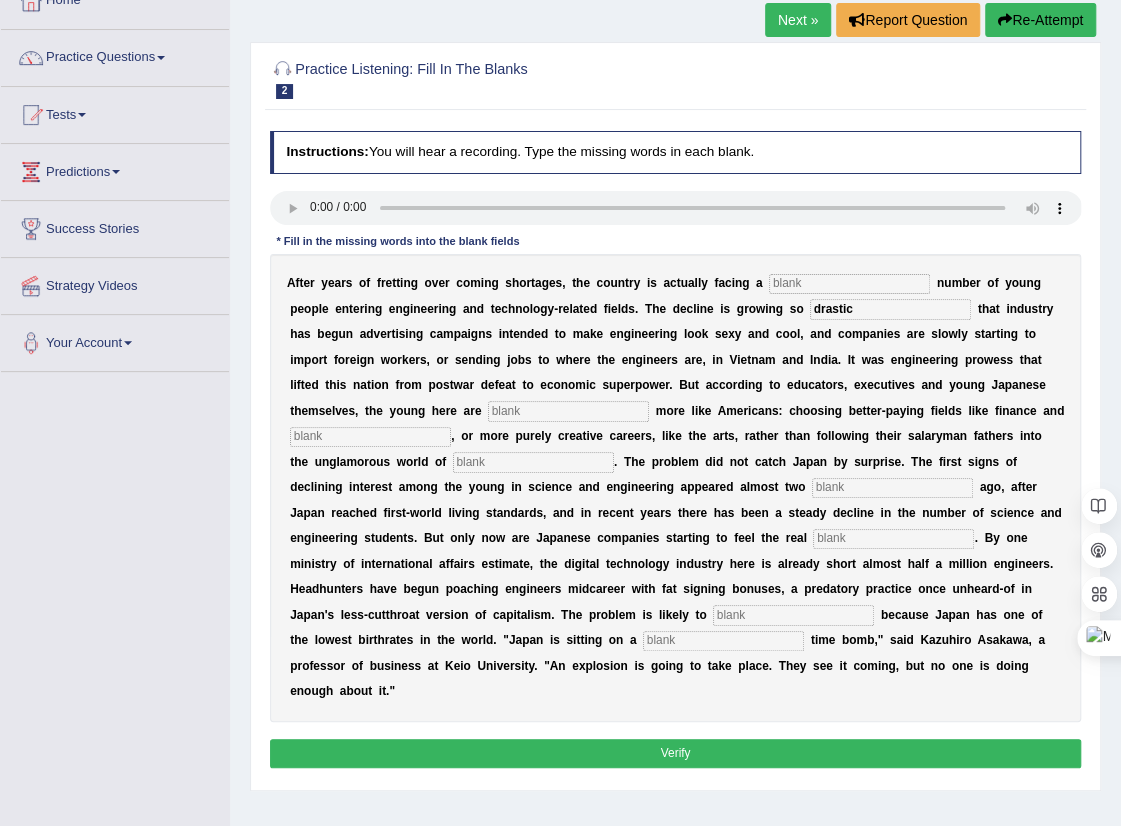 type on "drastic" 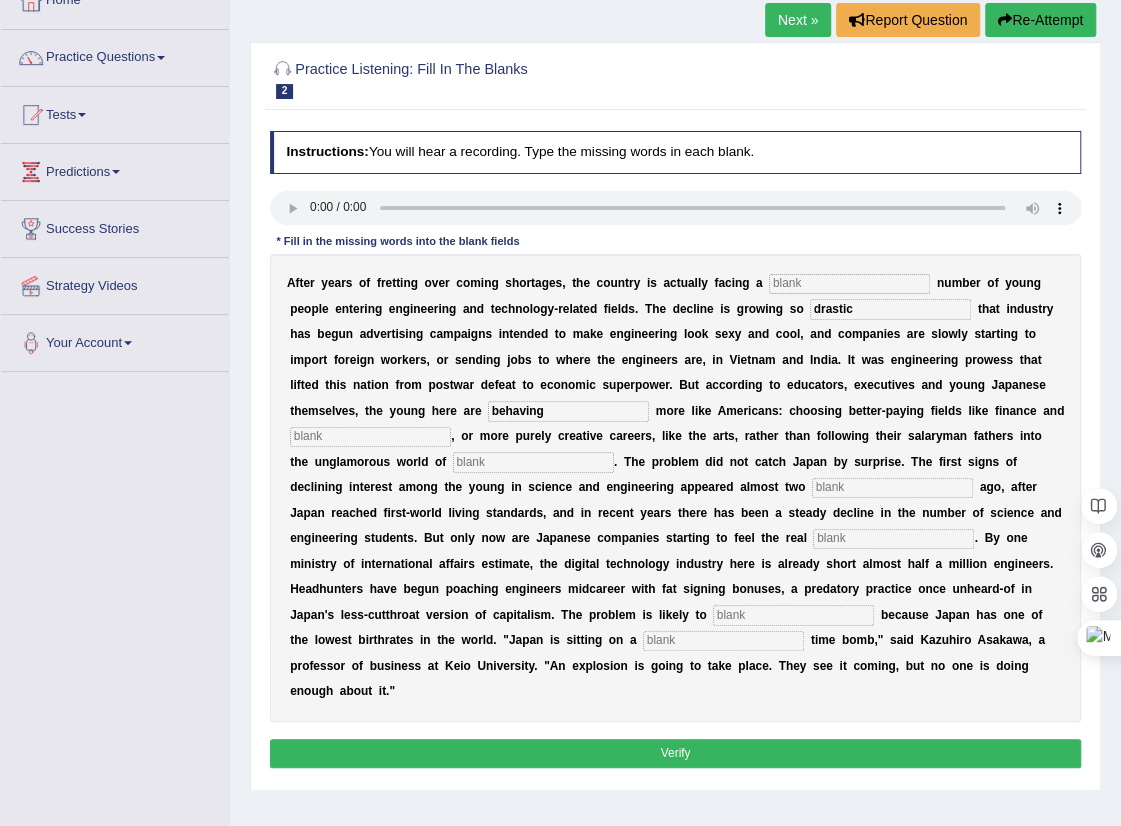 type on "behaving" 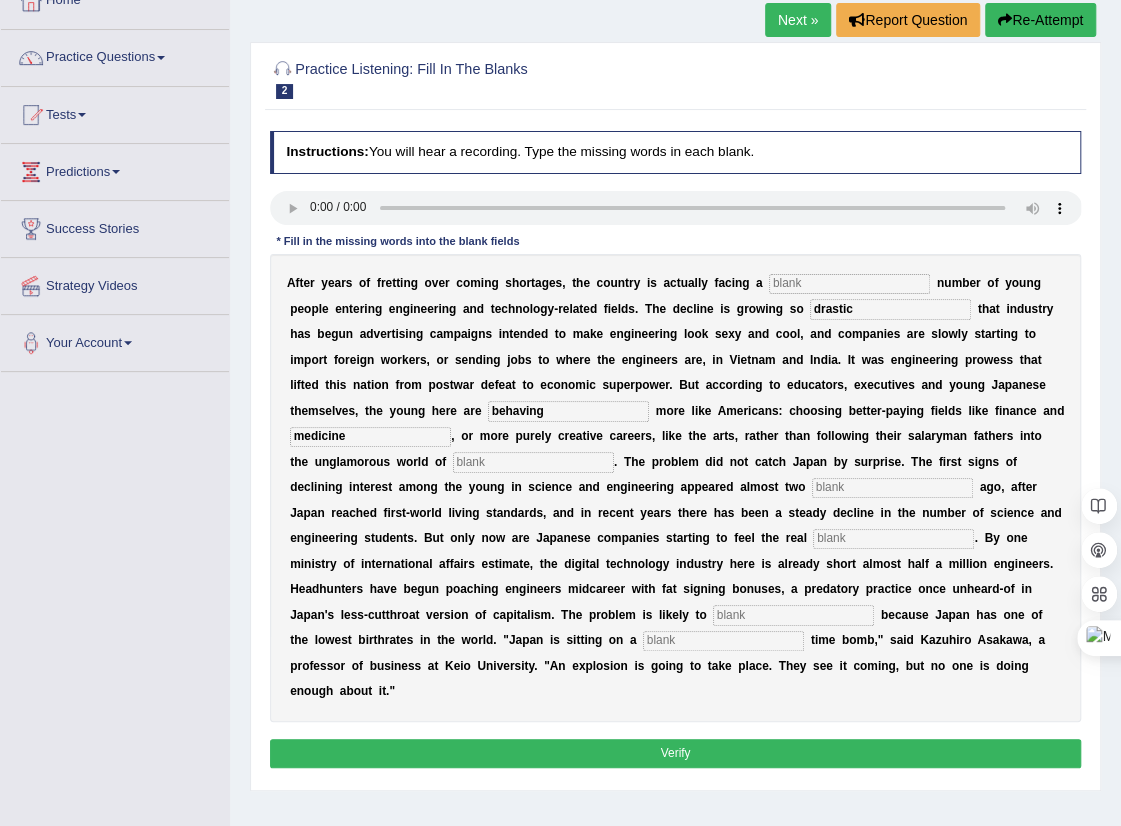 type on "medicine" 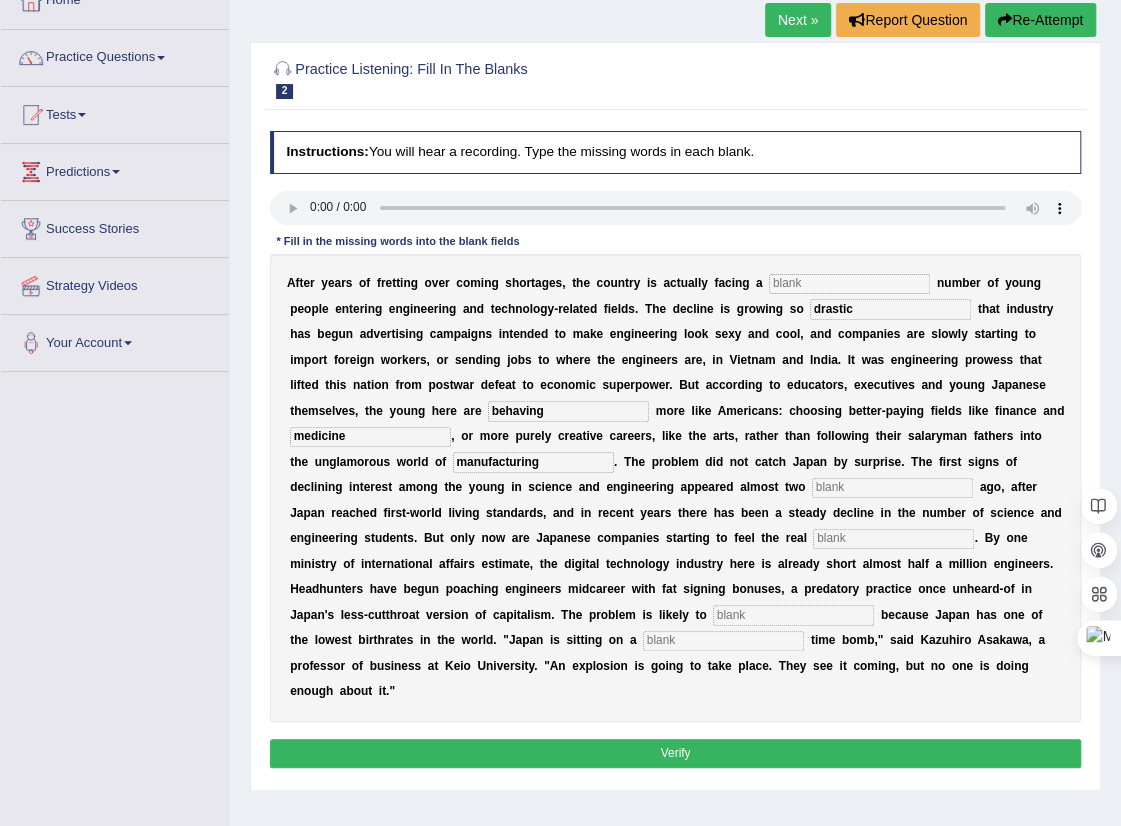 type on "manufacturing" 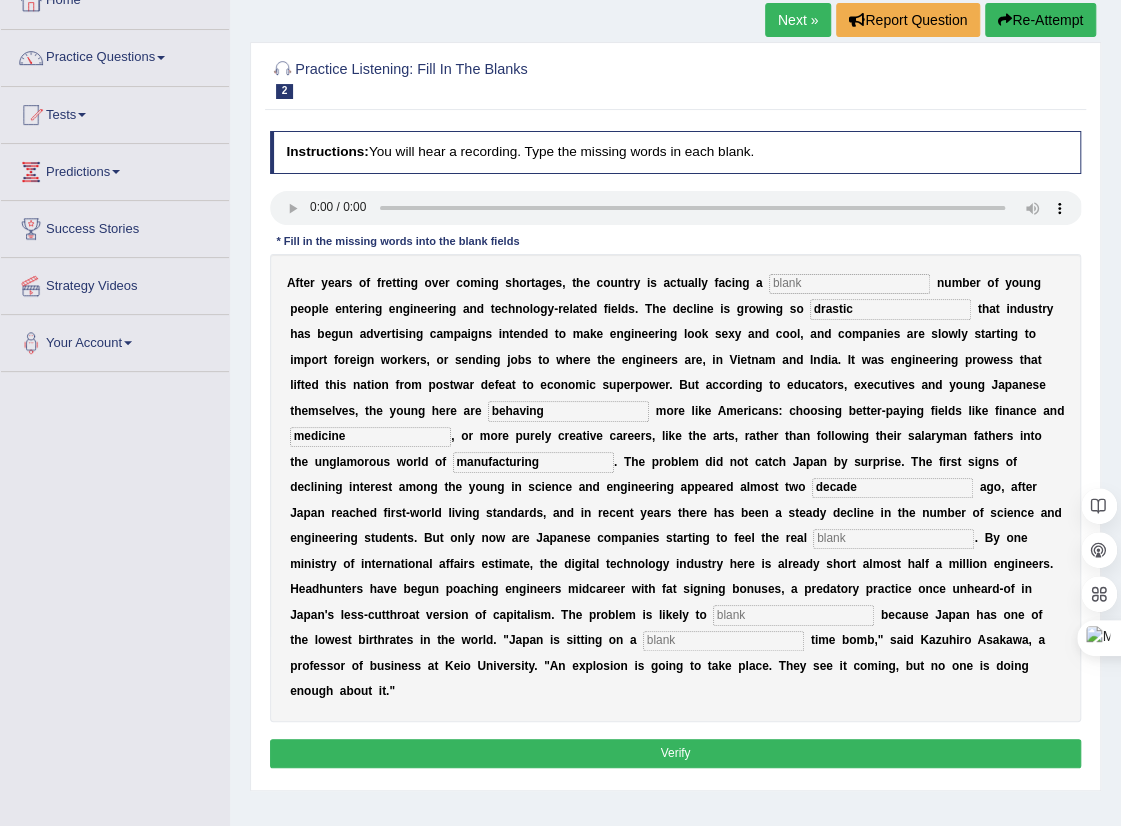 type on "decade" 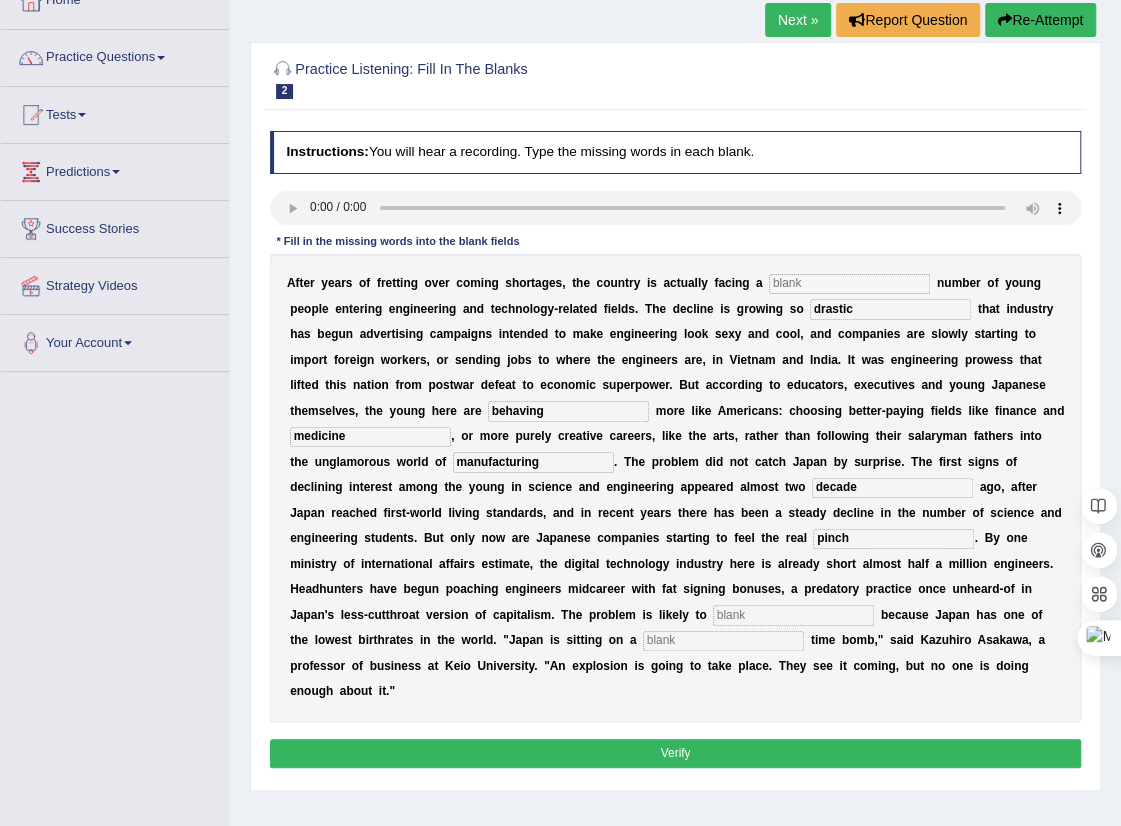 type on "pinch" 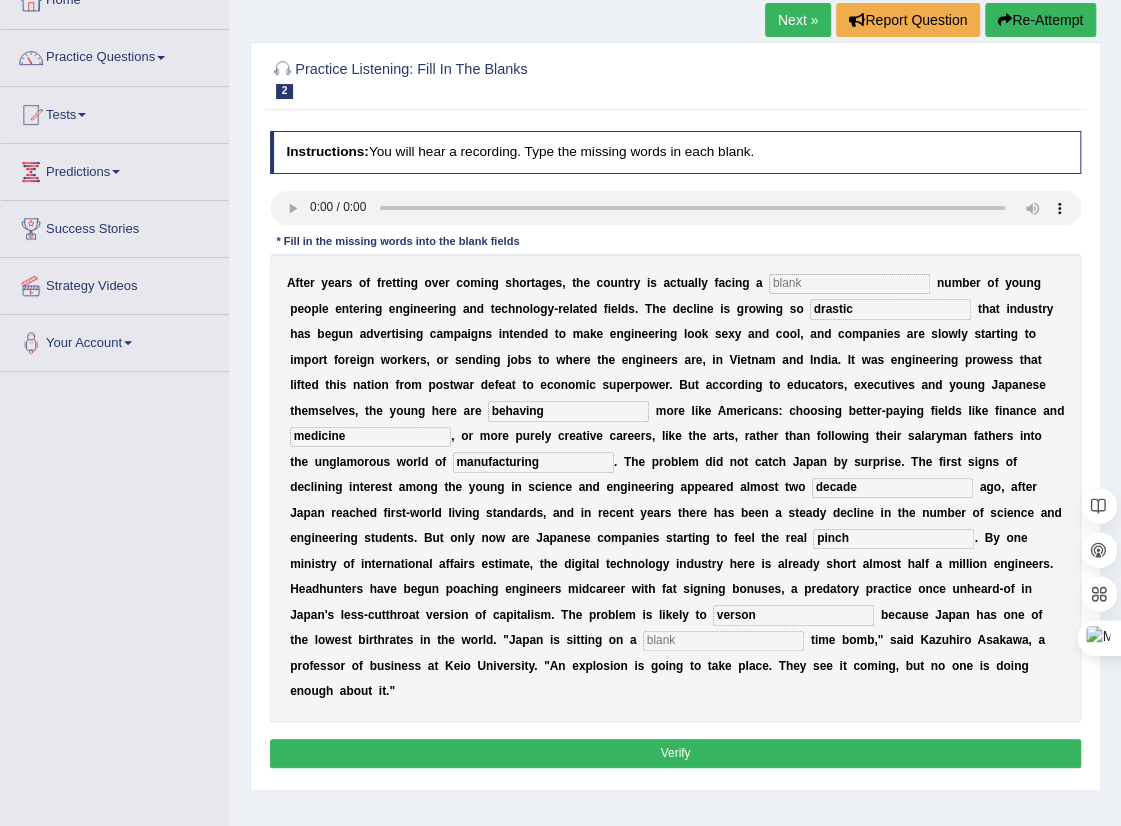 type on "verson" 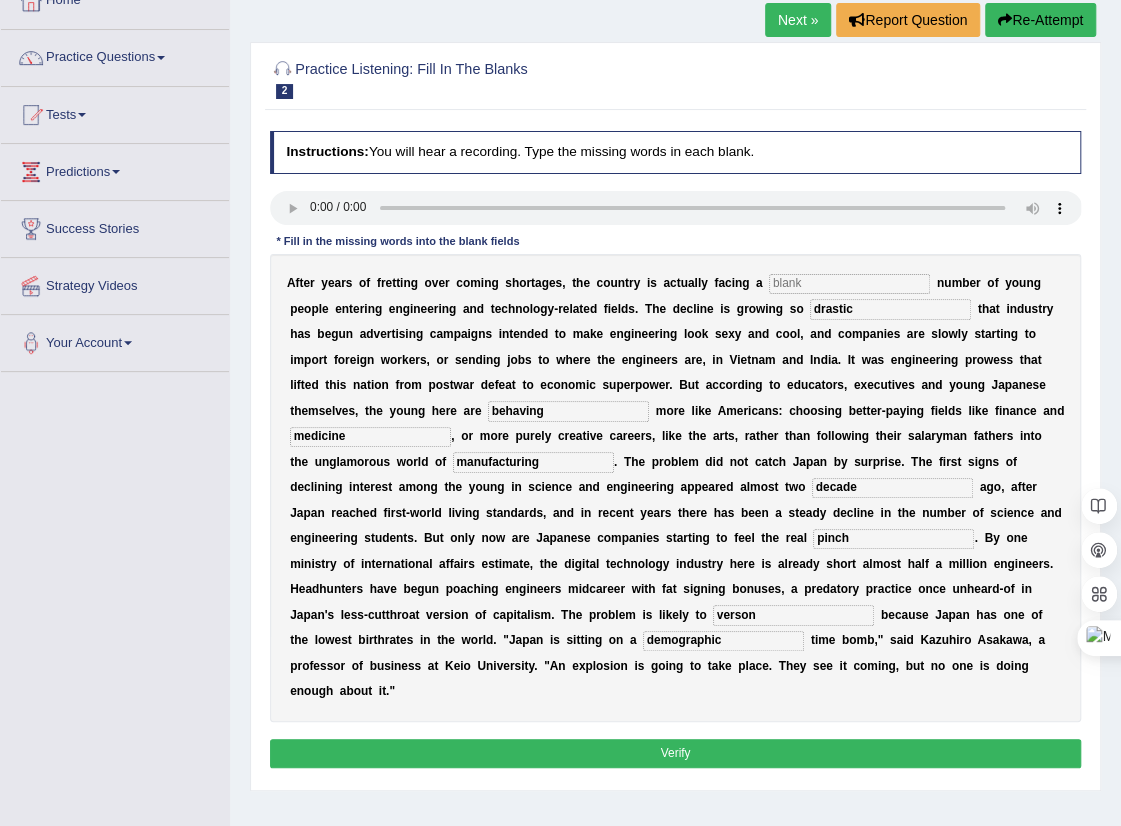 type on "demographic" 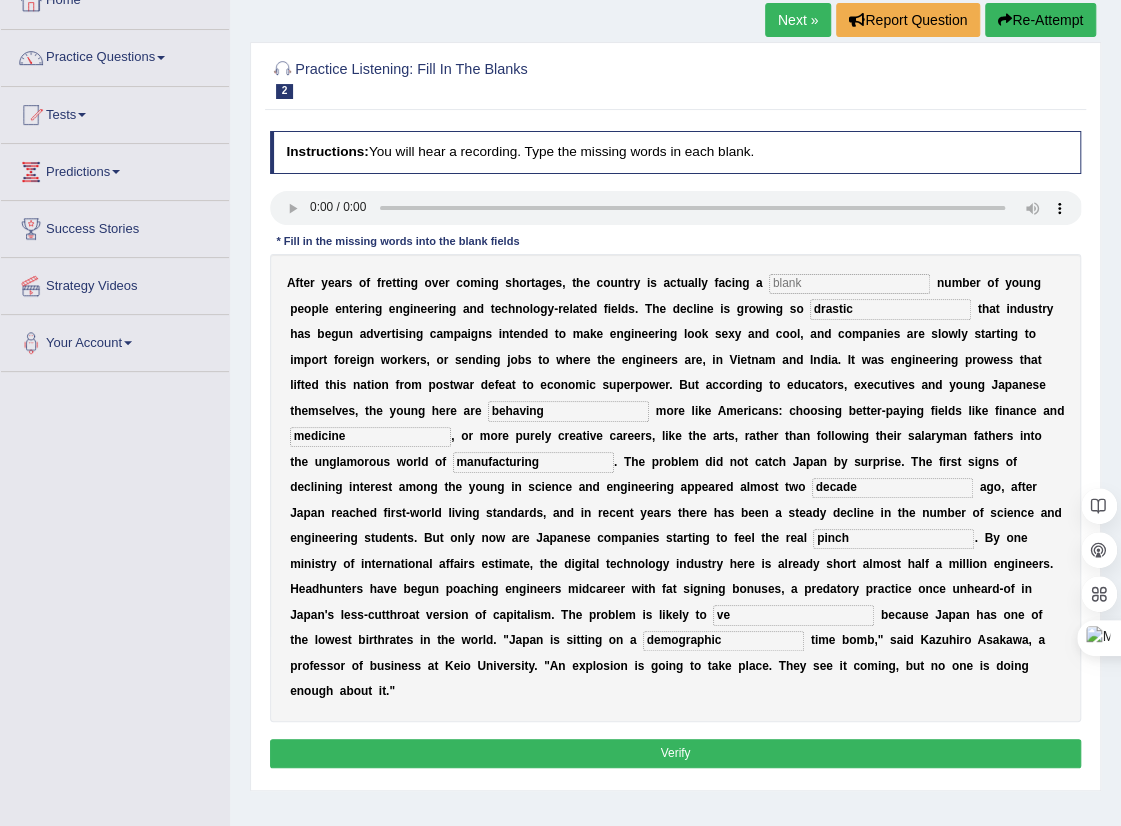 type on "v" 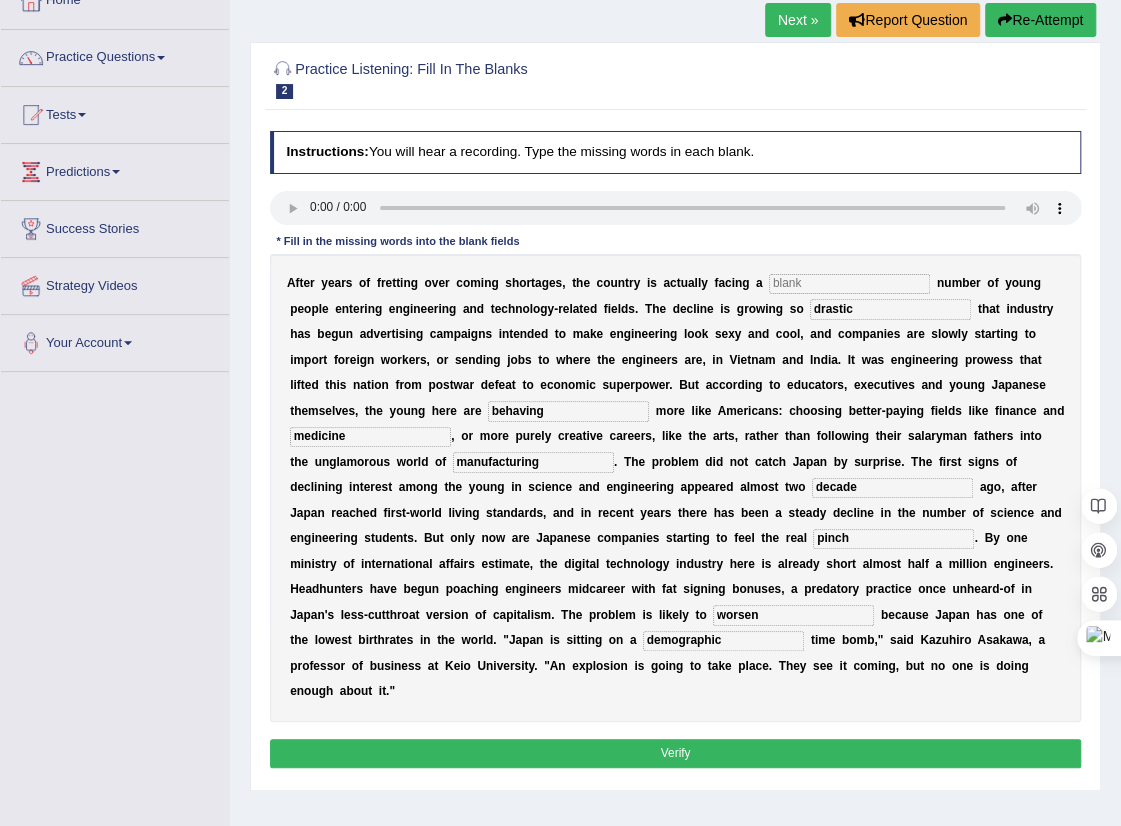 type on "worsen" 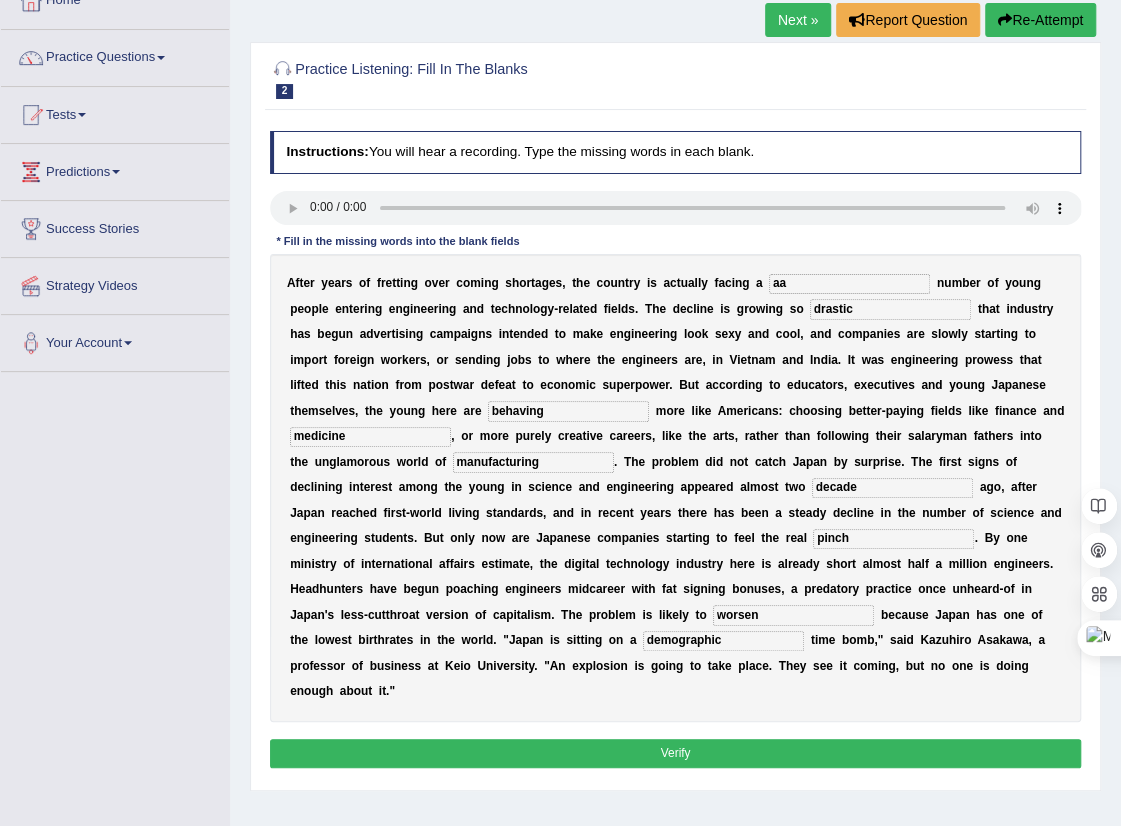 type on "aa" 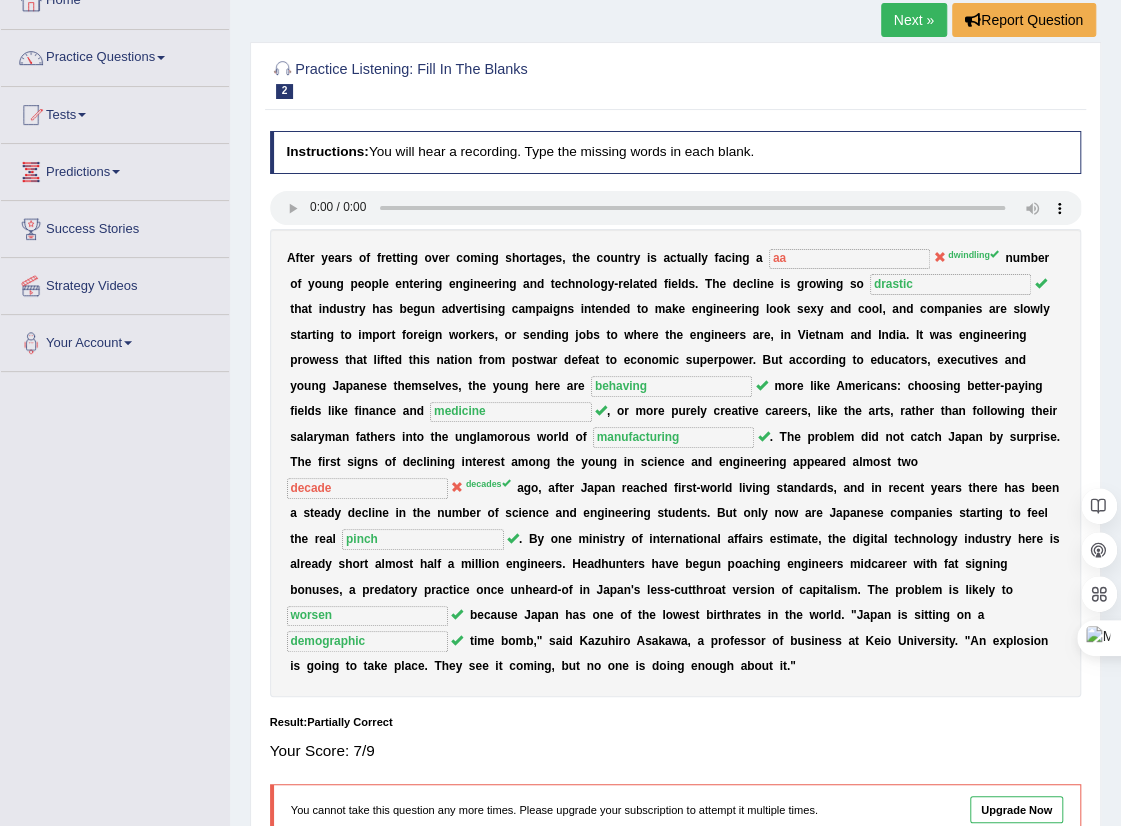 scroll, scrollTop: 0, scrollLeft: 0, axis: both 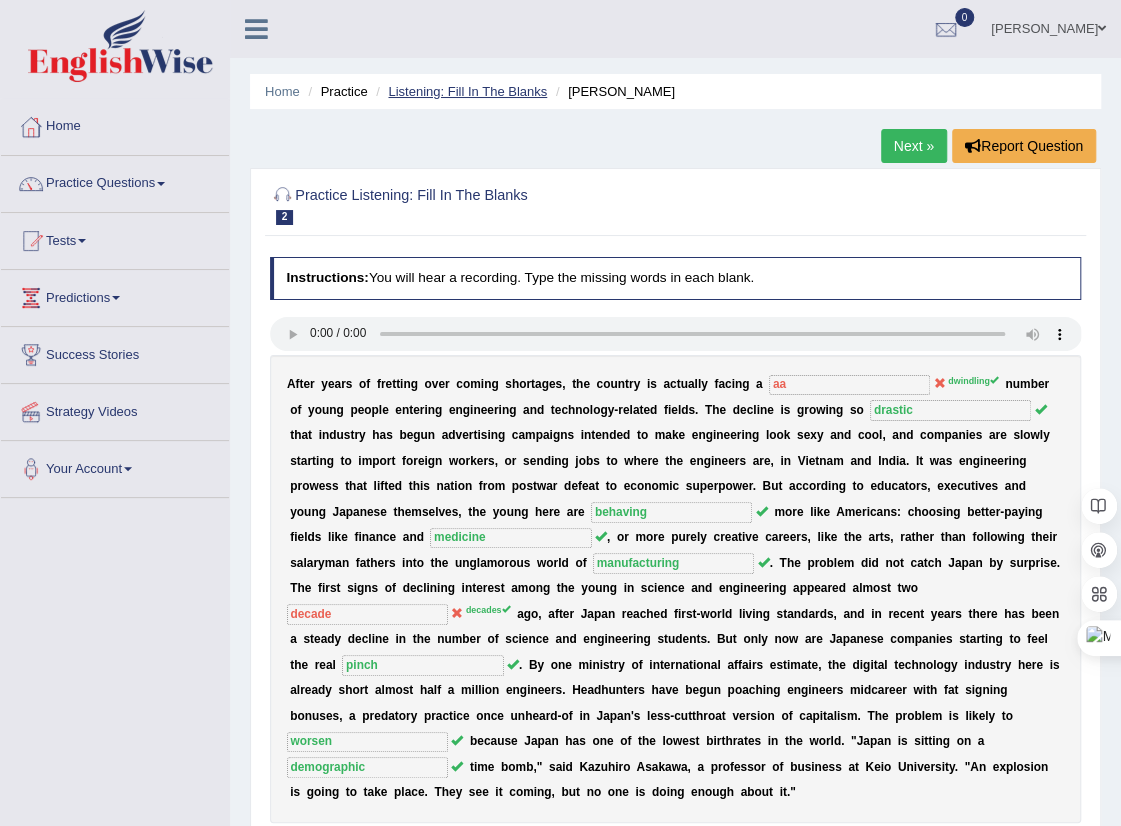click on "Listening: Fill In The Blanks" at bounding box center [467, 91] 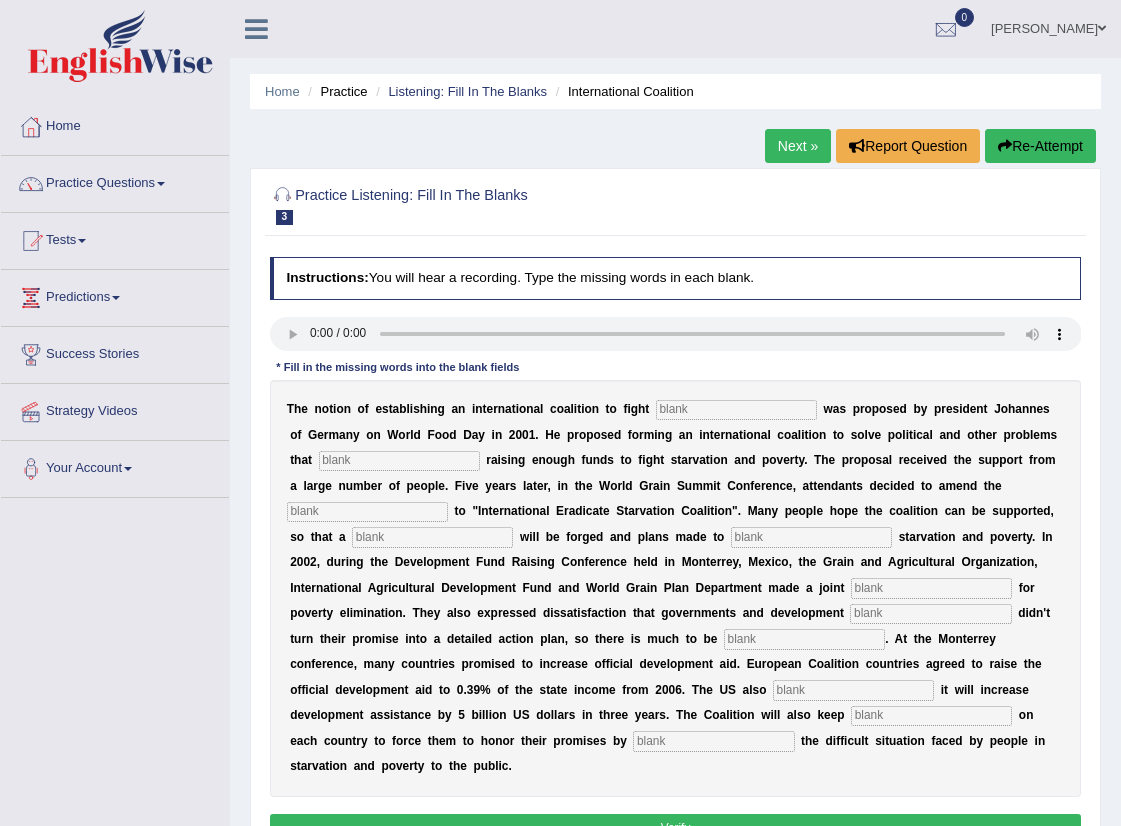 scroll, scrollTop: 0, scrollLeft: 0, axis: both 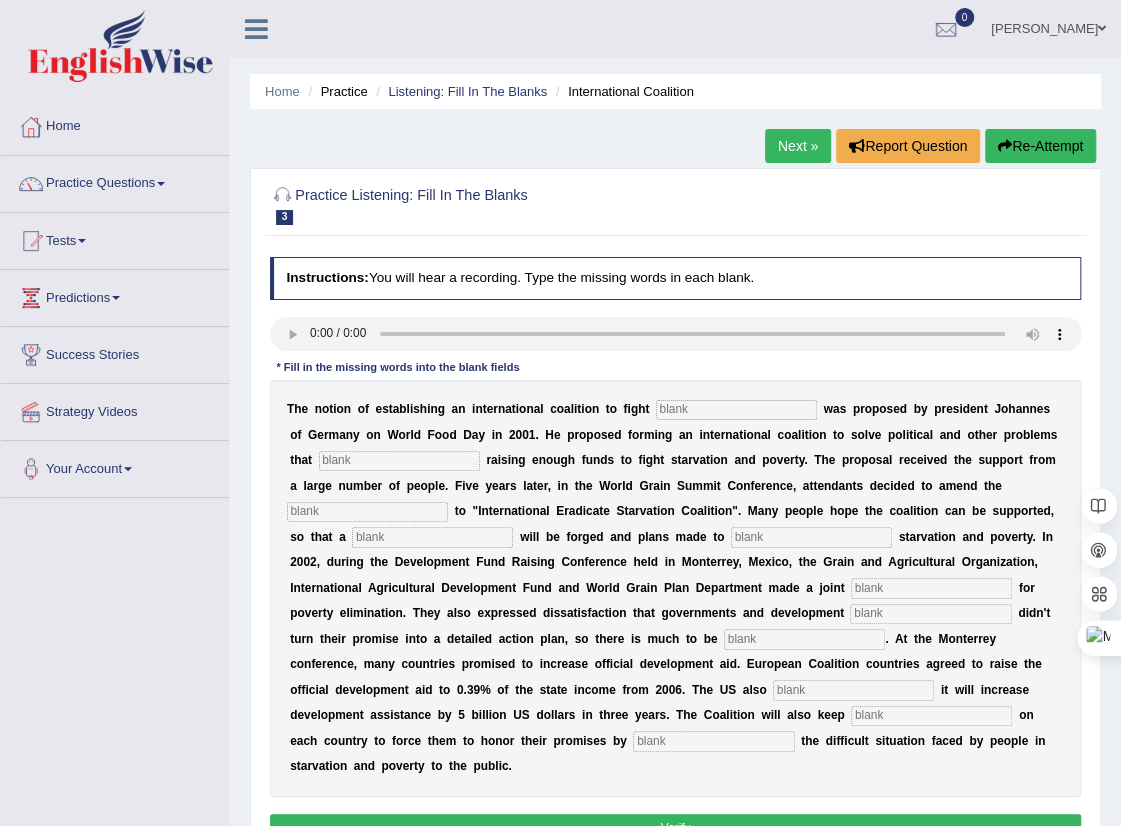click at bounding box center [736, 410] 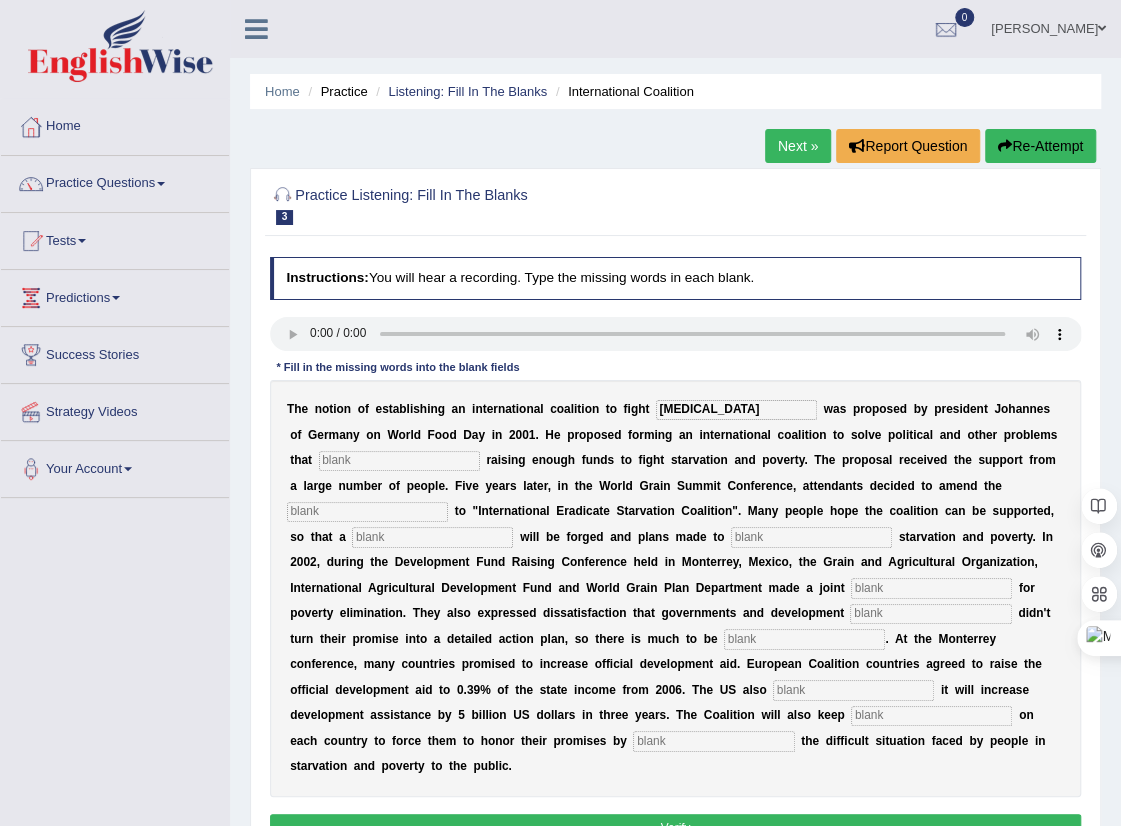 type on "[MEDICAL_DATA]" 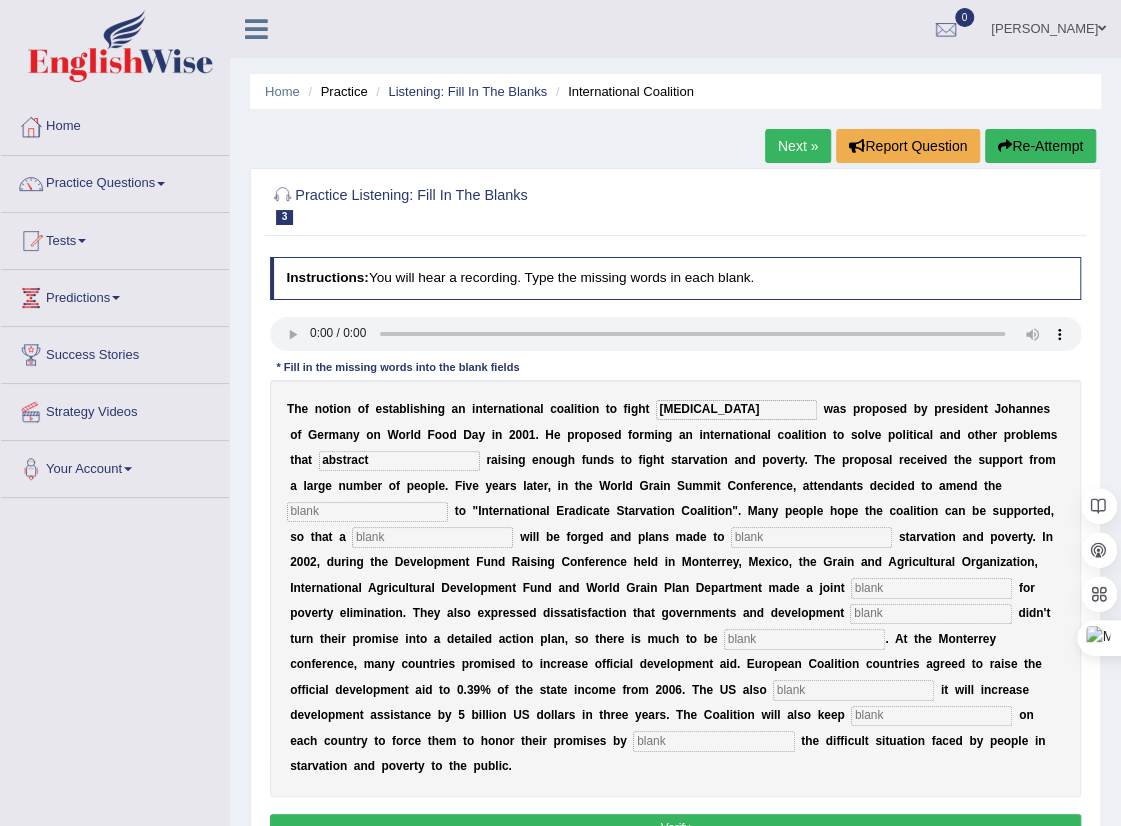 type on "abstract" 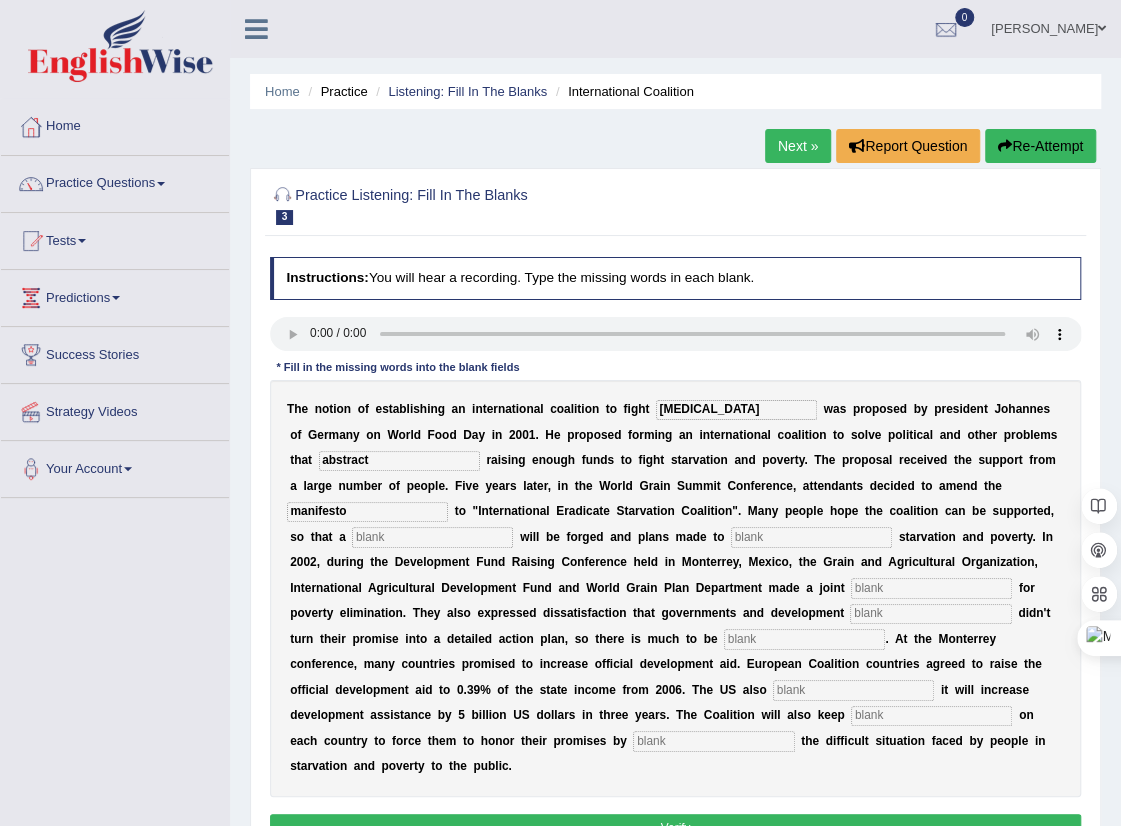type on "manifesto" 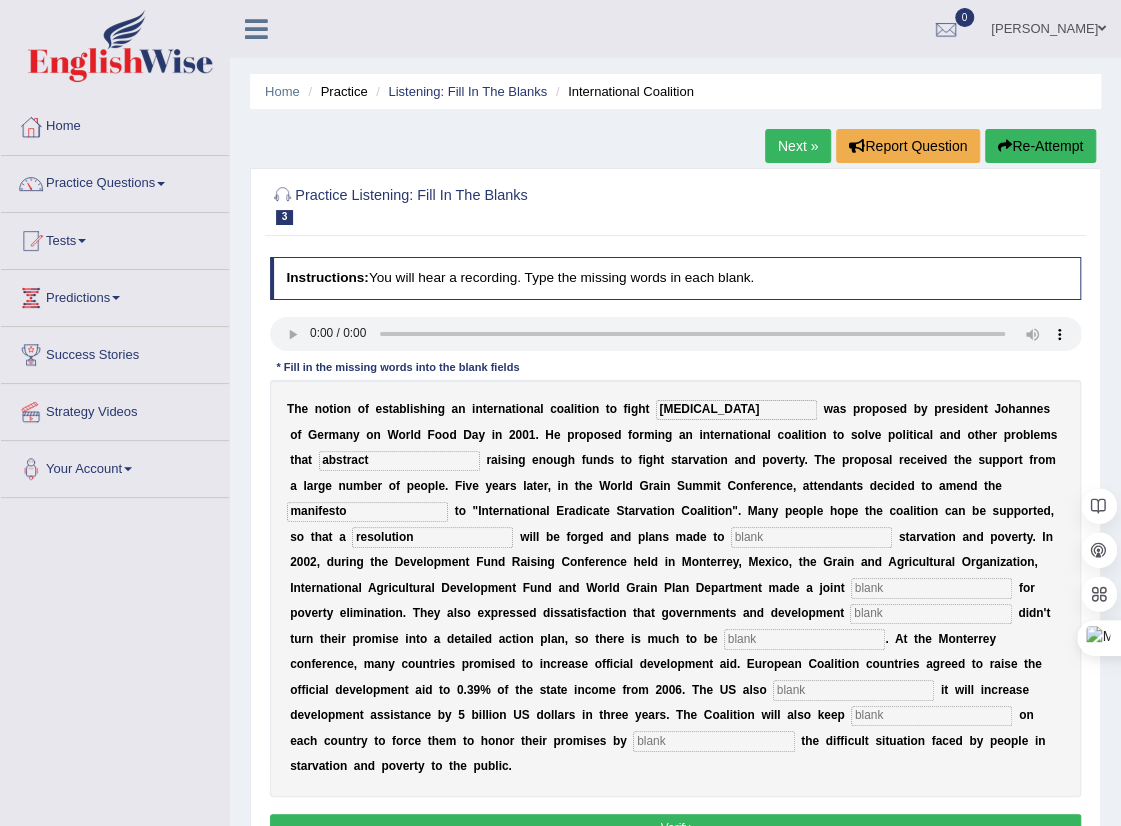 type on "resolution" 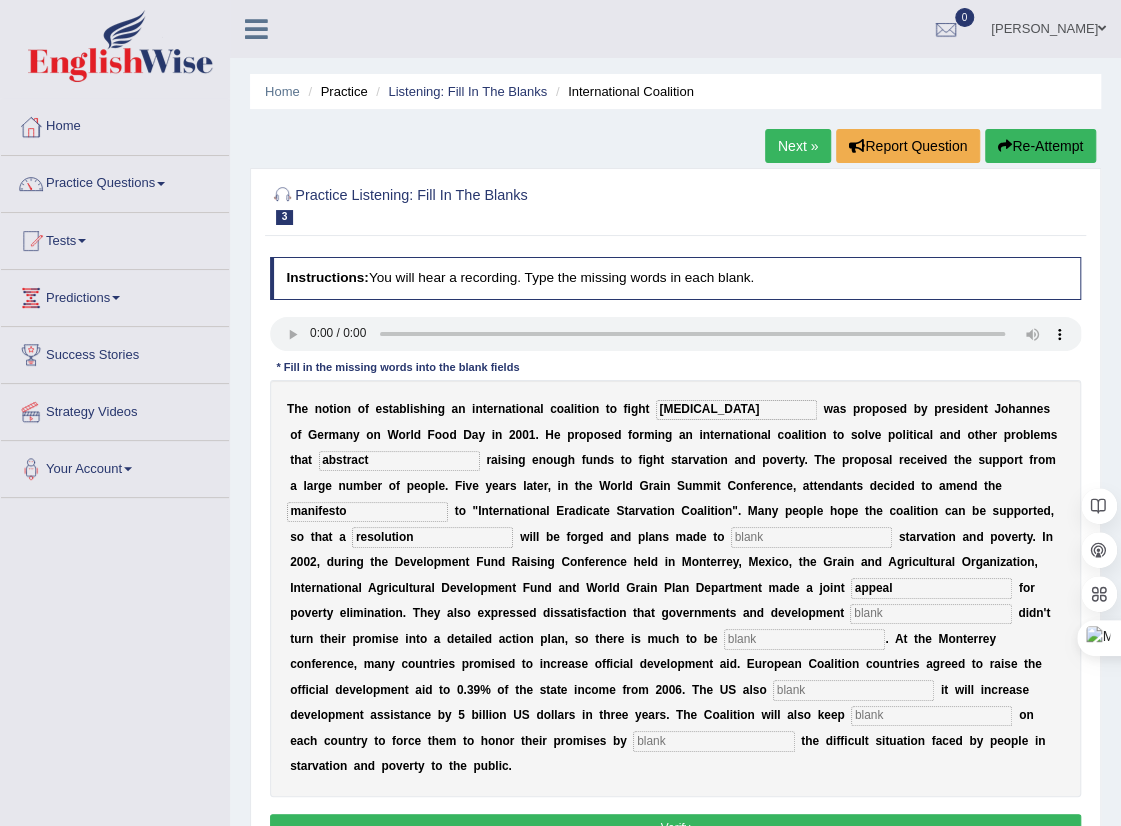 type on "appeal" 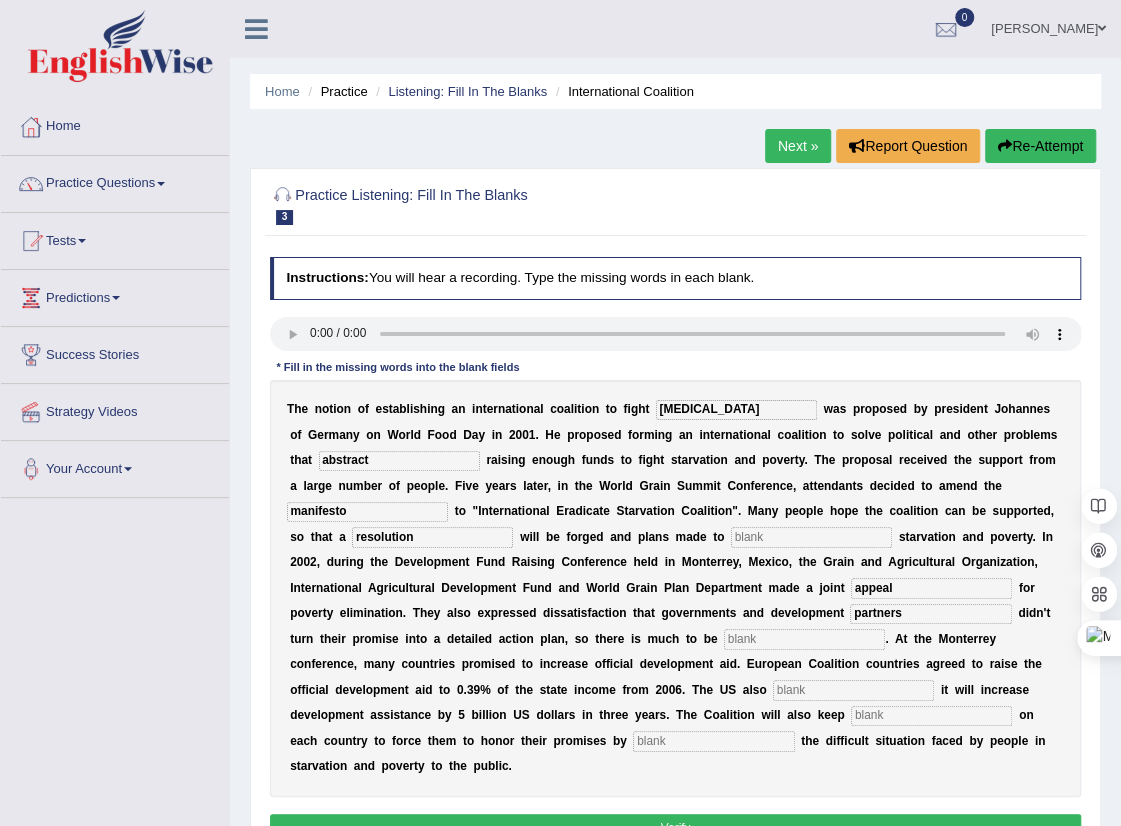 type on "partners" 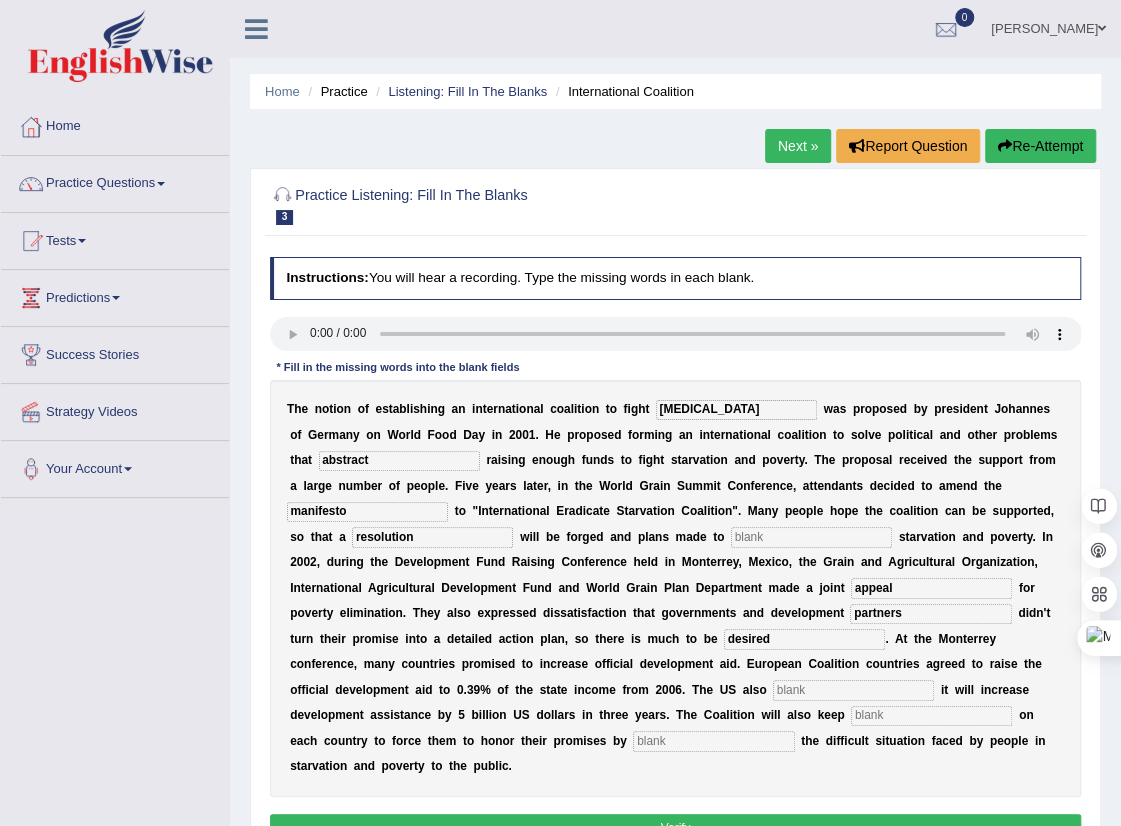 type on "desired" 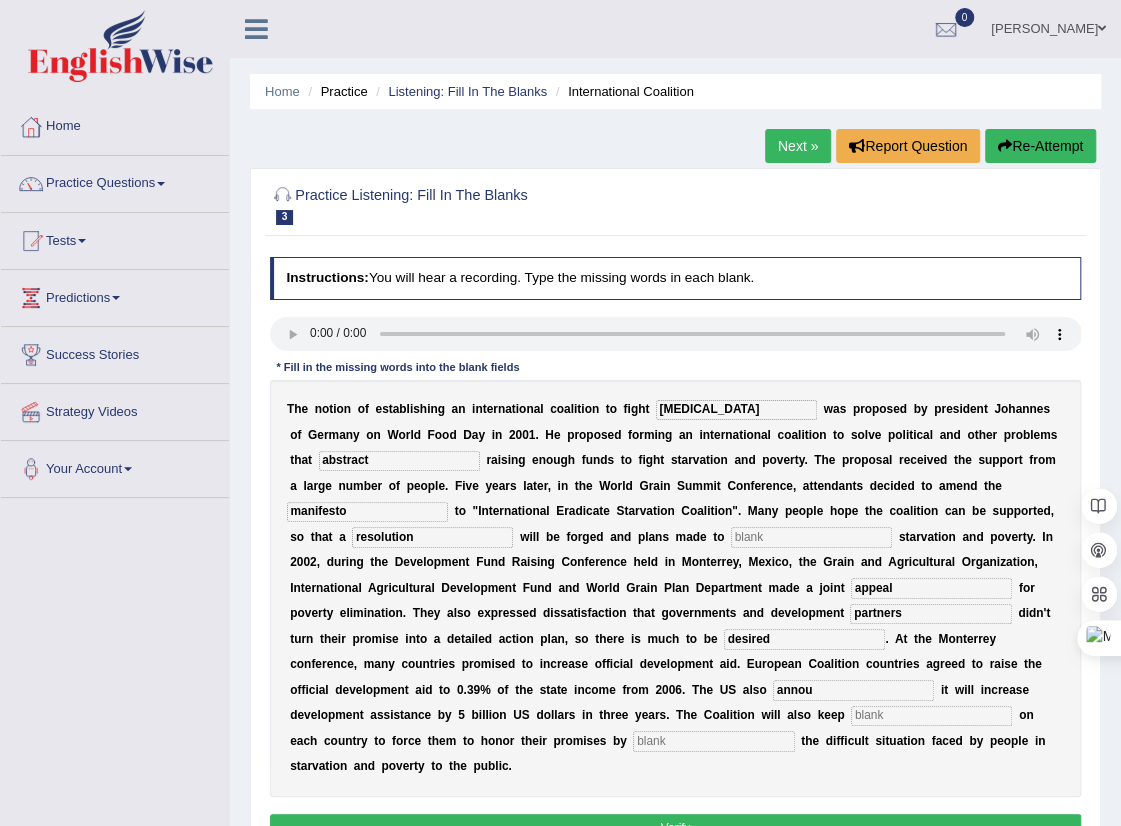 type on "annou" 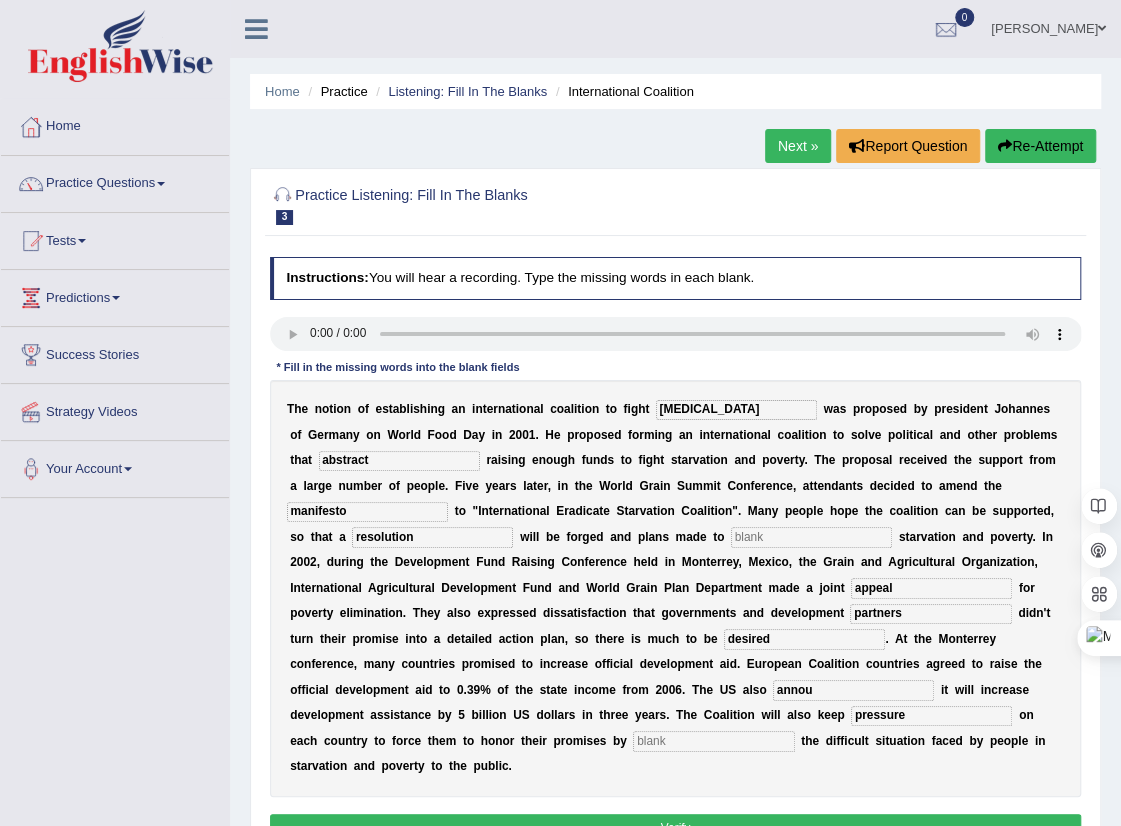type on "pressure" 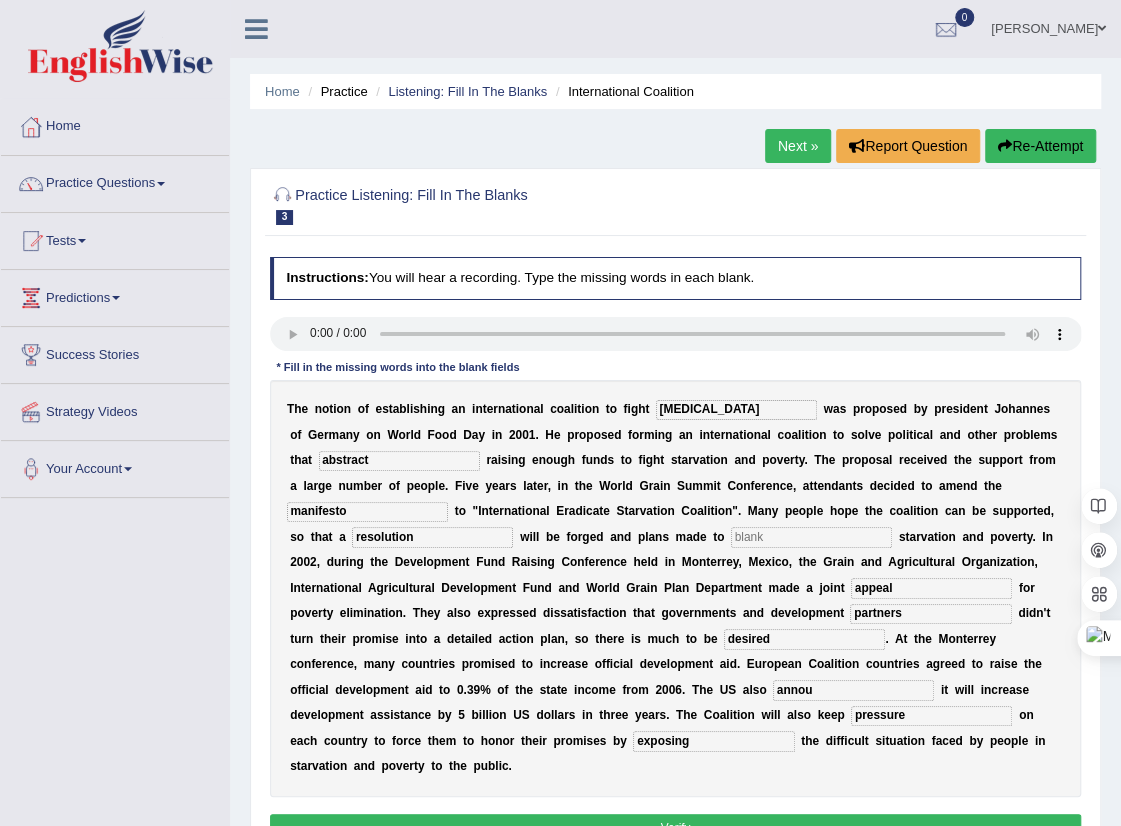 type on "exposing" 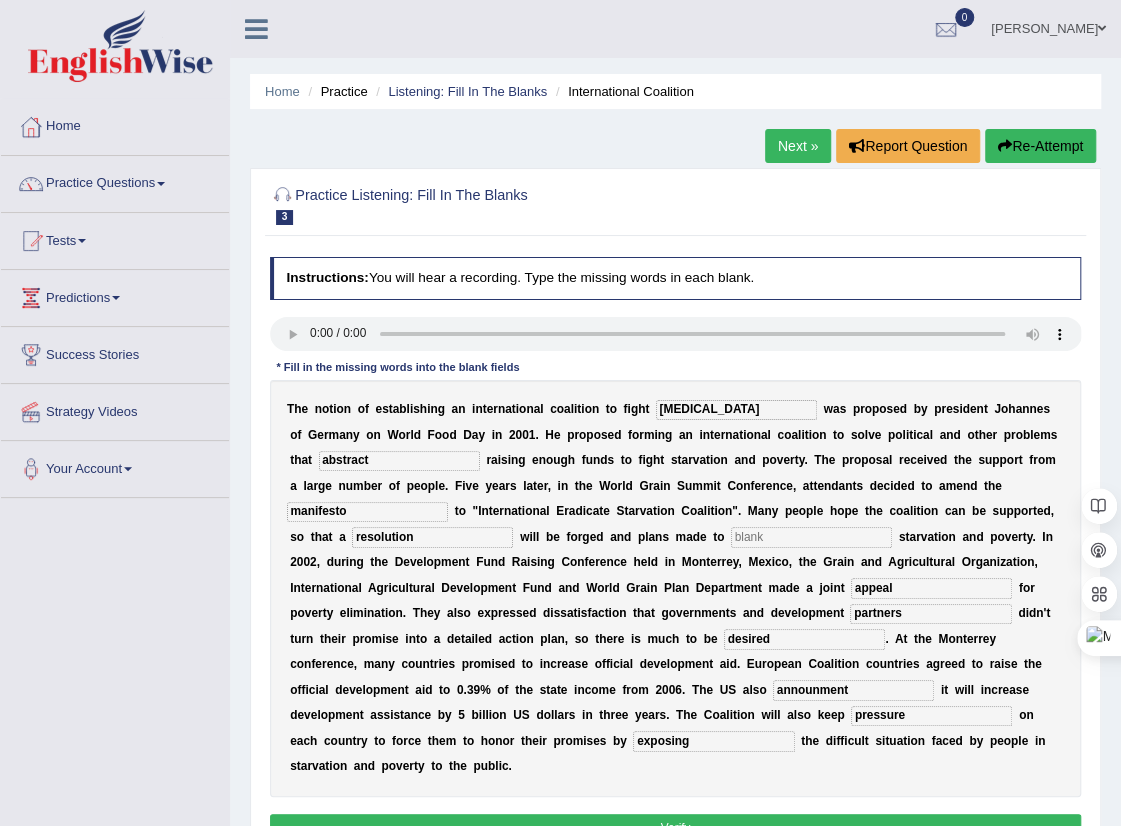 type on "announment" 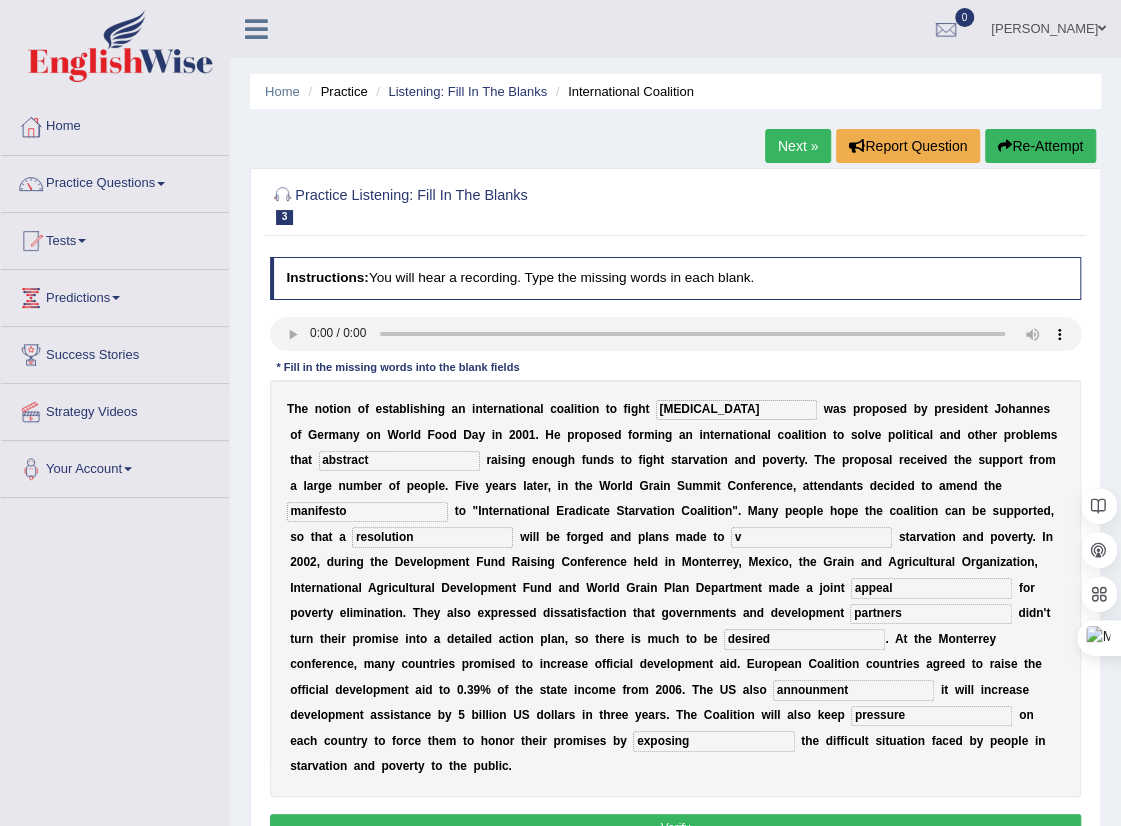 type on "v" 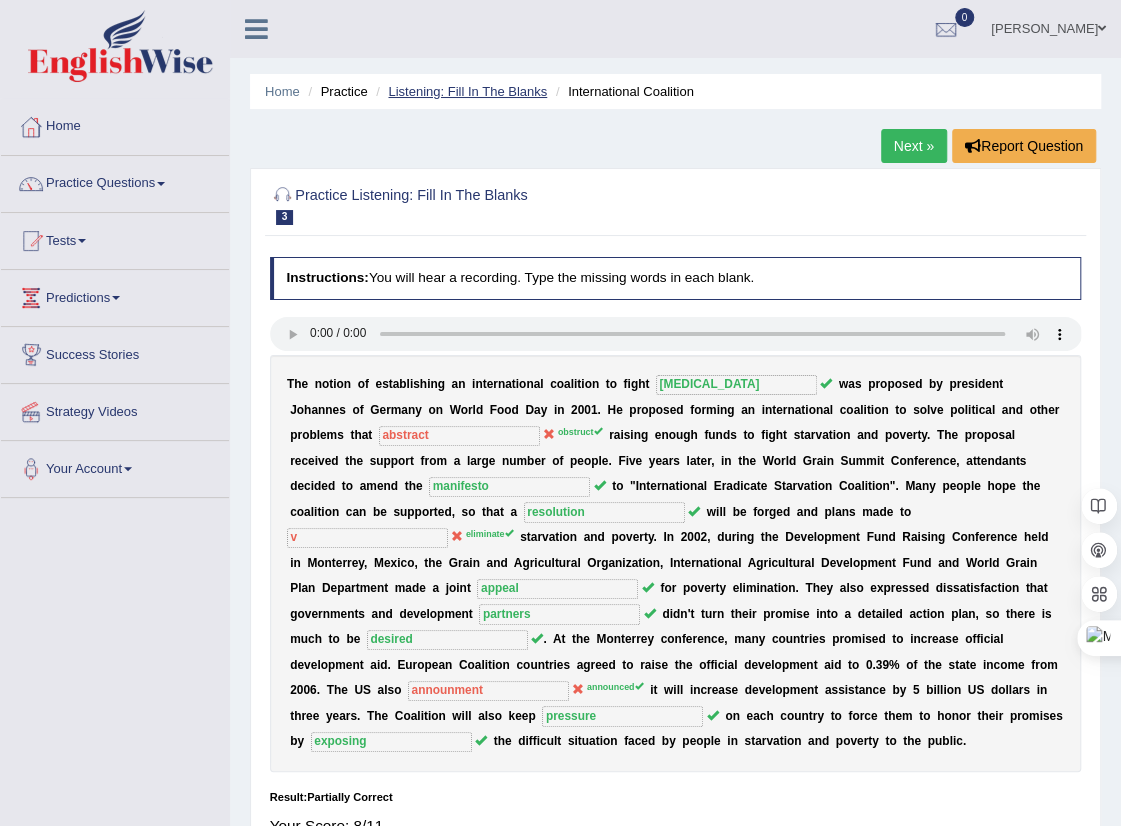 click on "Listening: Fill In The Blanks" at bounding box center [467, 91] 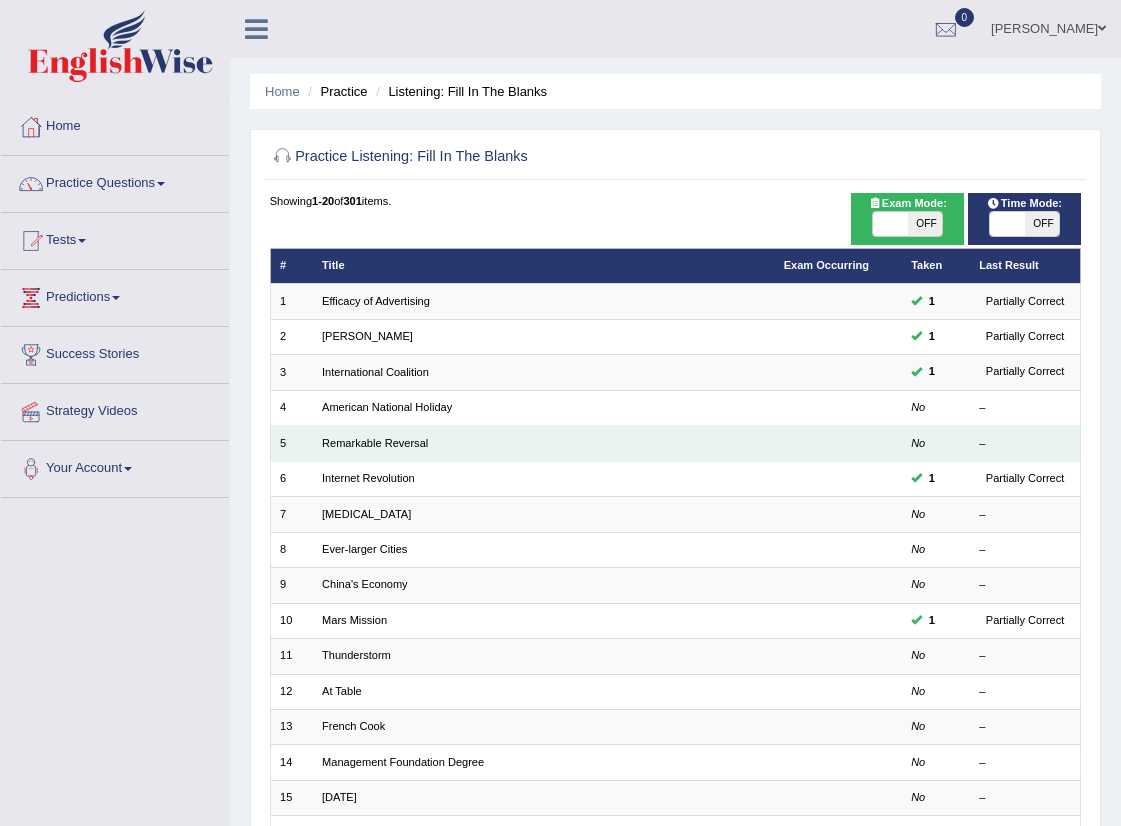 scroll, scrollTop: 0, scrollLeft: 0, axis: both 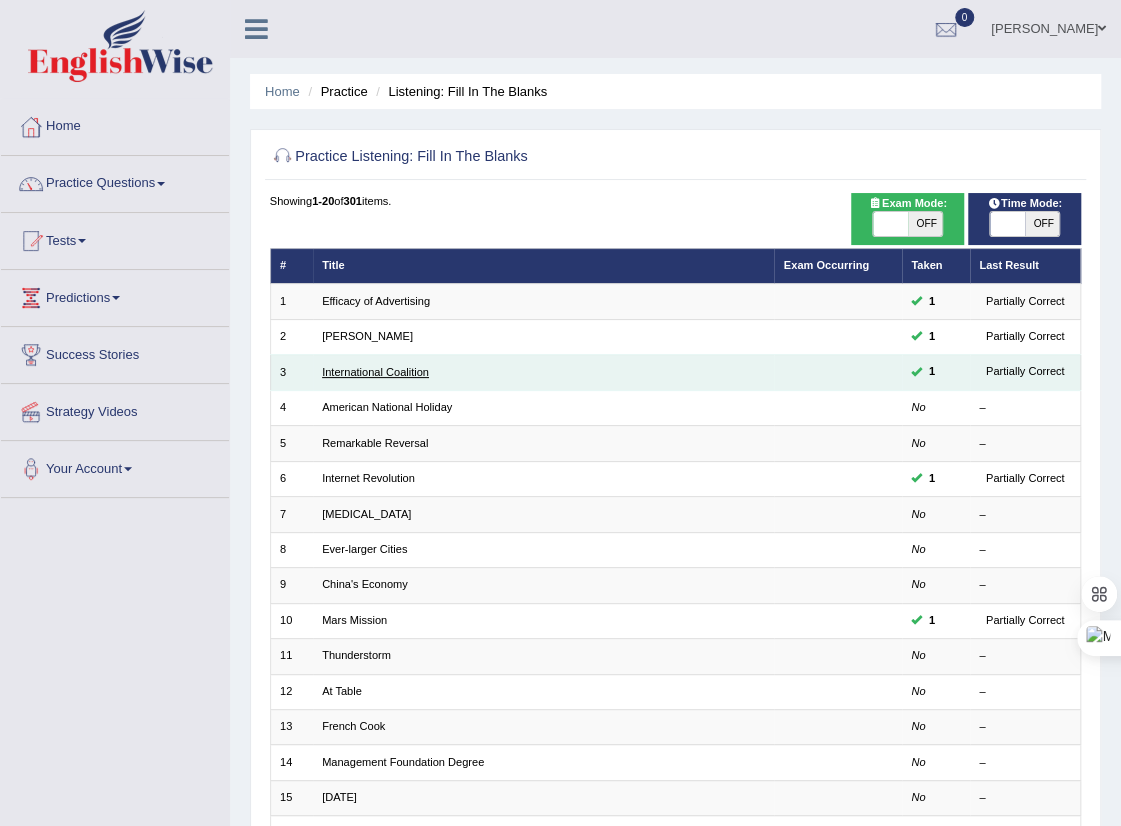 click on "International Coalition" at bounding box center (375, 372) 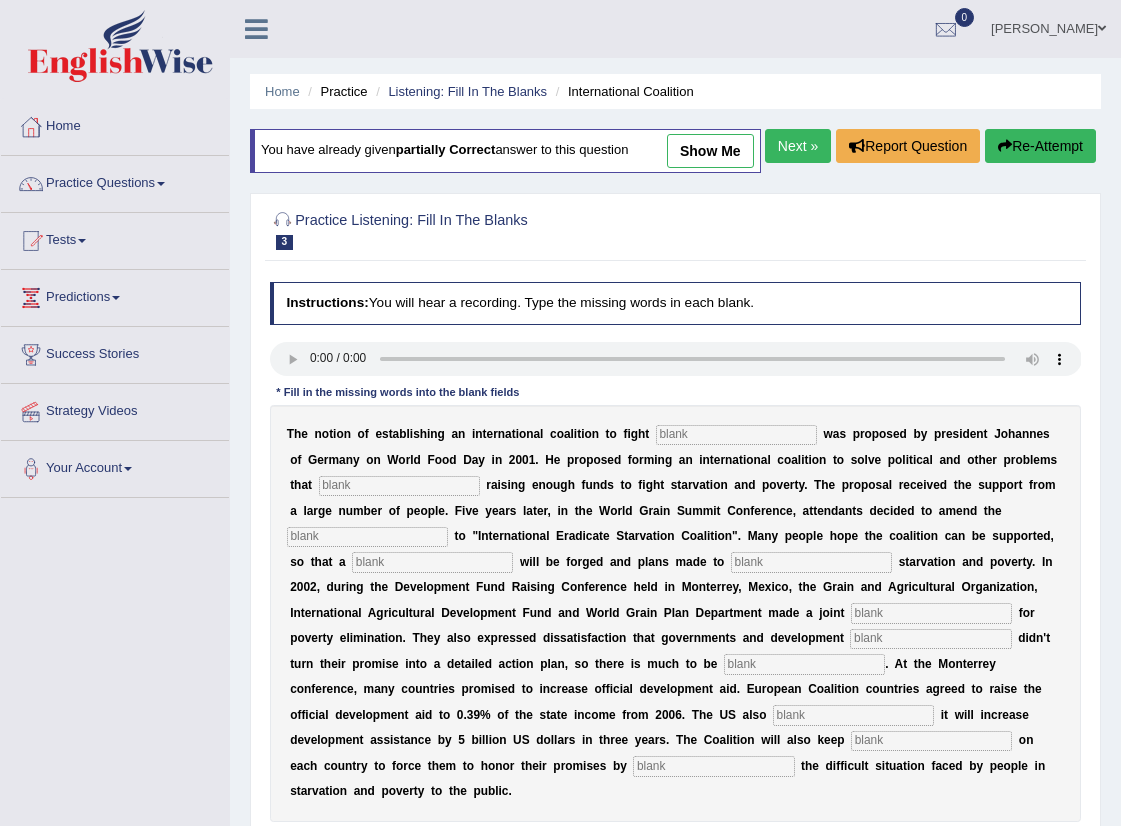 scroll, scrollTop: 0, scrollLeft: 0, axis: both 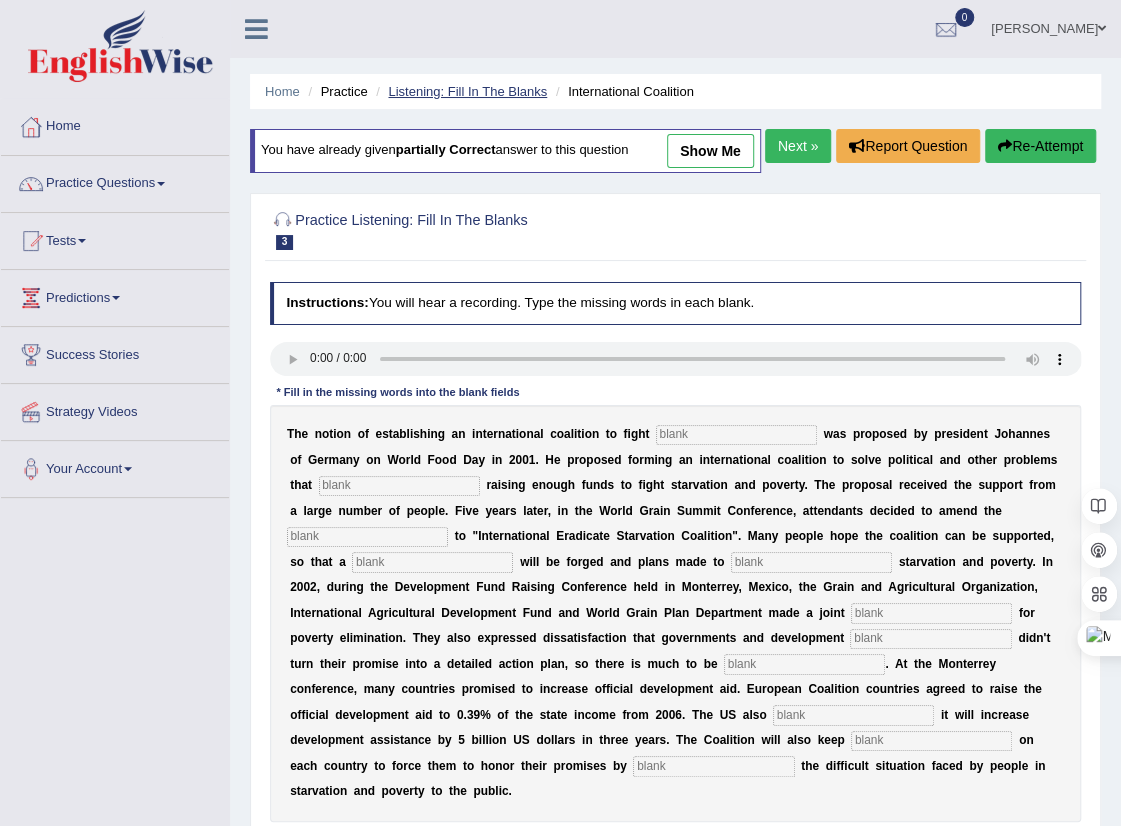 click on "Listening: Fill In The Blanks" at bounding box center (467, 91) 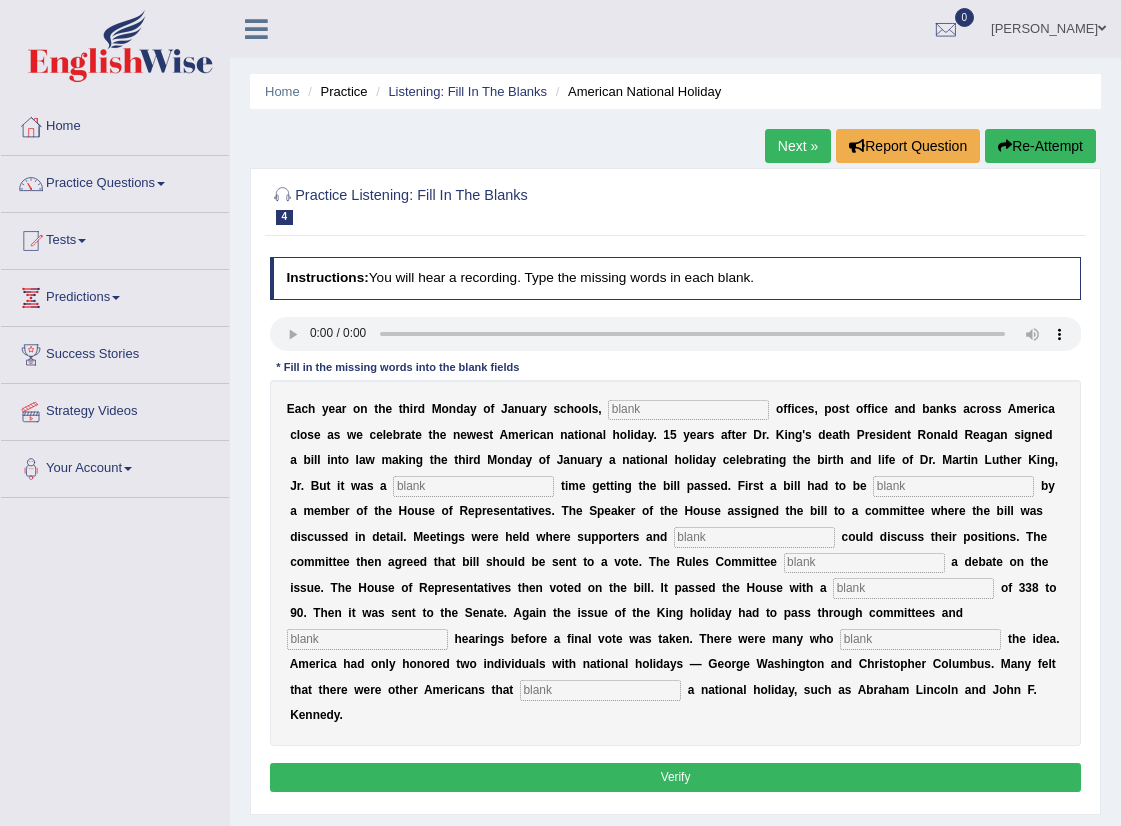 scroll, scrollTop: 0, scrollLeft: 0, axis: both 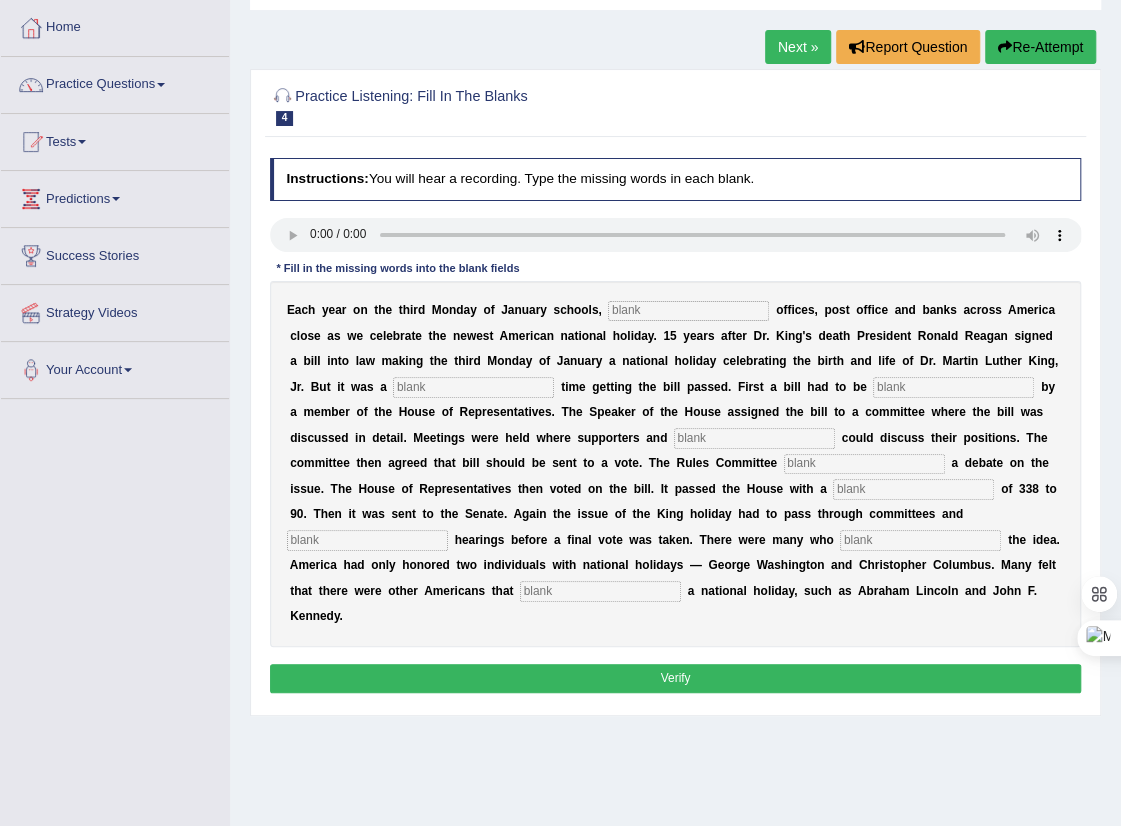 click at bounding box center (688, 311) 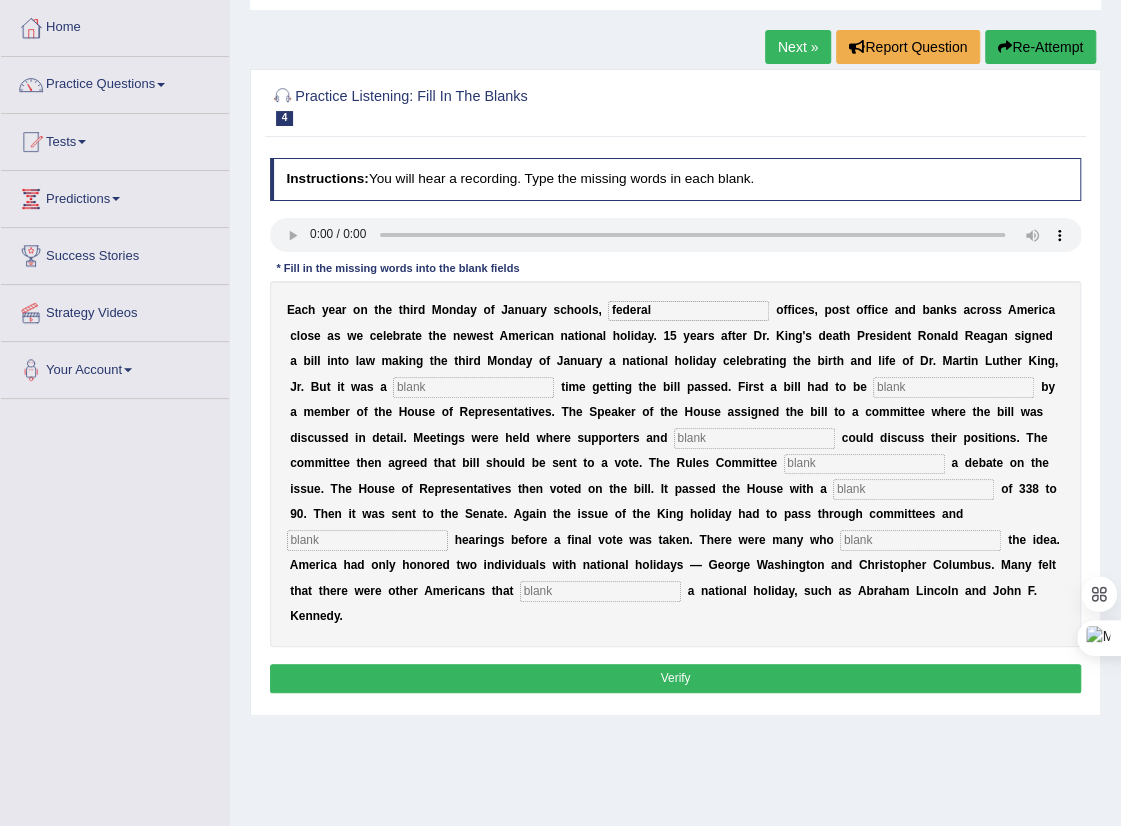 type on "federal" 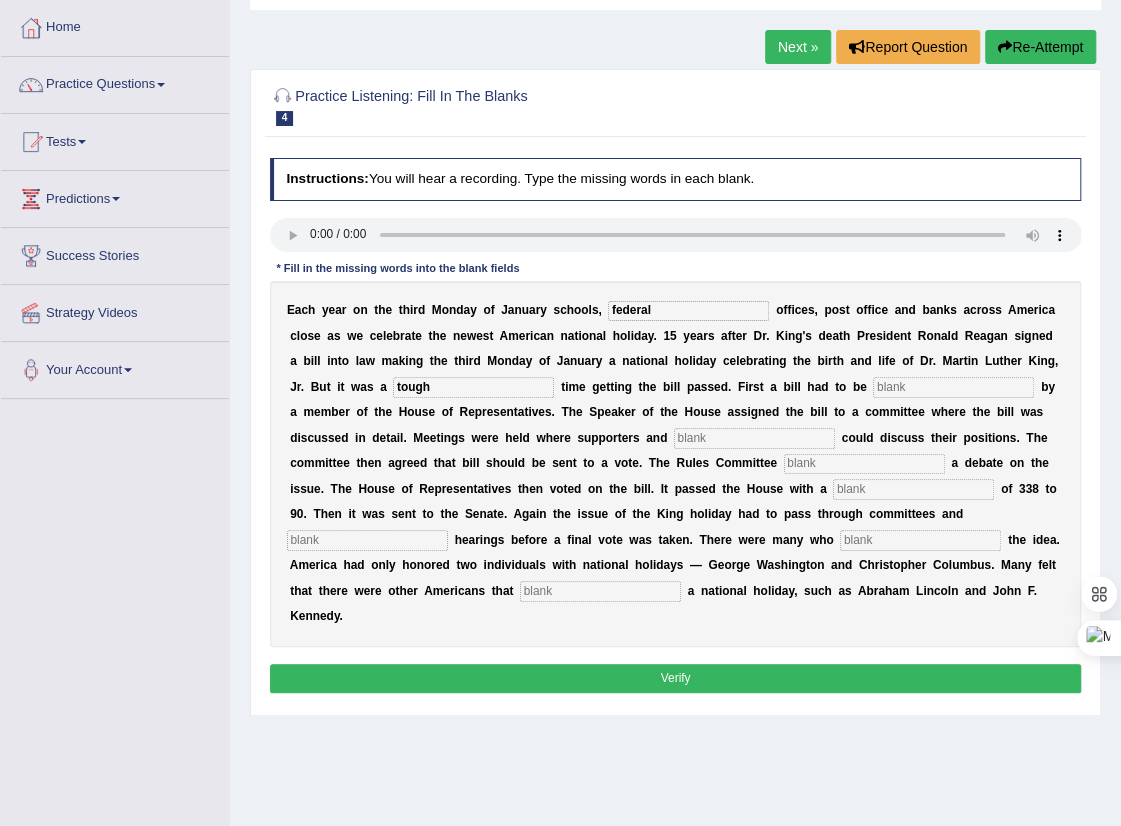 type on "tough" 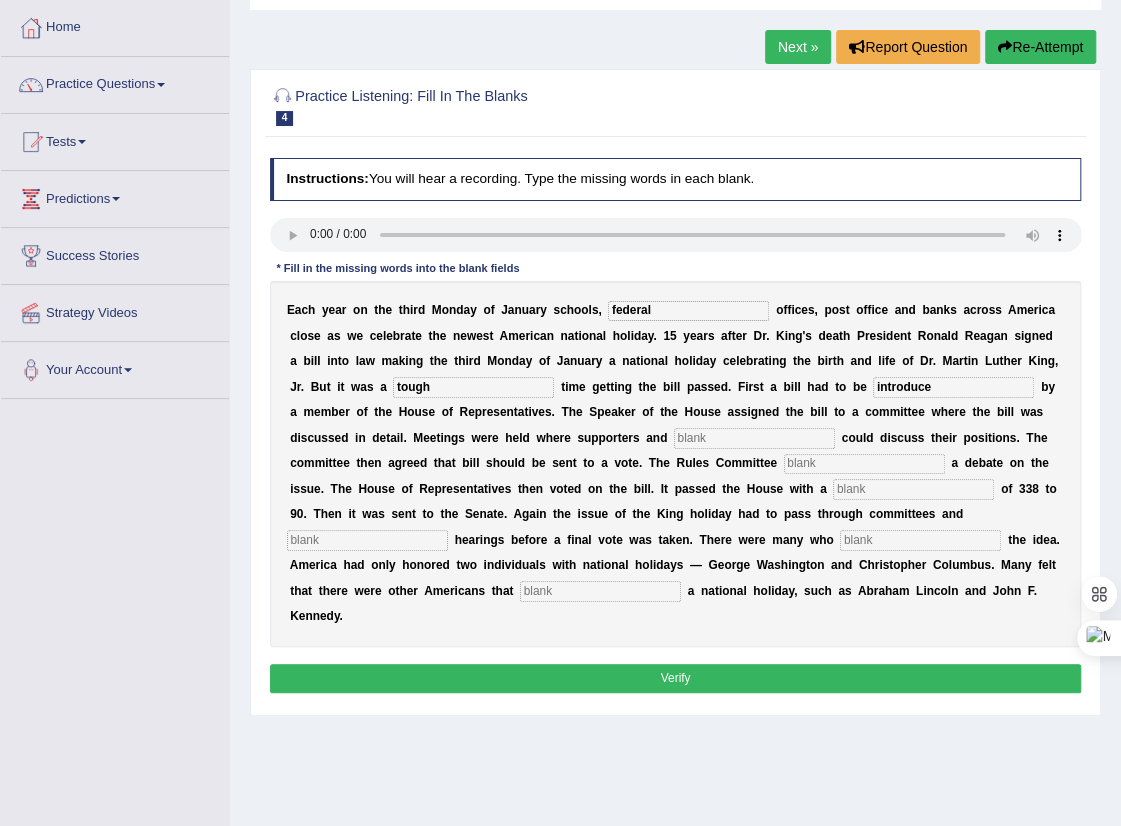 type on "introduce" 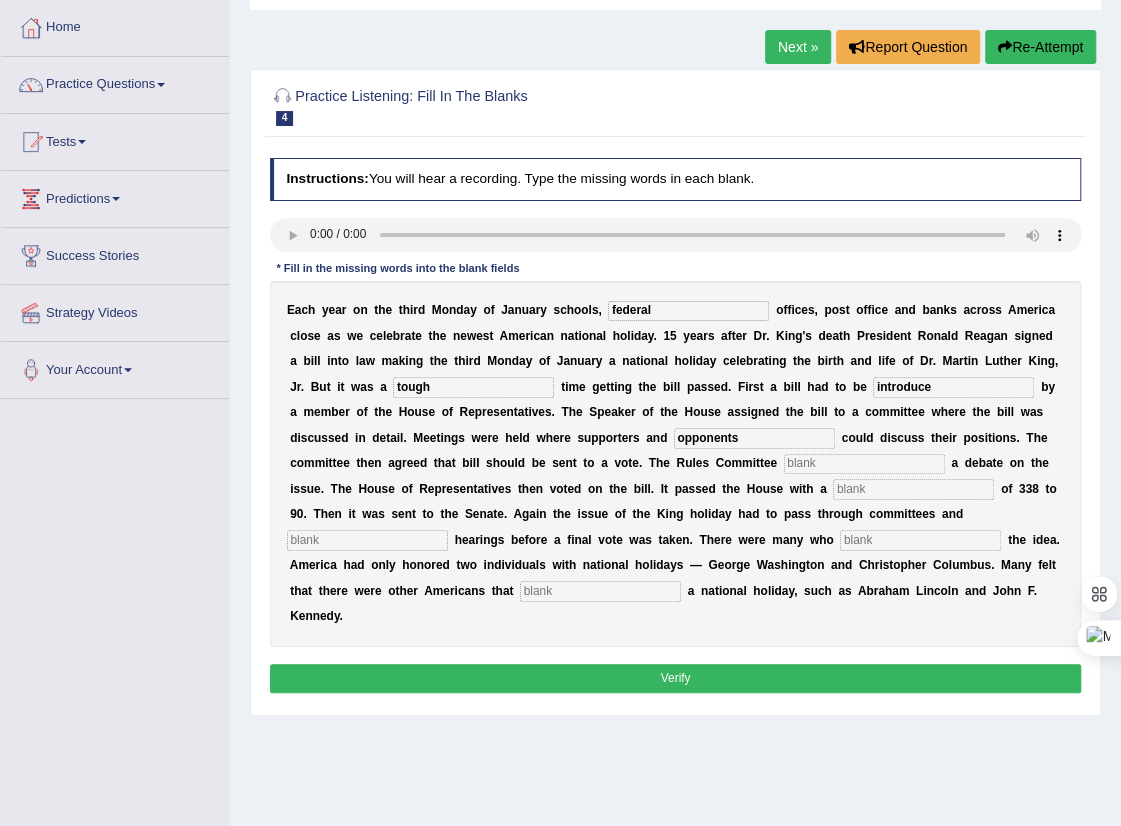 type on "opponents" 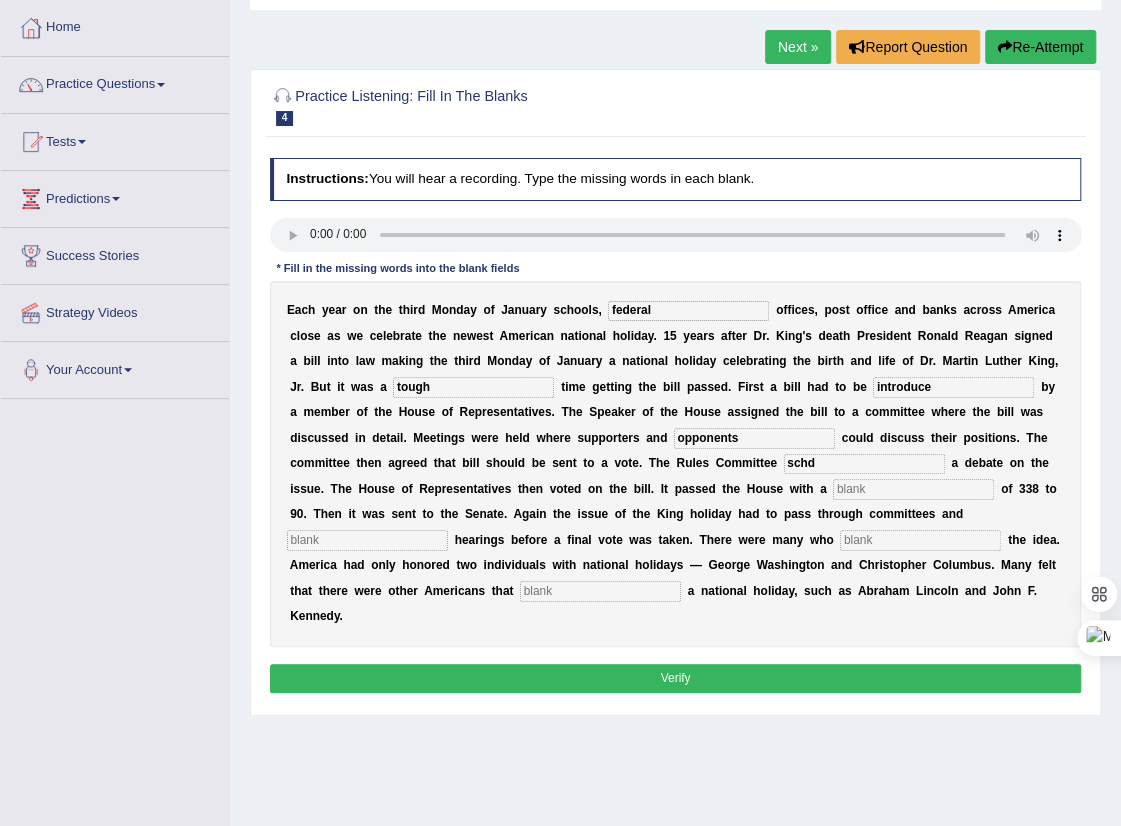 type on "schd" 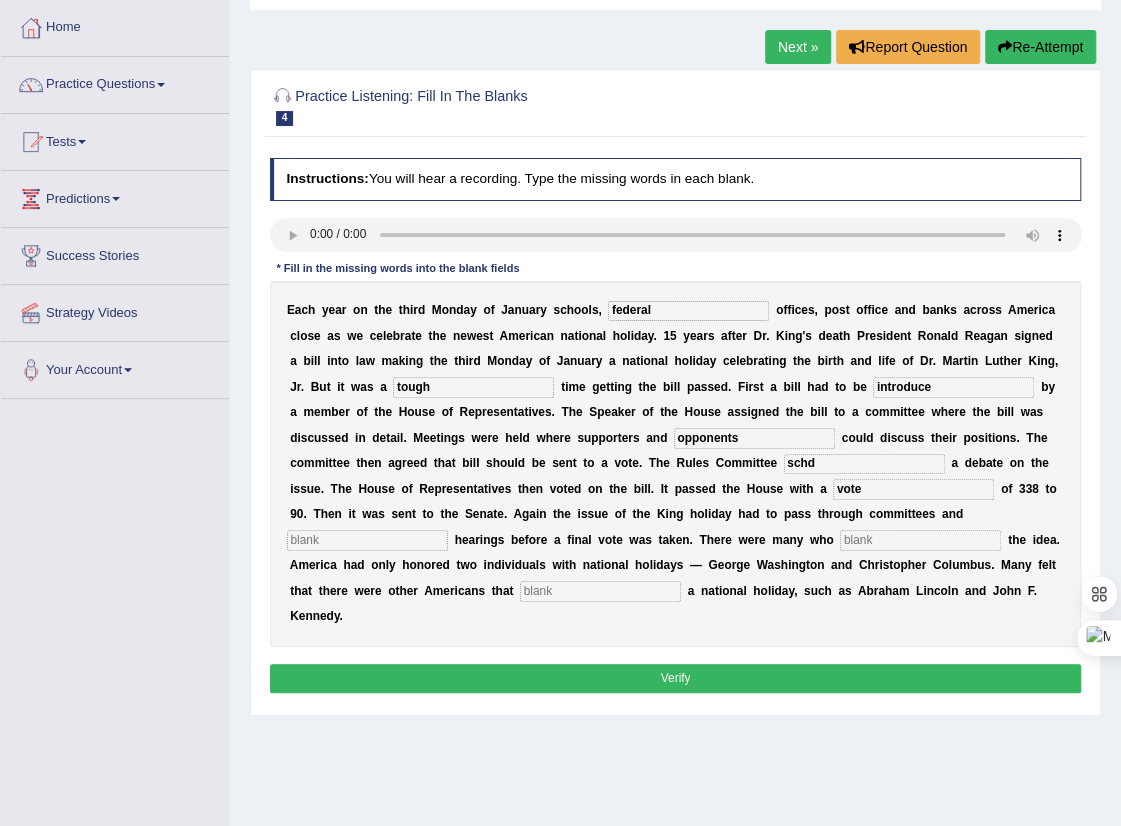 type on "vote" 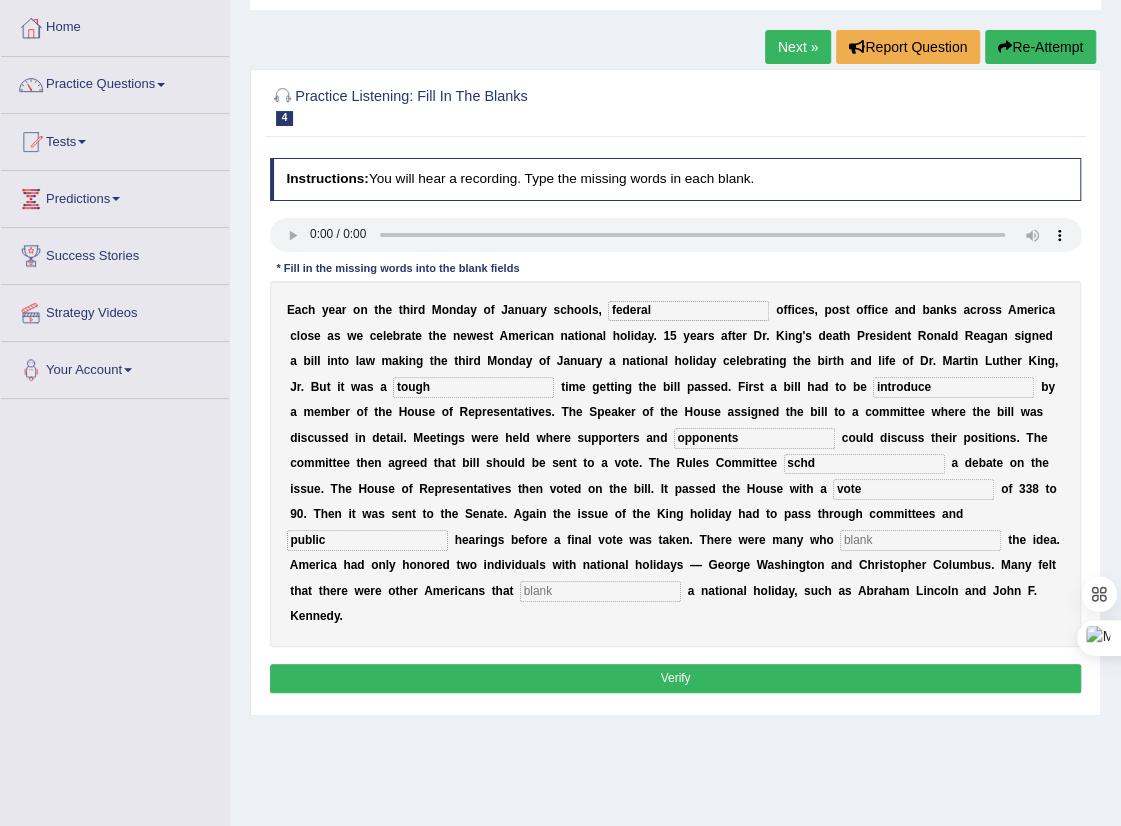 type on "public" 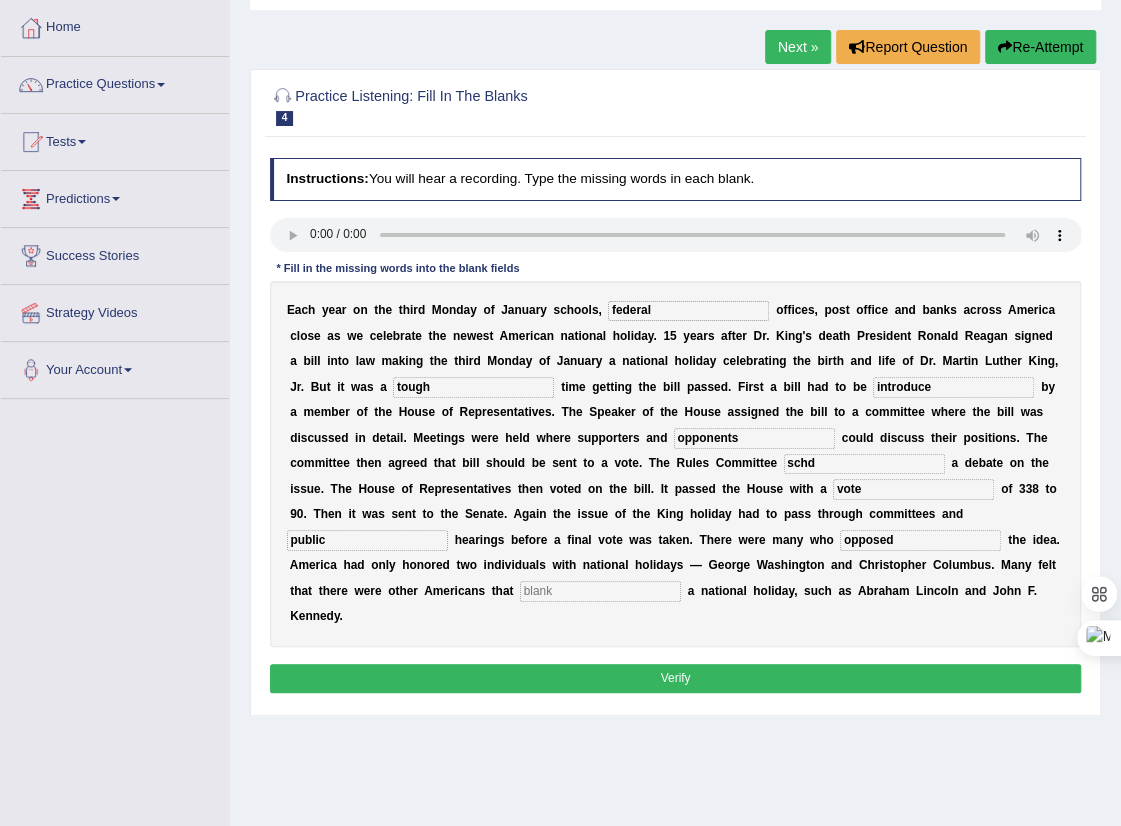type on "opposed" 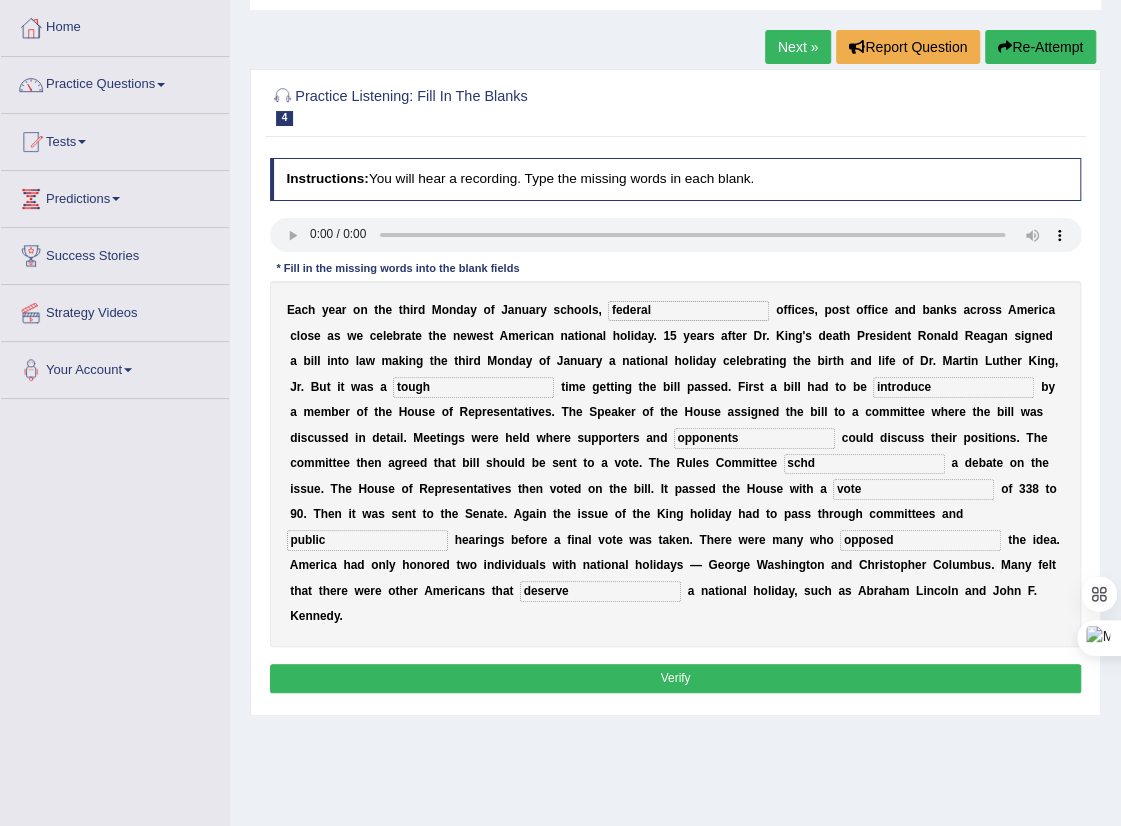 type on "deserve" 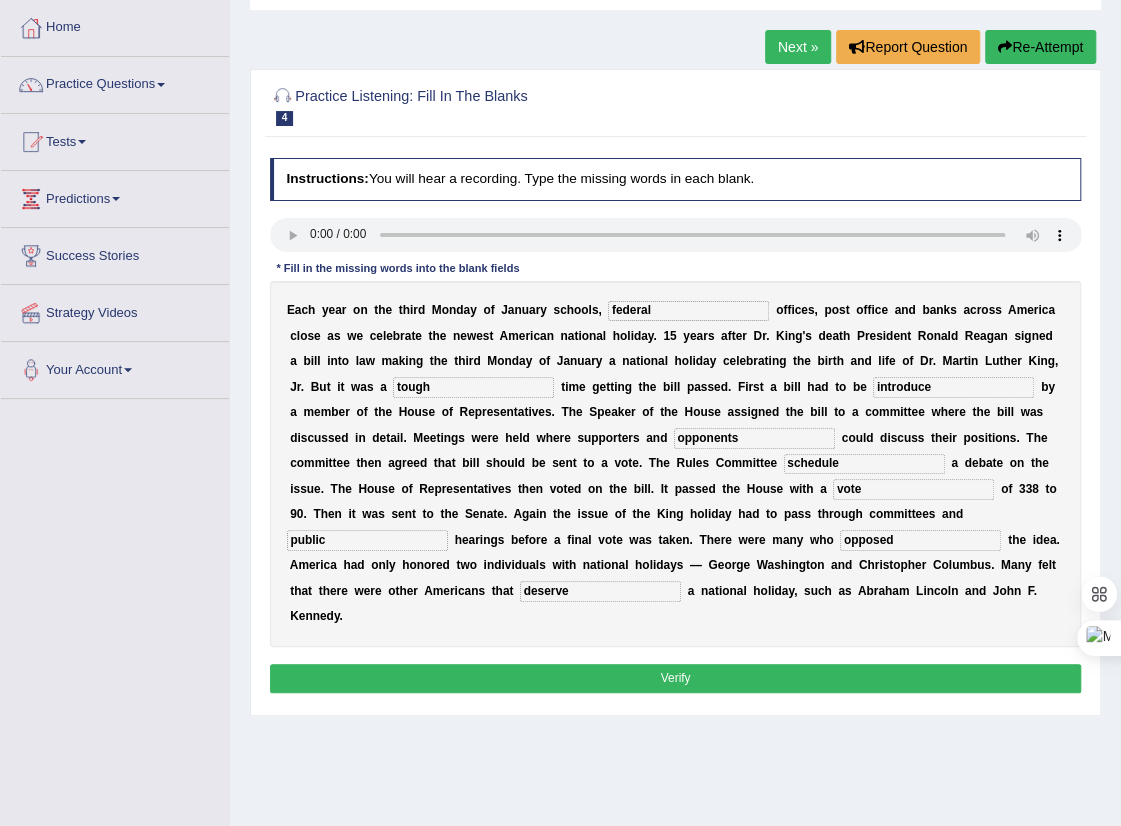 type on "schedule" 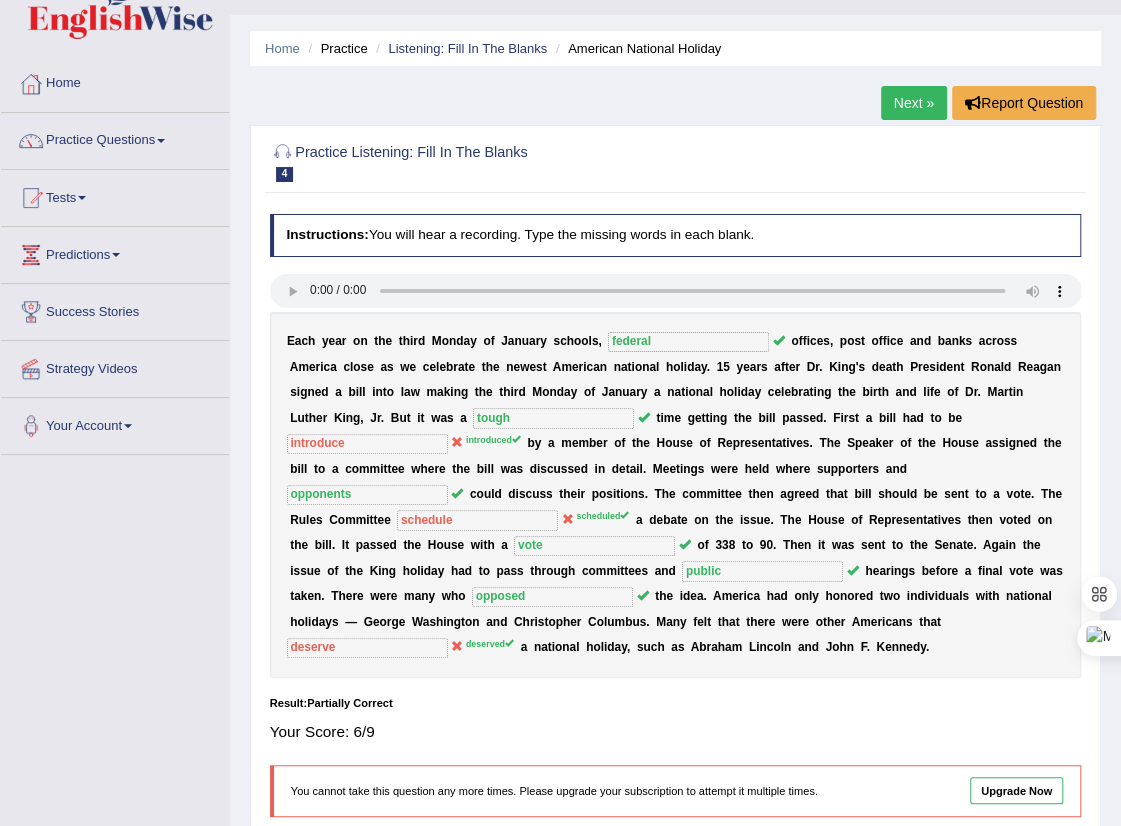 scroll, scrollTop: 0, scrollLeft: 0, axis: both 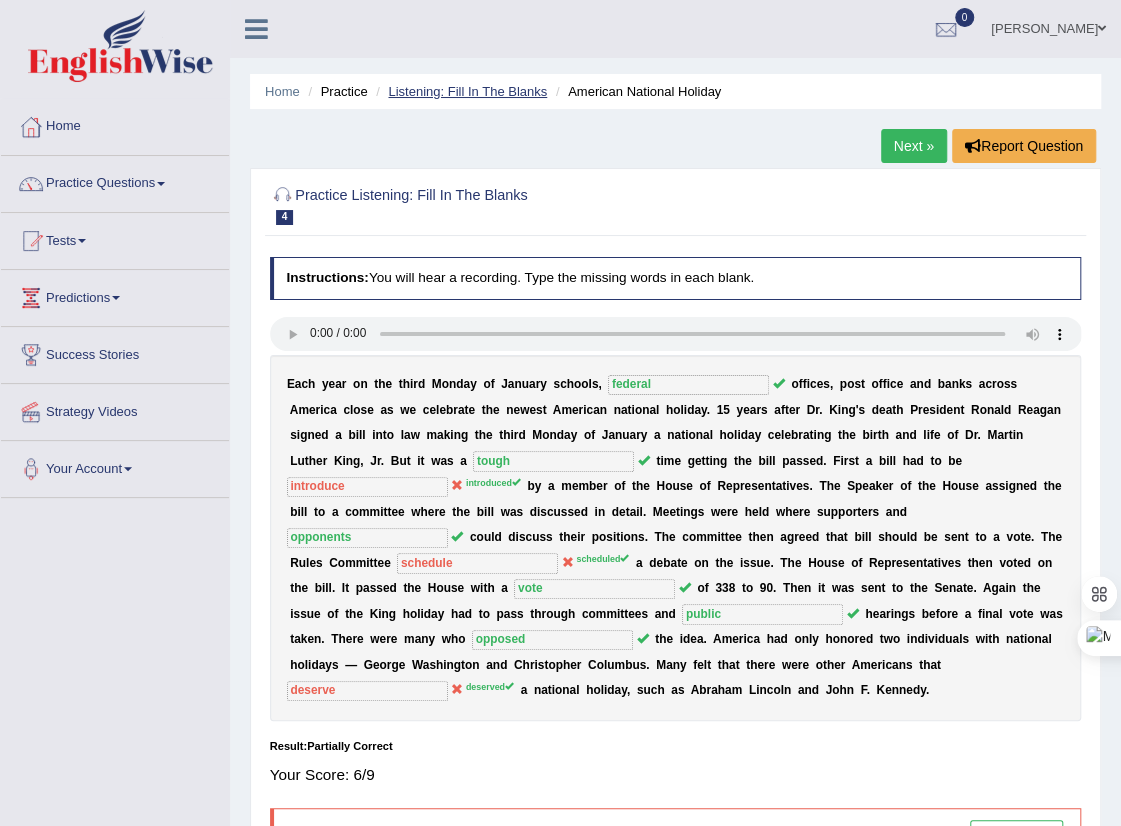click on "Listening: Fill In The Blanks" at bounding box center (467, 91) 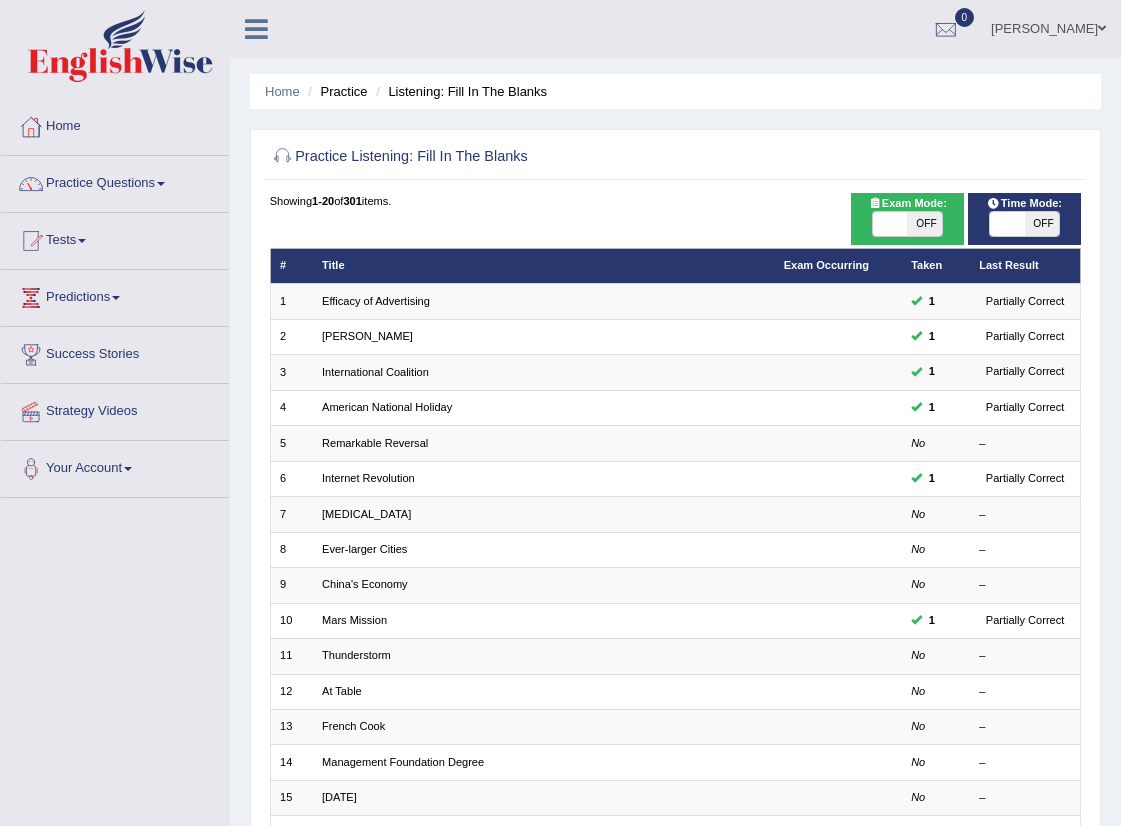 scroll, scrollTop: 0, scrollLeft: 0, axis: both 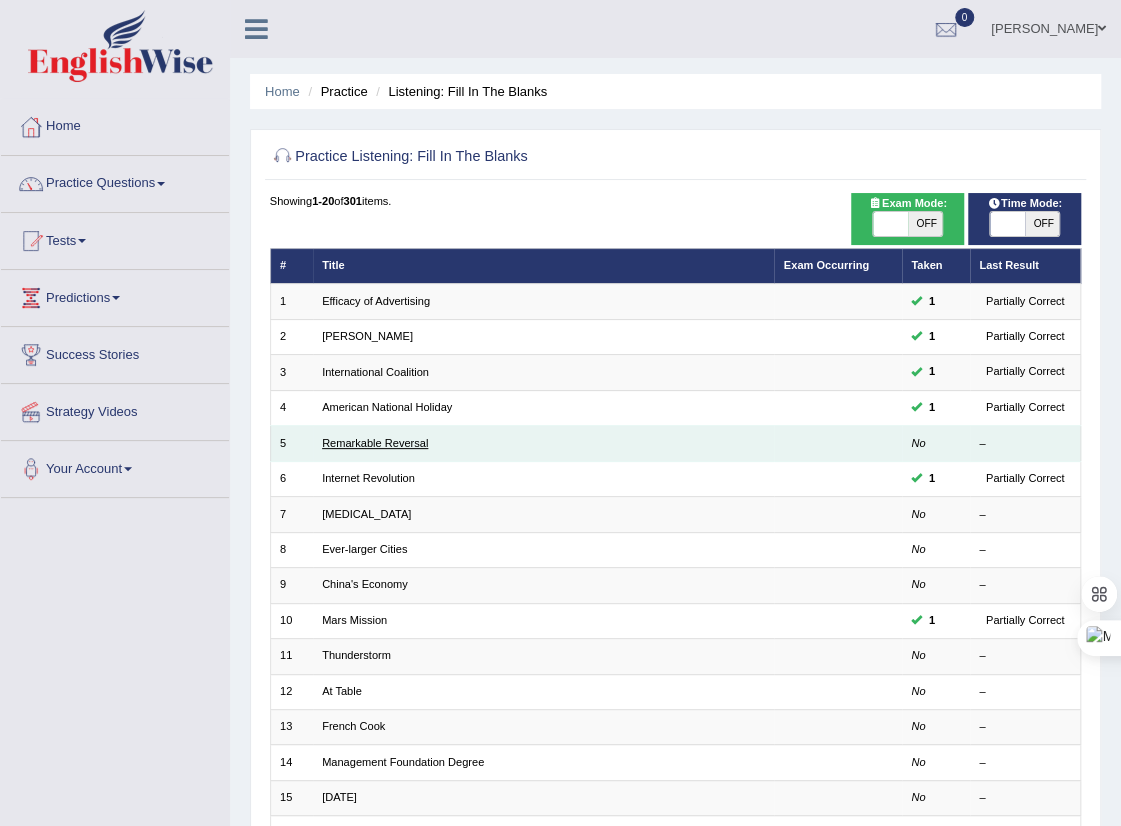 click on "Remarkable Reversal" at bounding box center [375, 443] 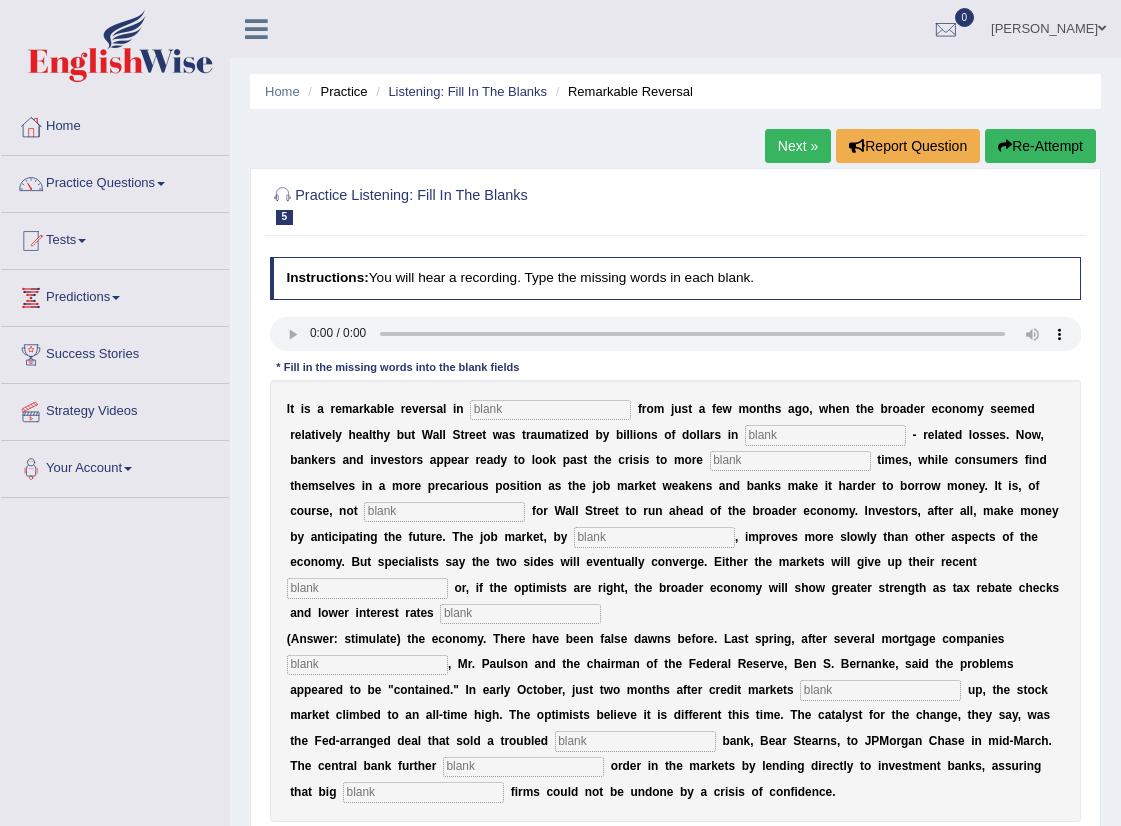 scroll, scrollTop: 0, scrollLeft: 0, axis: both 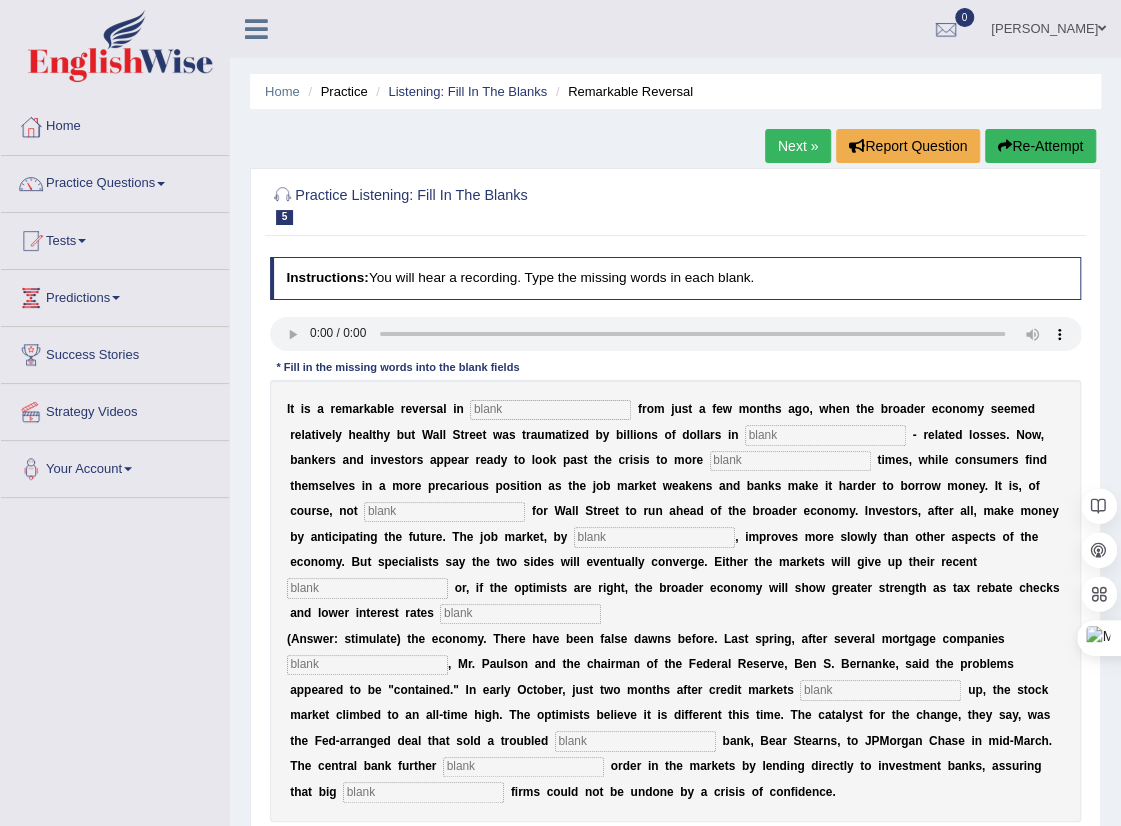 click at bounding box center [550, 410] 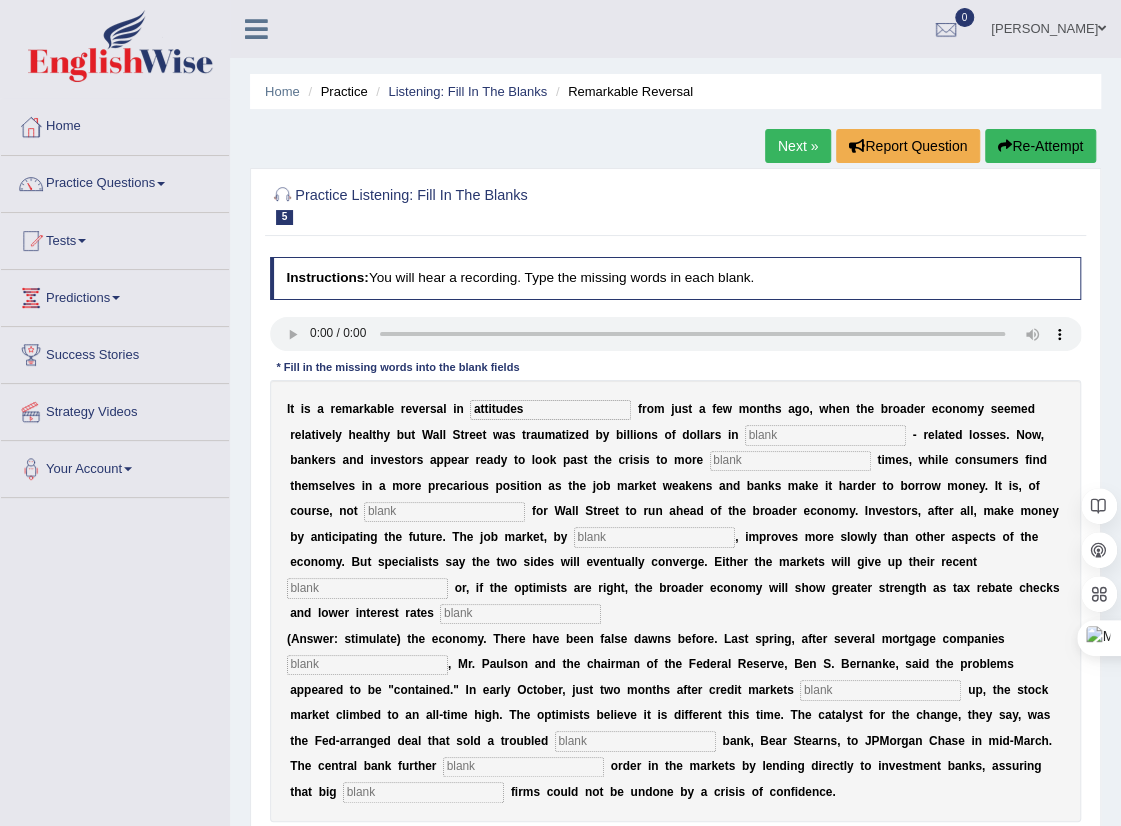 type on "attitudes" 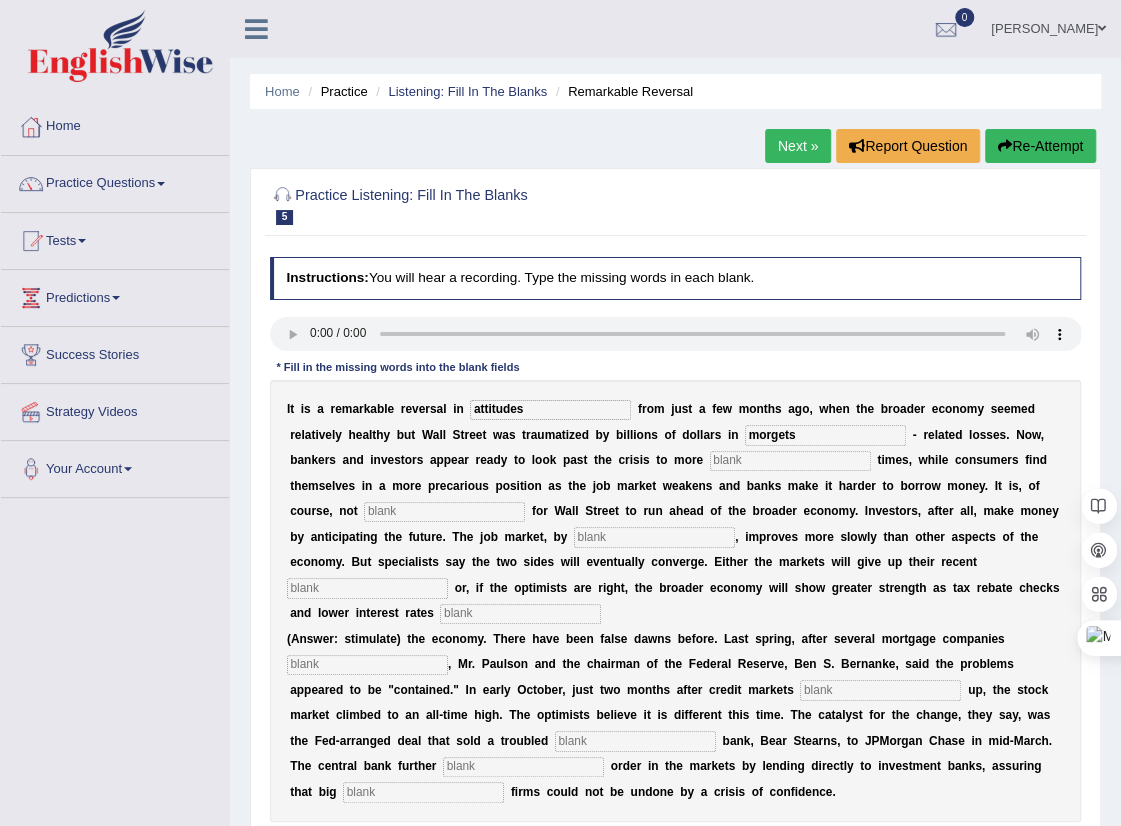 type on "morgets" 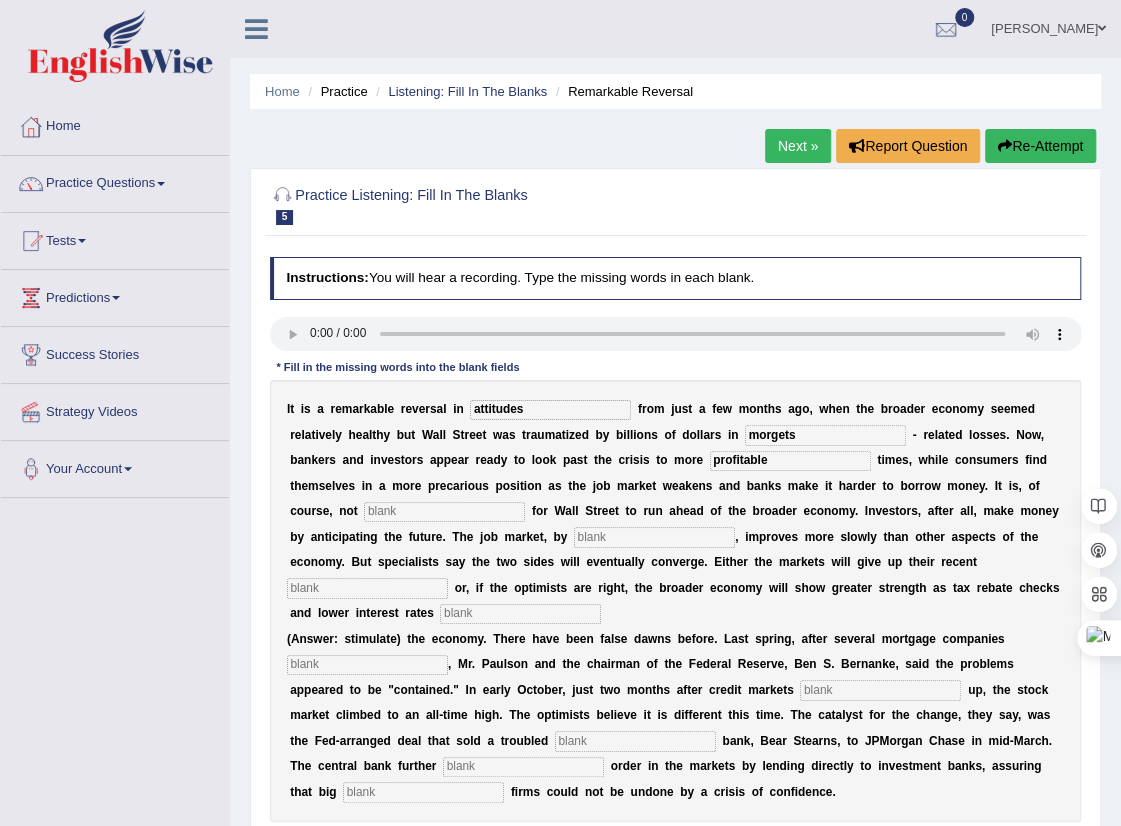 type on "profitable" 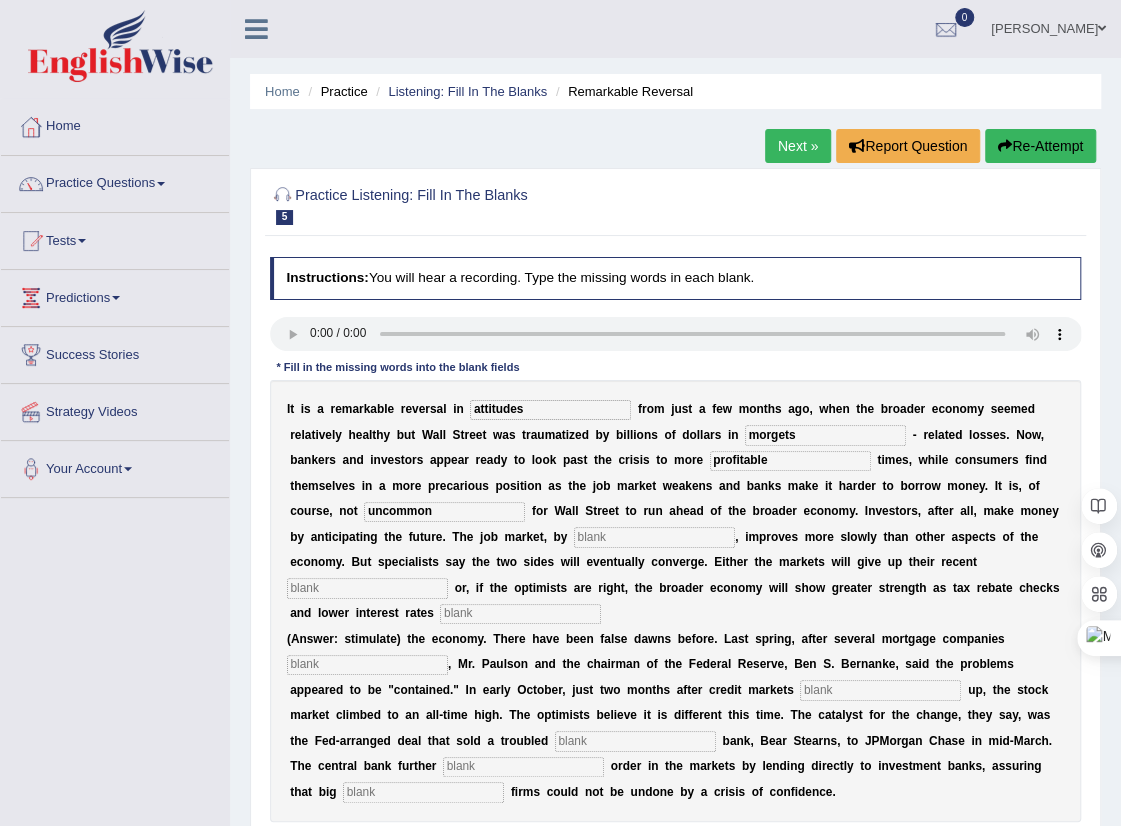 type on "uncommon" 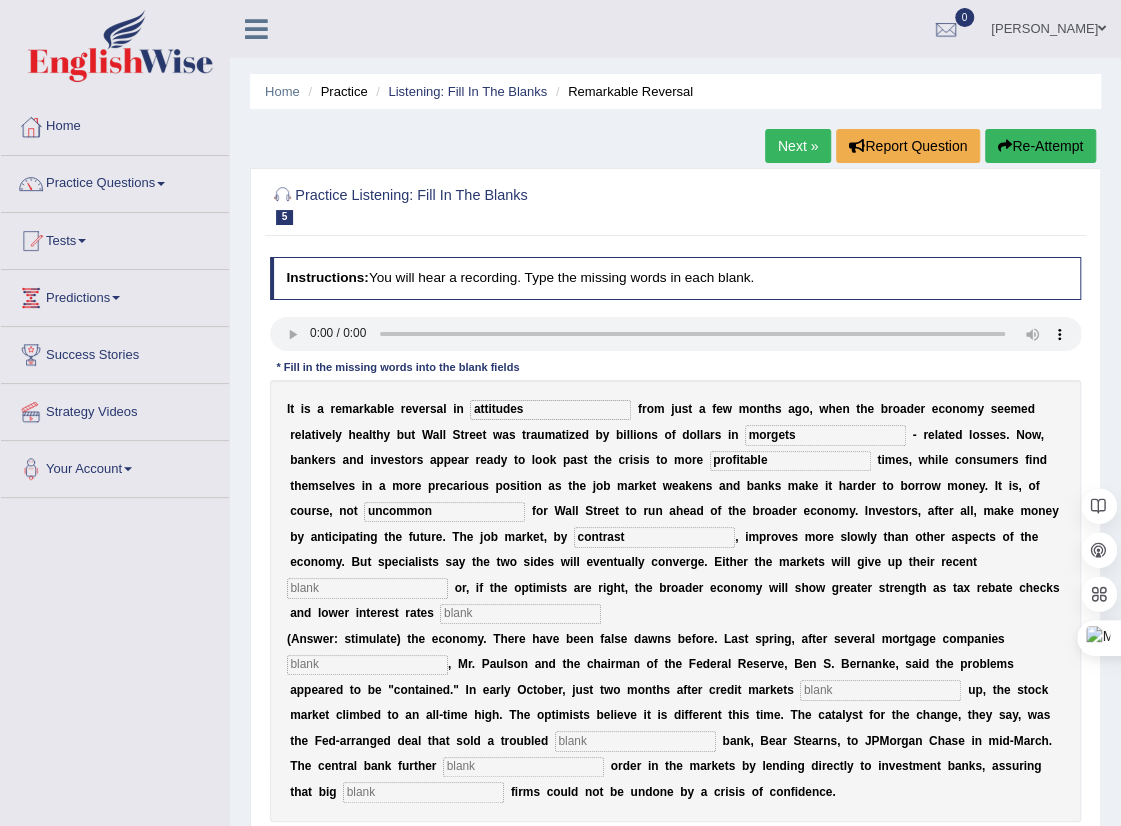 type on "contrast" 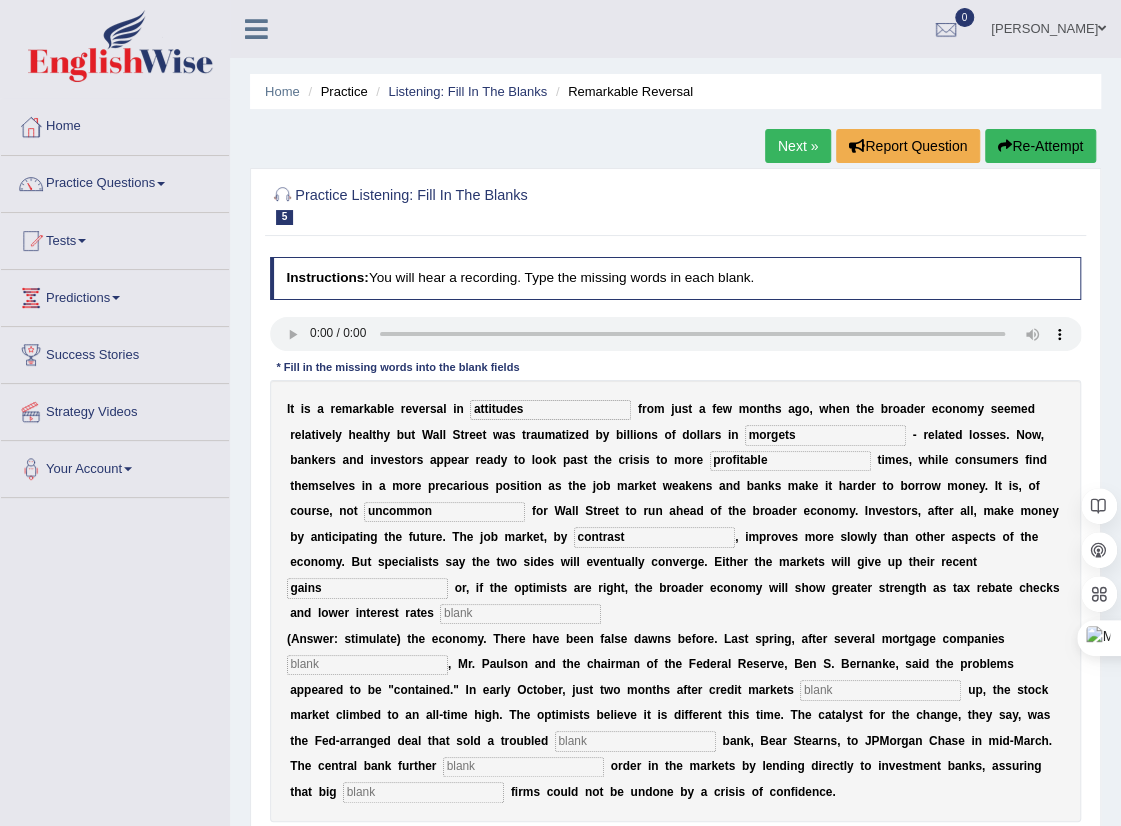 type on "gains" 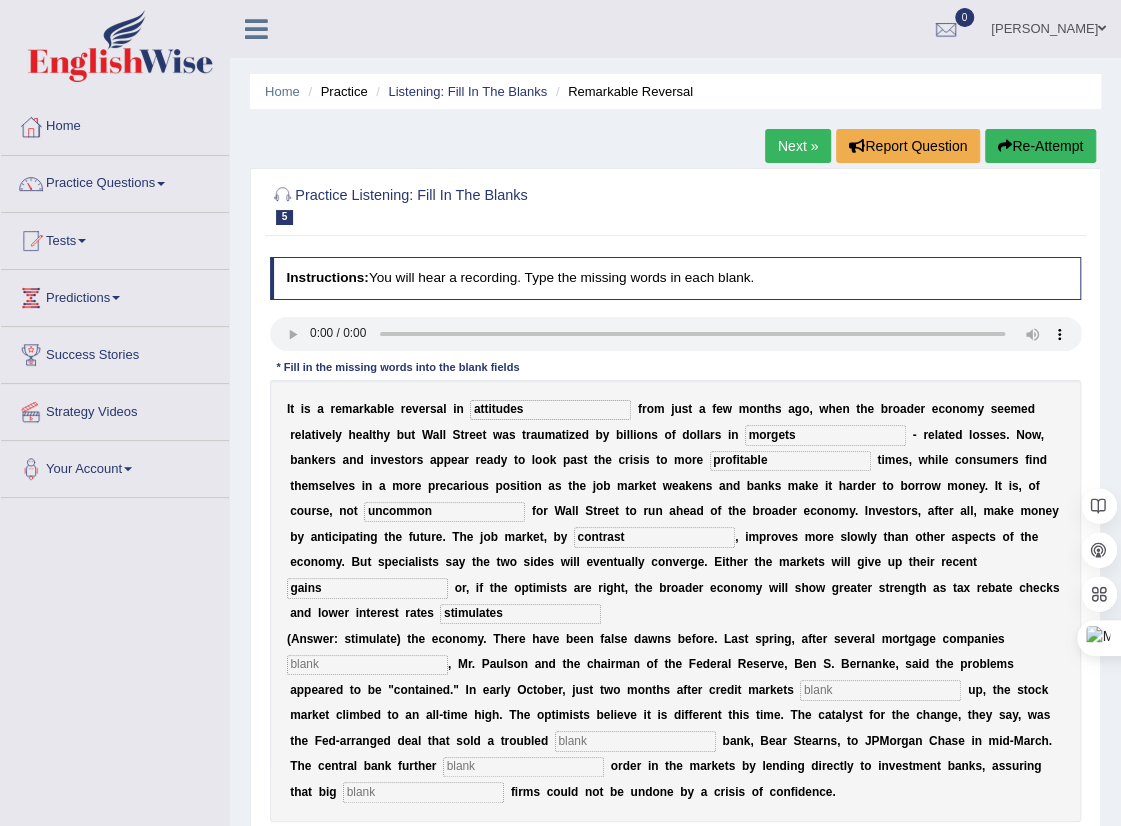 type on "stimulates" 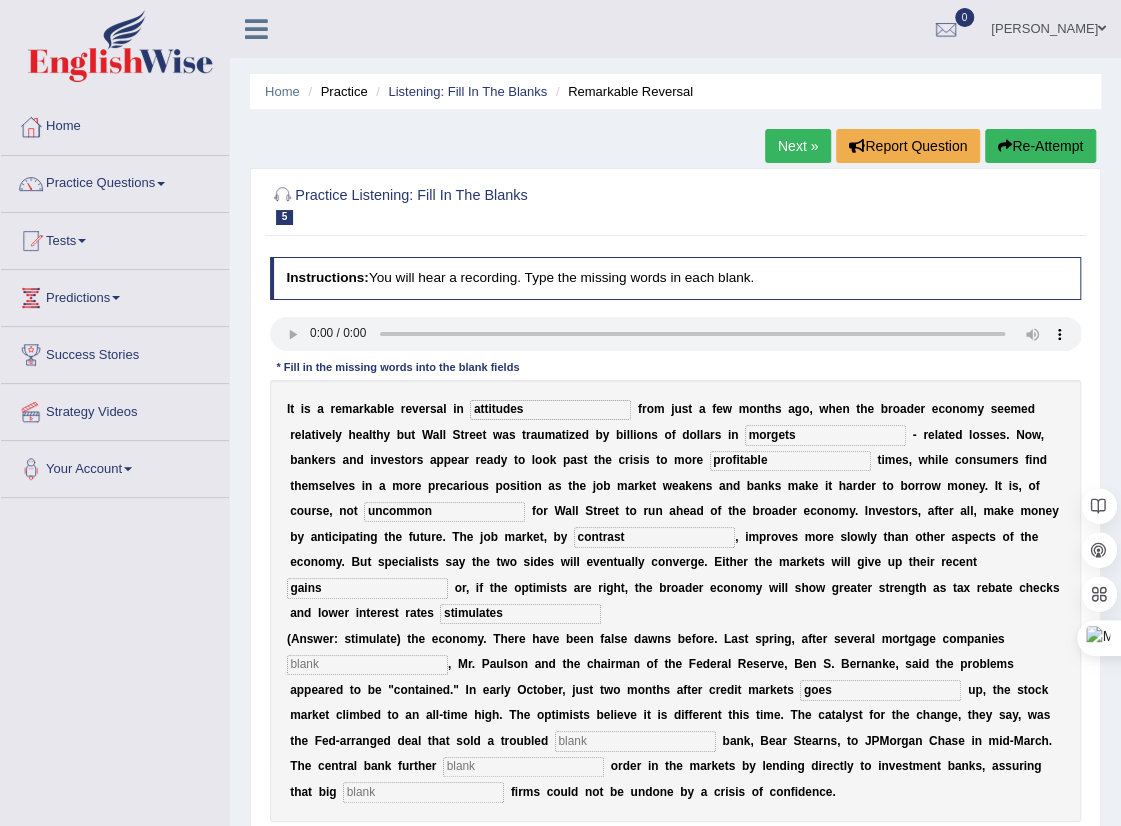 type on "goes" 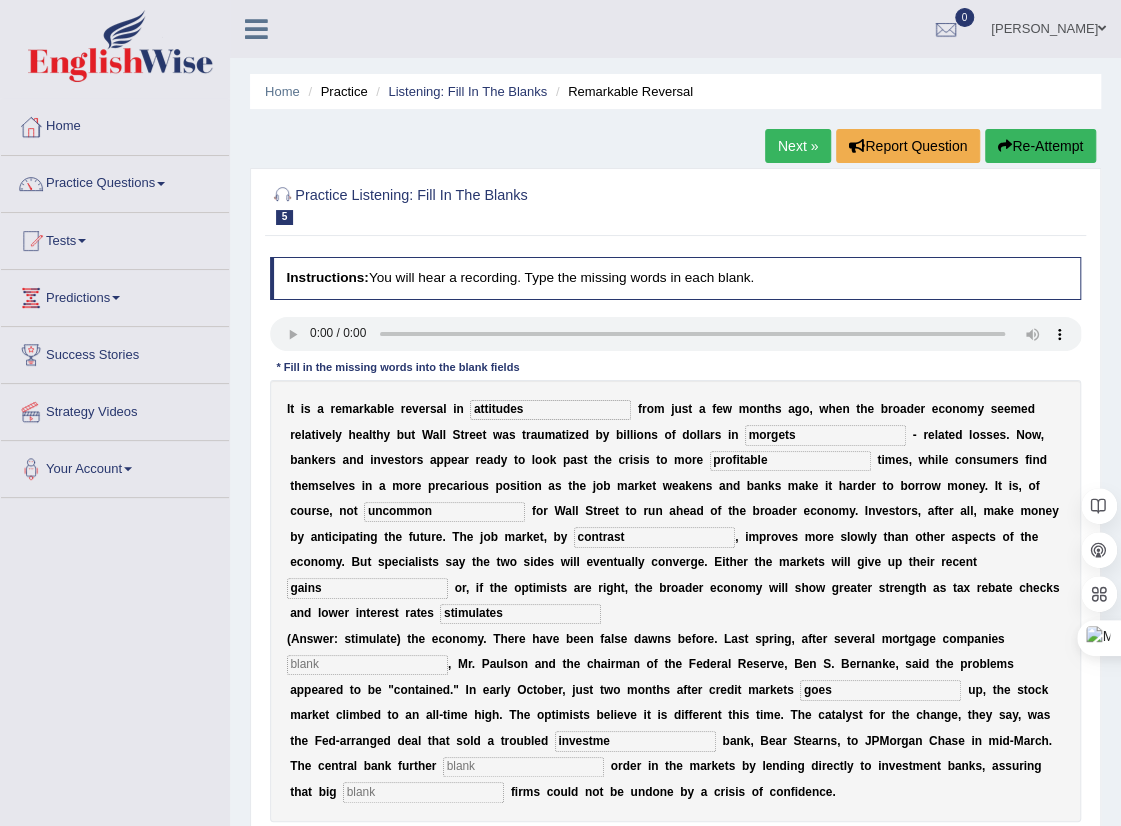 type on "investme" 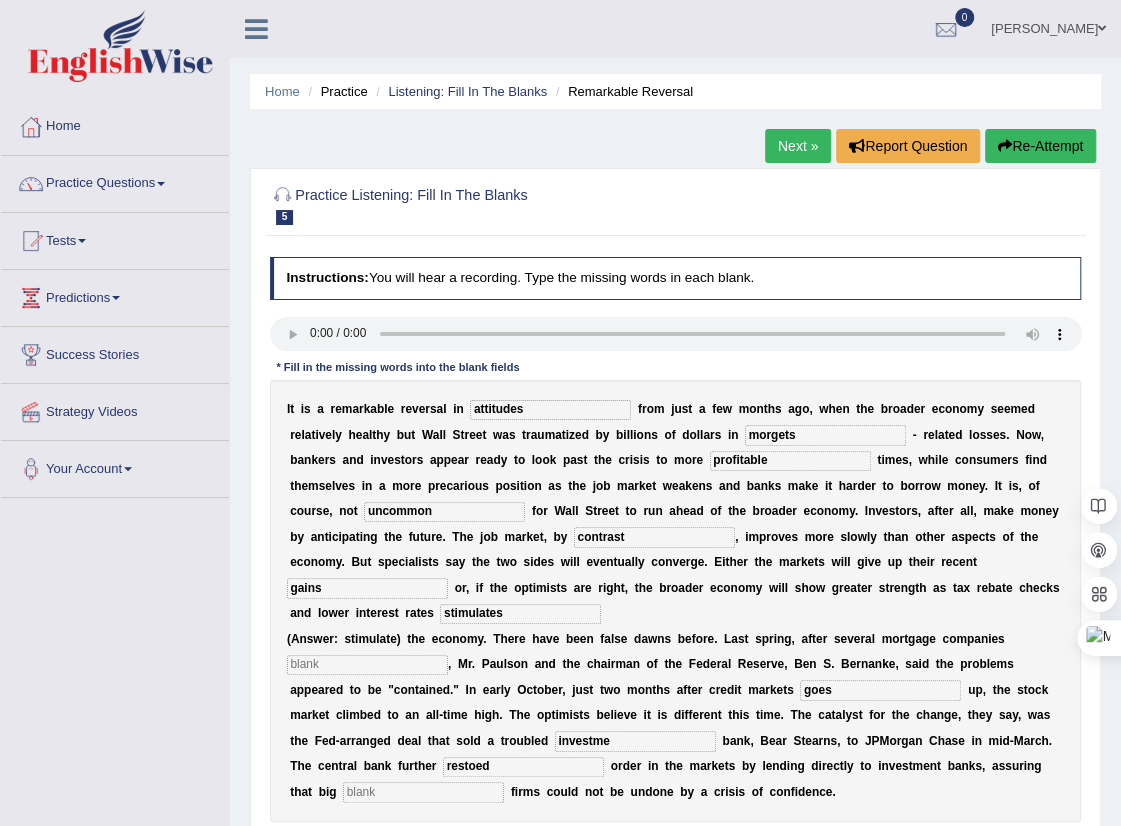 type on "restoed" 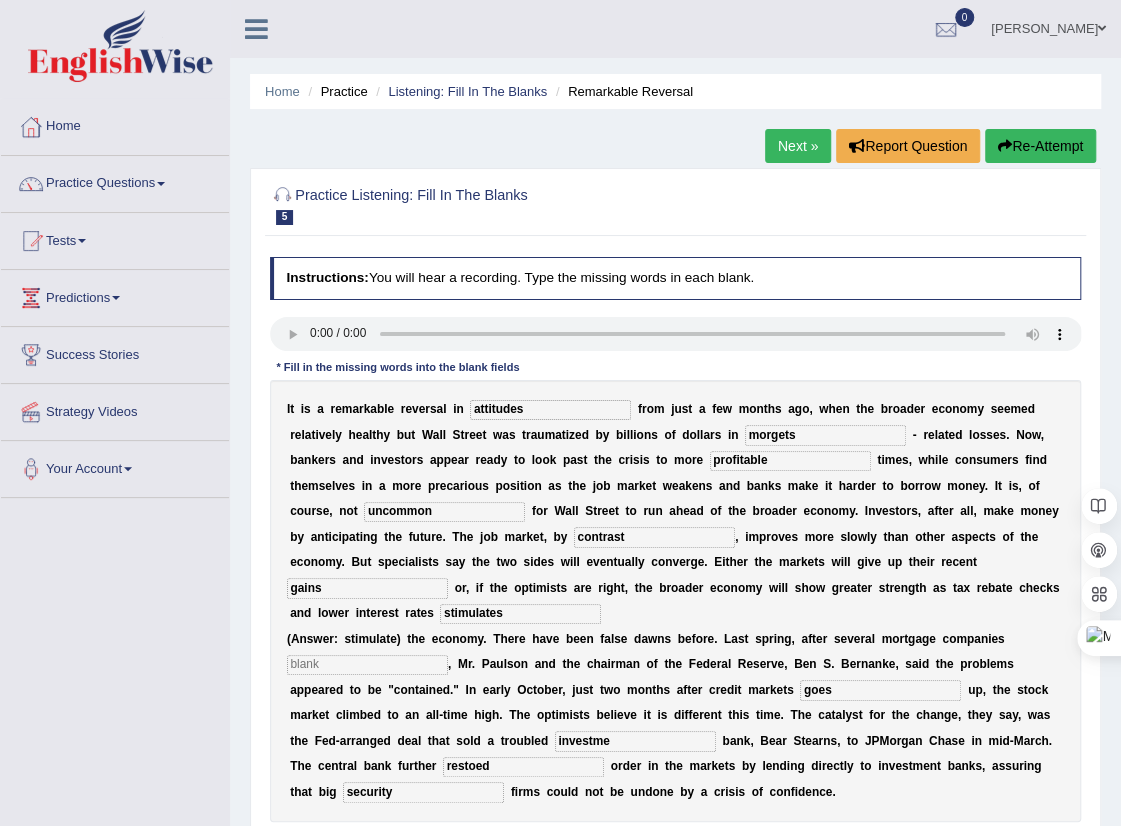 type on "security" 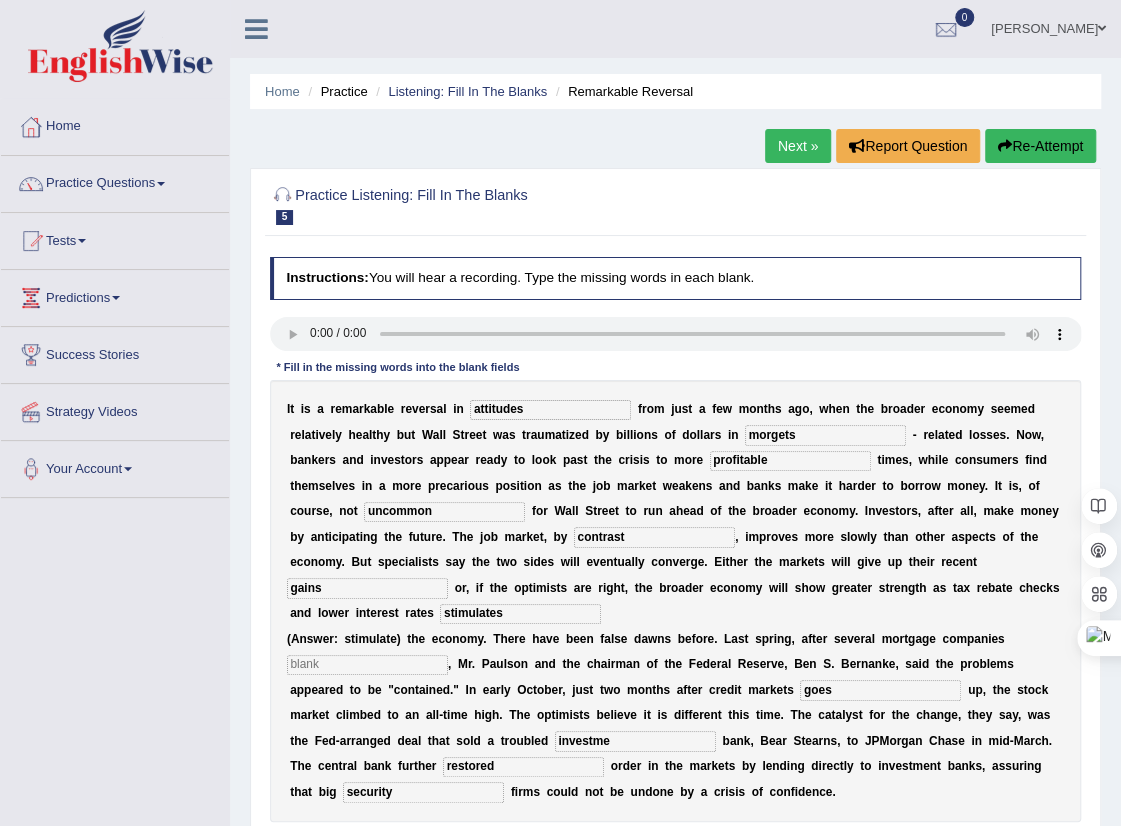 type on "restored" 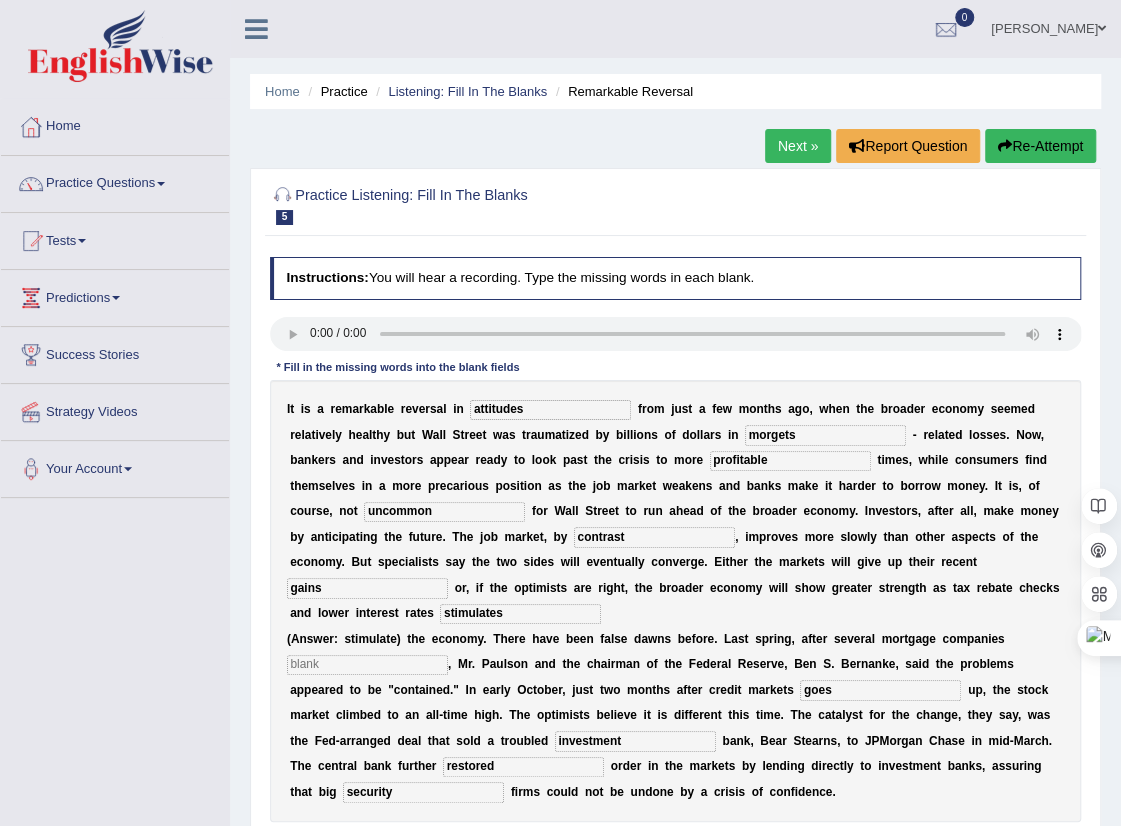 type on "investment" 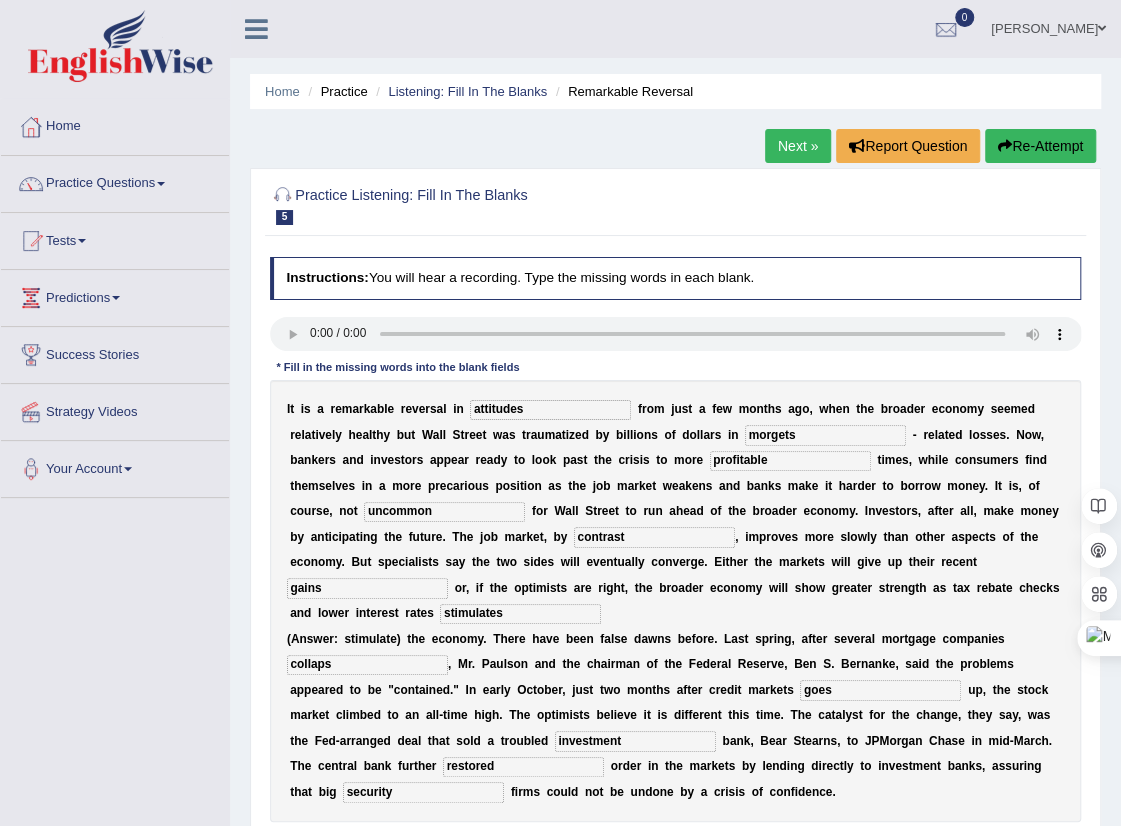 click on "collaps" at bounding box center [367, 665] 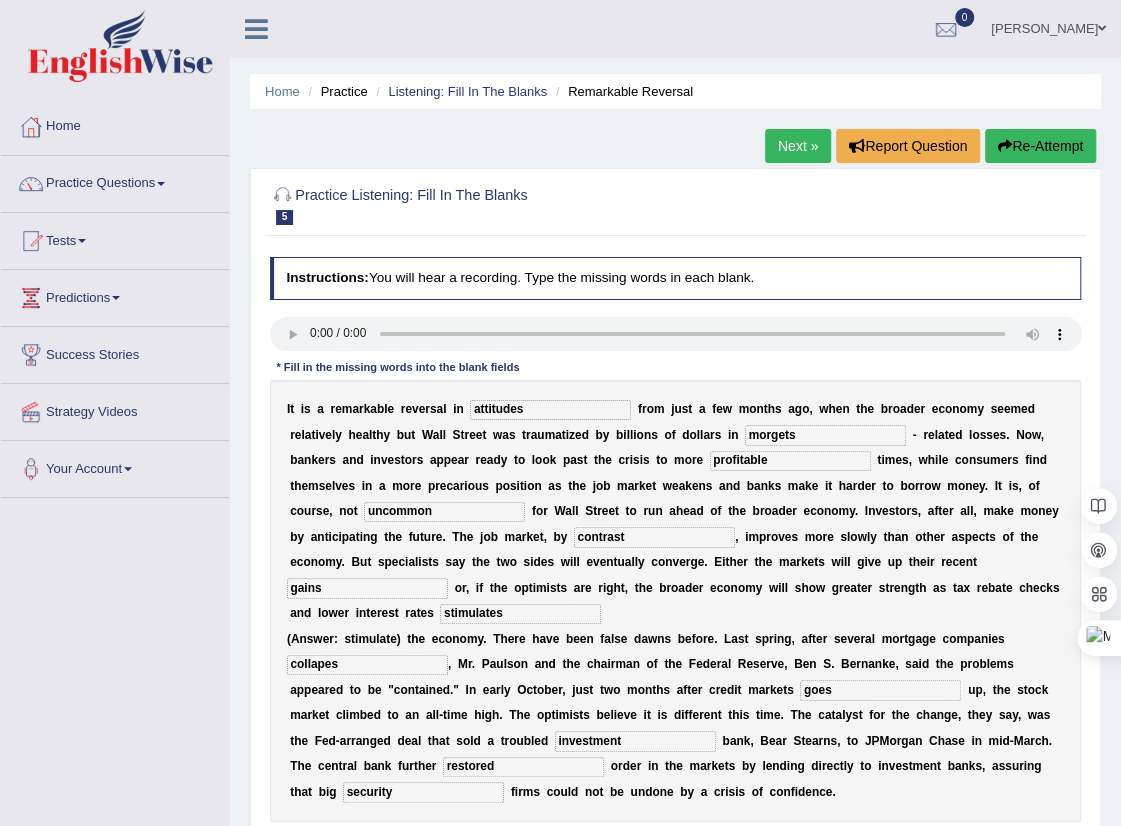 type on "collapes" 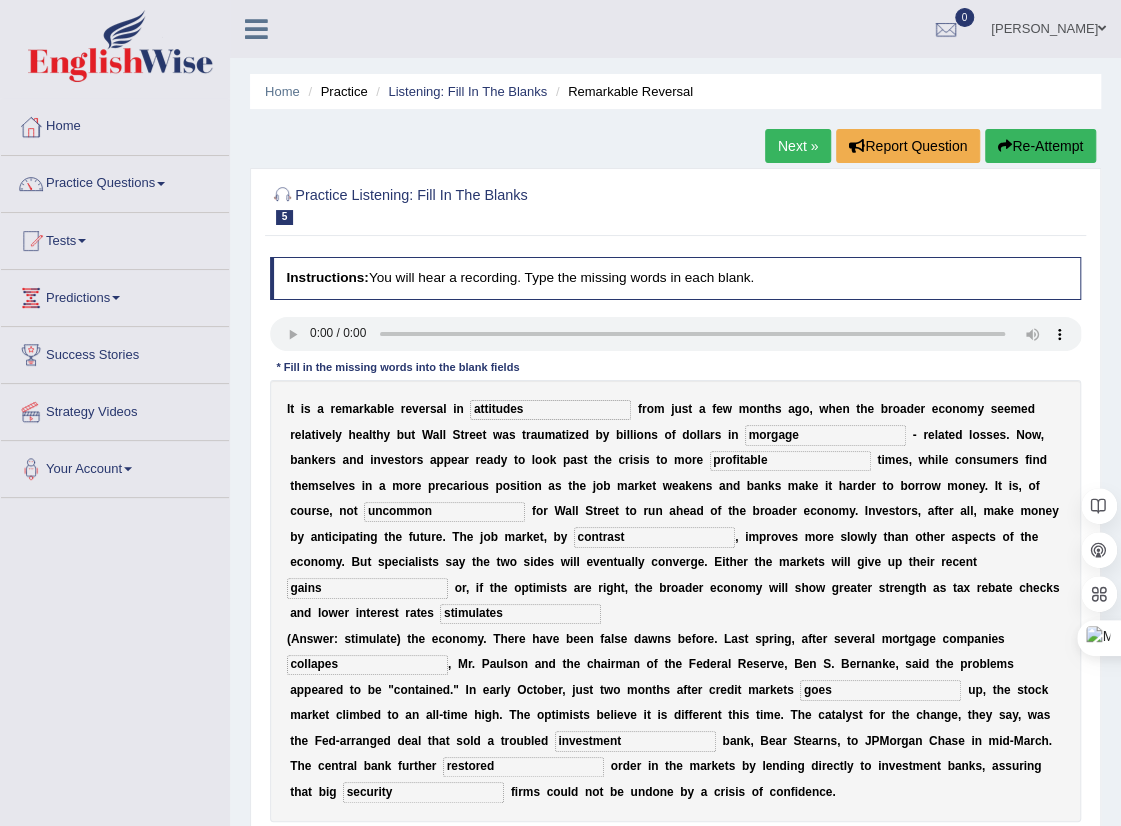 type on "morgage" 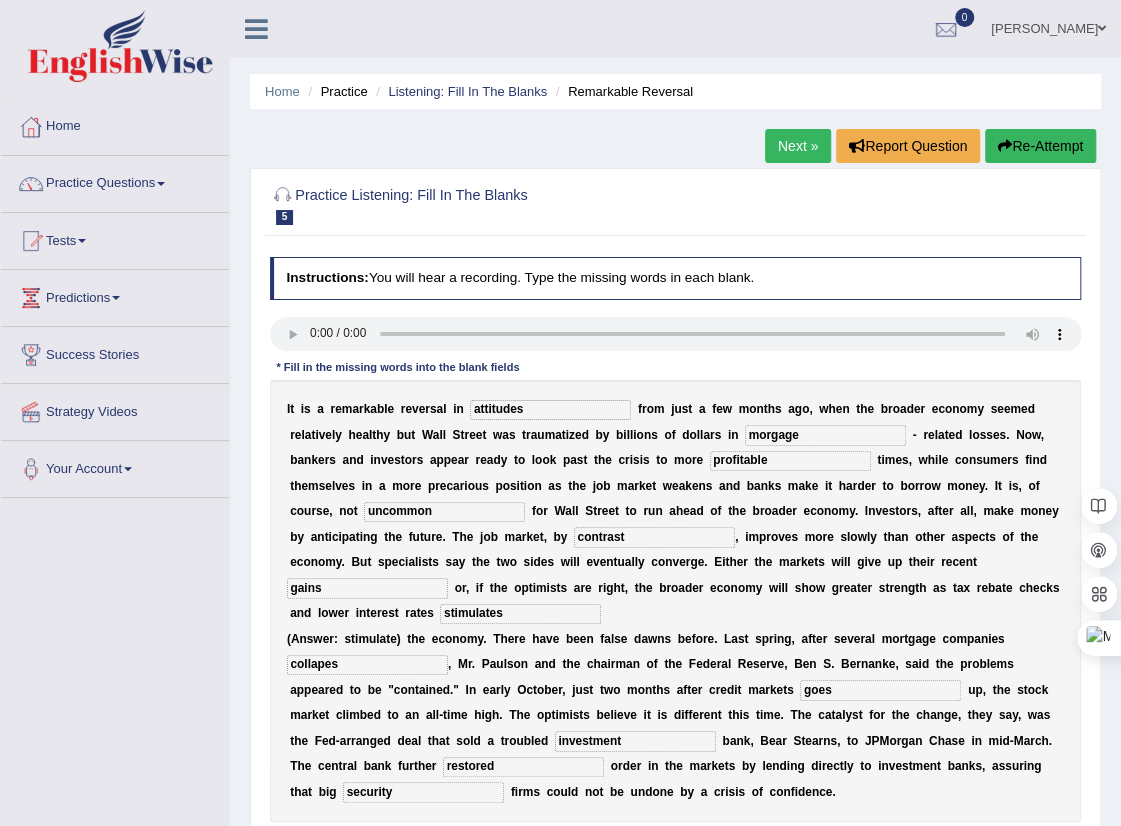 click on "collapes" at bounding box center [367, 665] 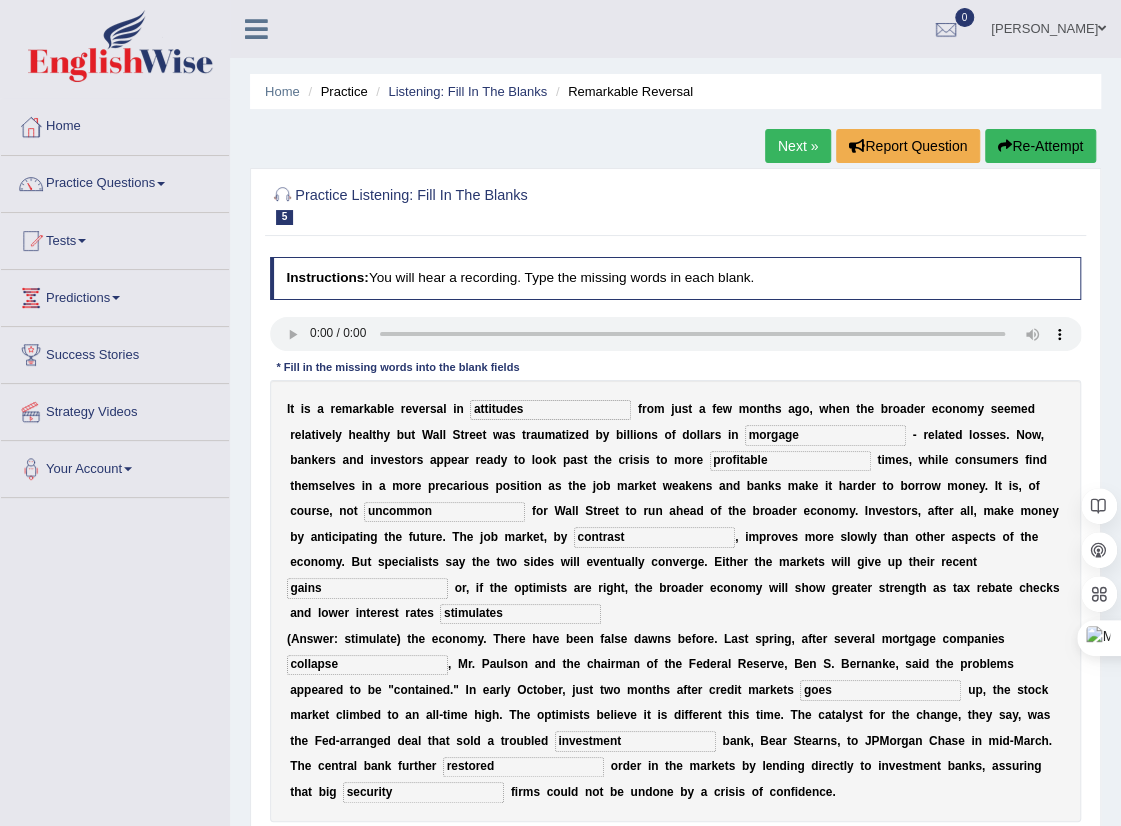 type on "collapse" 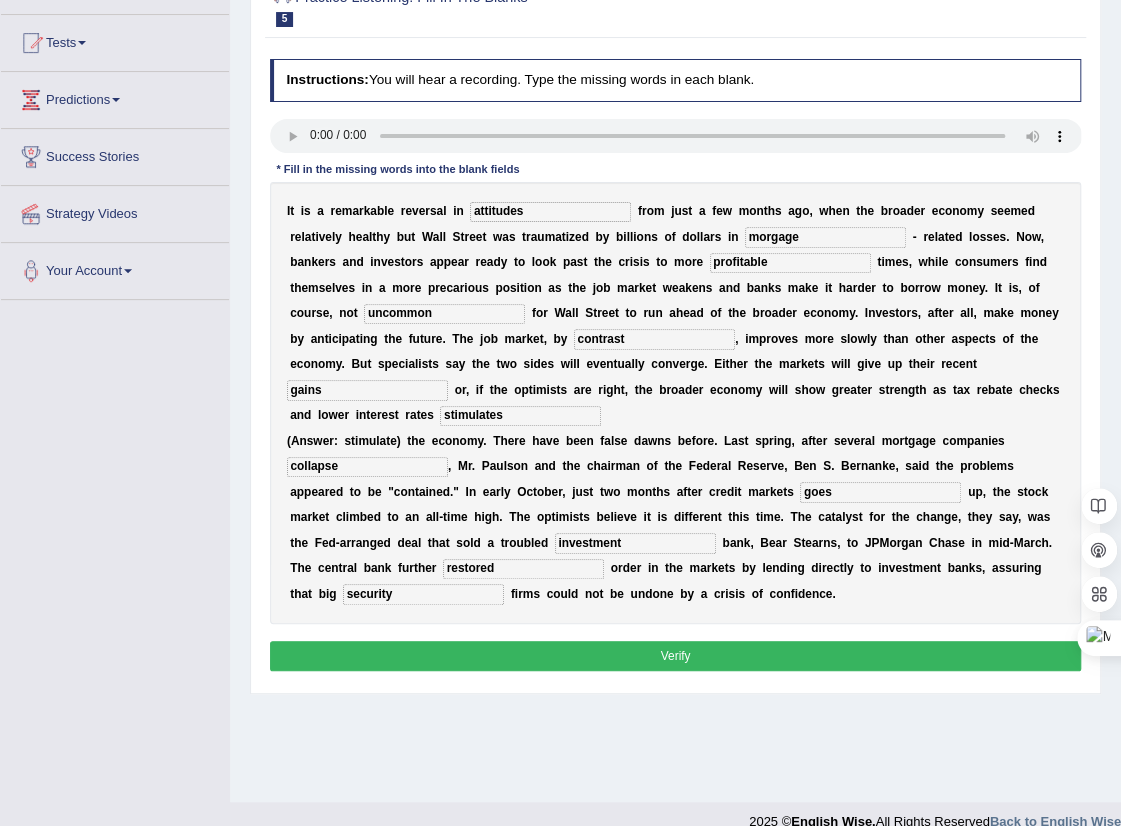 scroll, scrollTop: 199, scrollLeft: 0, axis: vertical 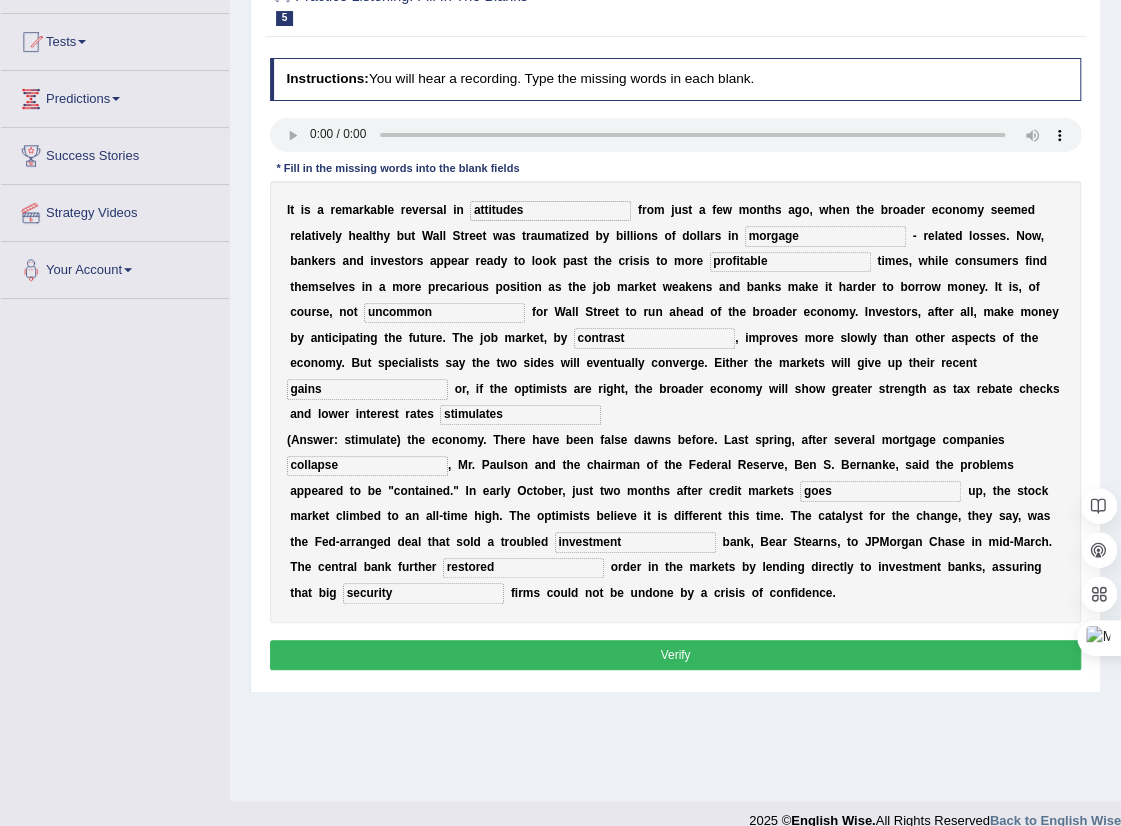 click on "Verify" at bounding box center [676, 654] 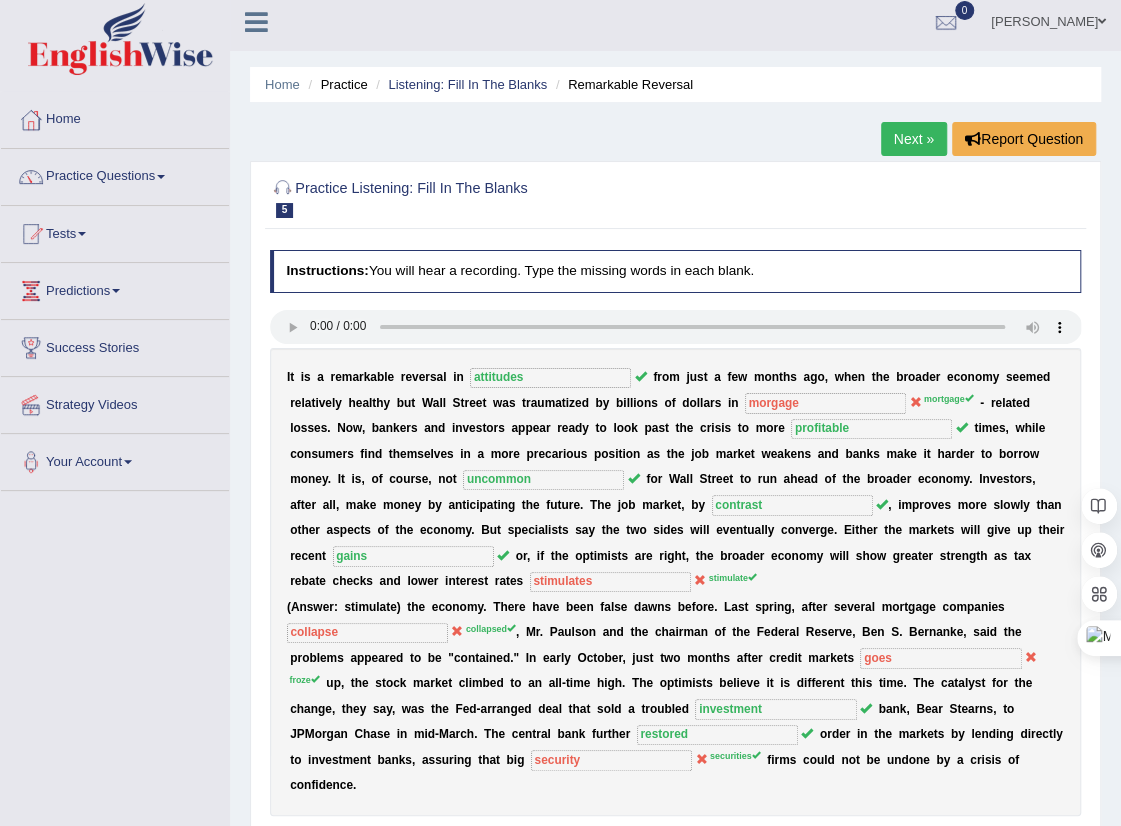 scroll, scrollTop: 0, scrollLeft: 0, axis: both 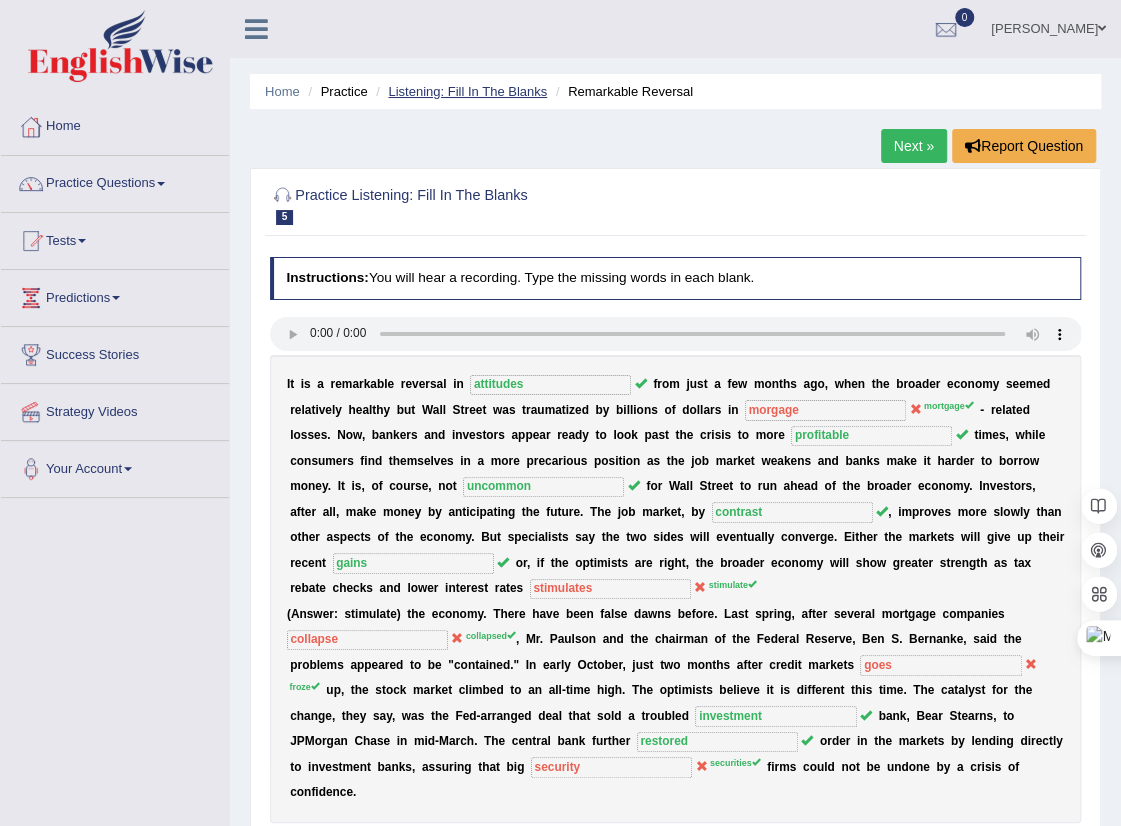 click on "Listening: Fill In The Blanks" at bounding box center [467, 91] 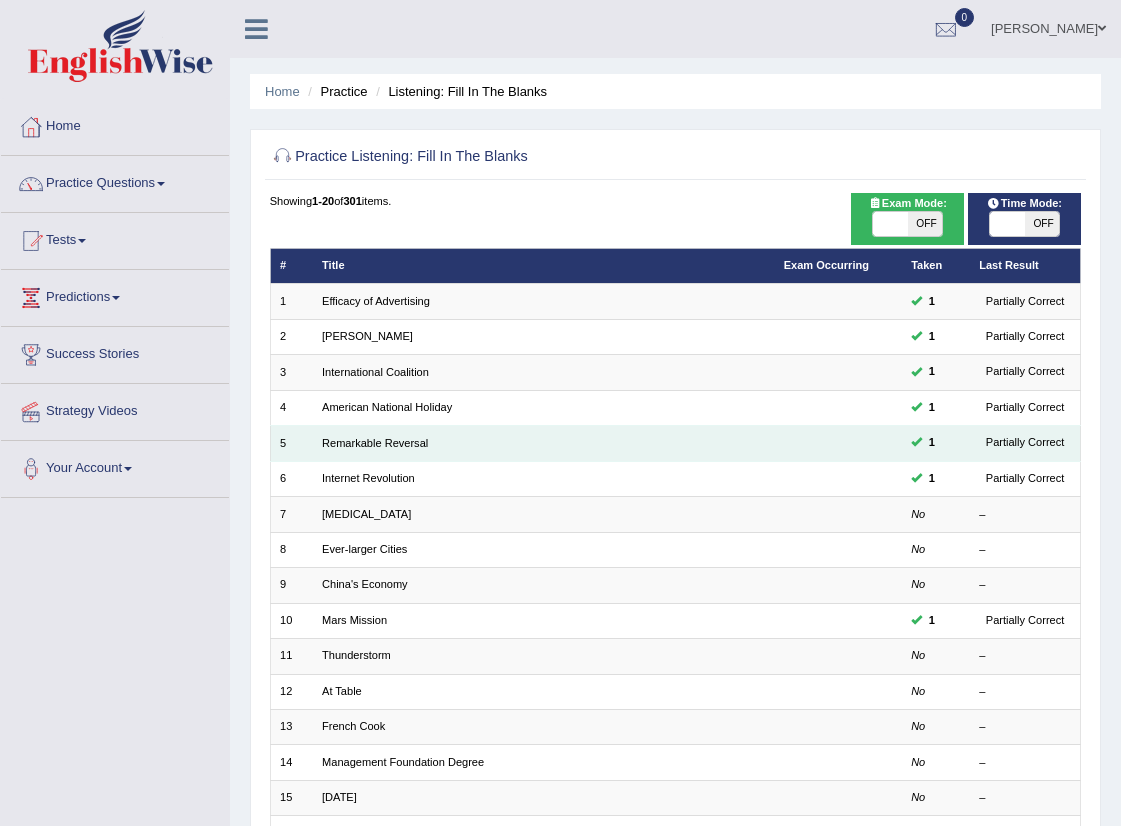 scroll, scrollTop: 0, scrollLeft: 0, axis: both 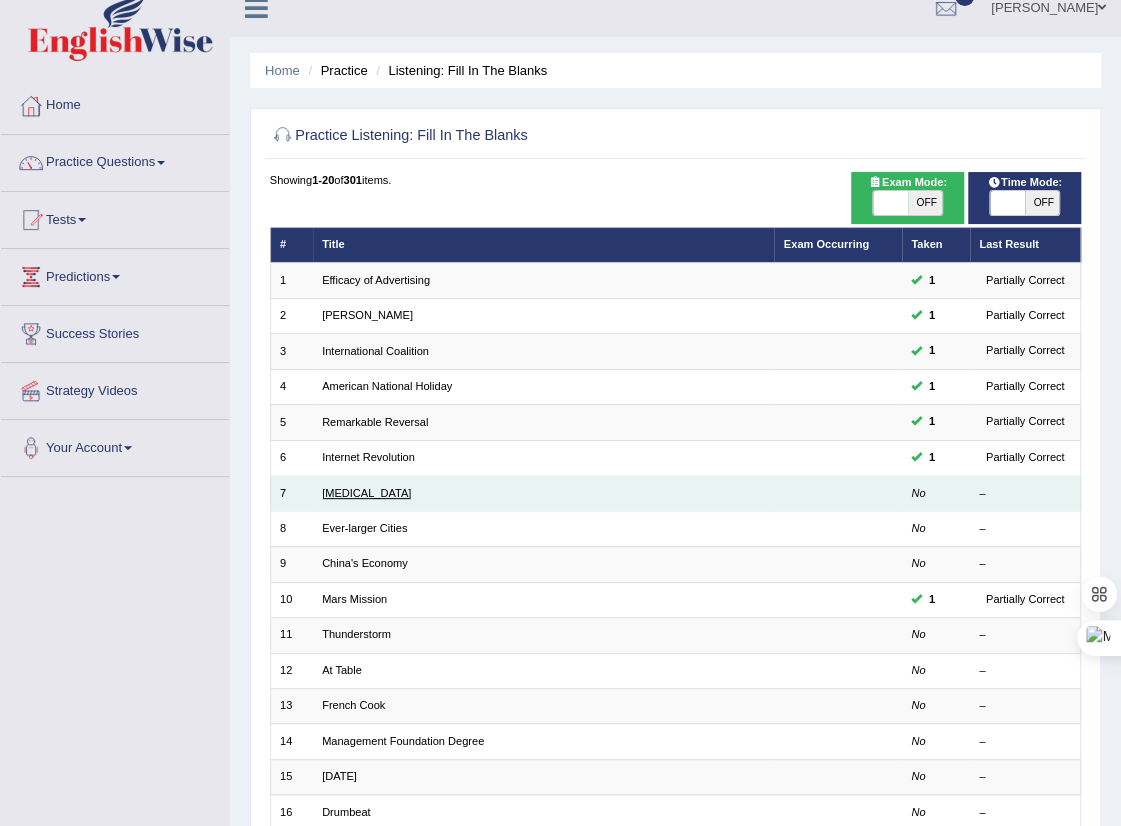click on "[MEDICAL_DATA]" at bounding box center (366, 493) 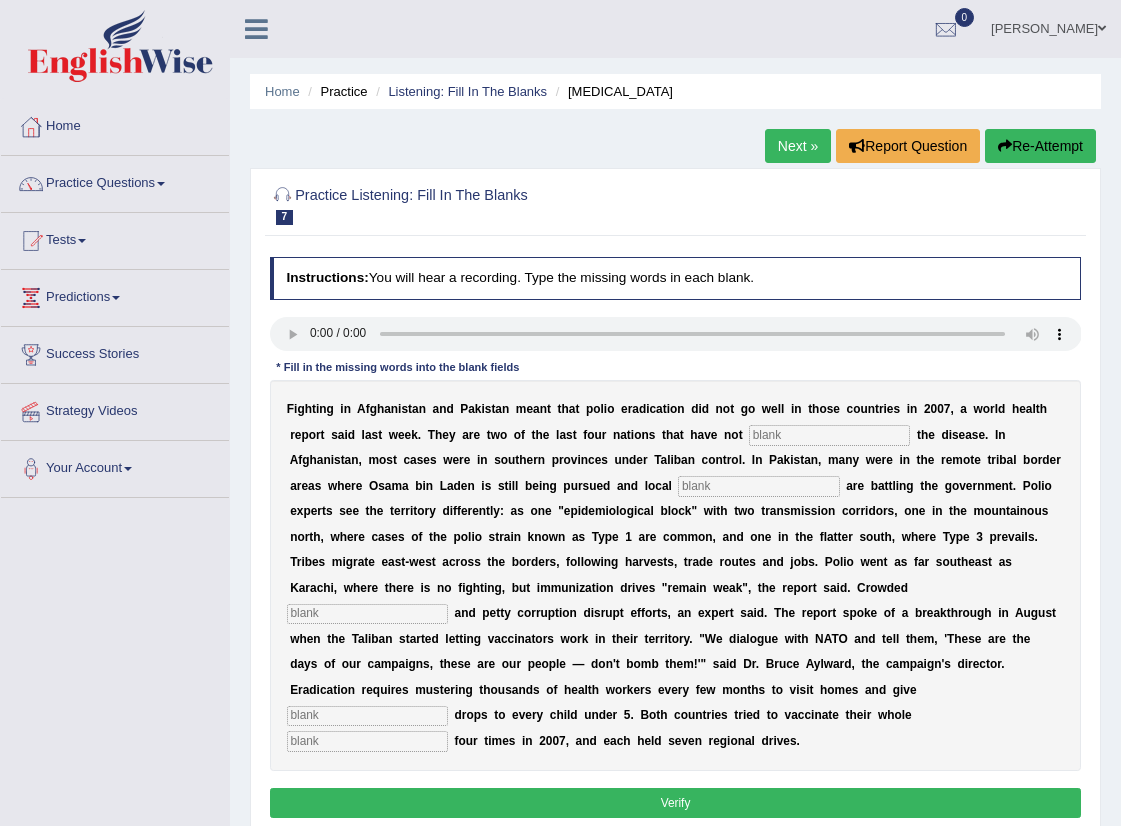 scroll, scrollTop: 0, scrollLeft: 0, axis: both 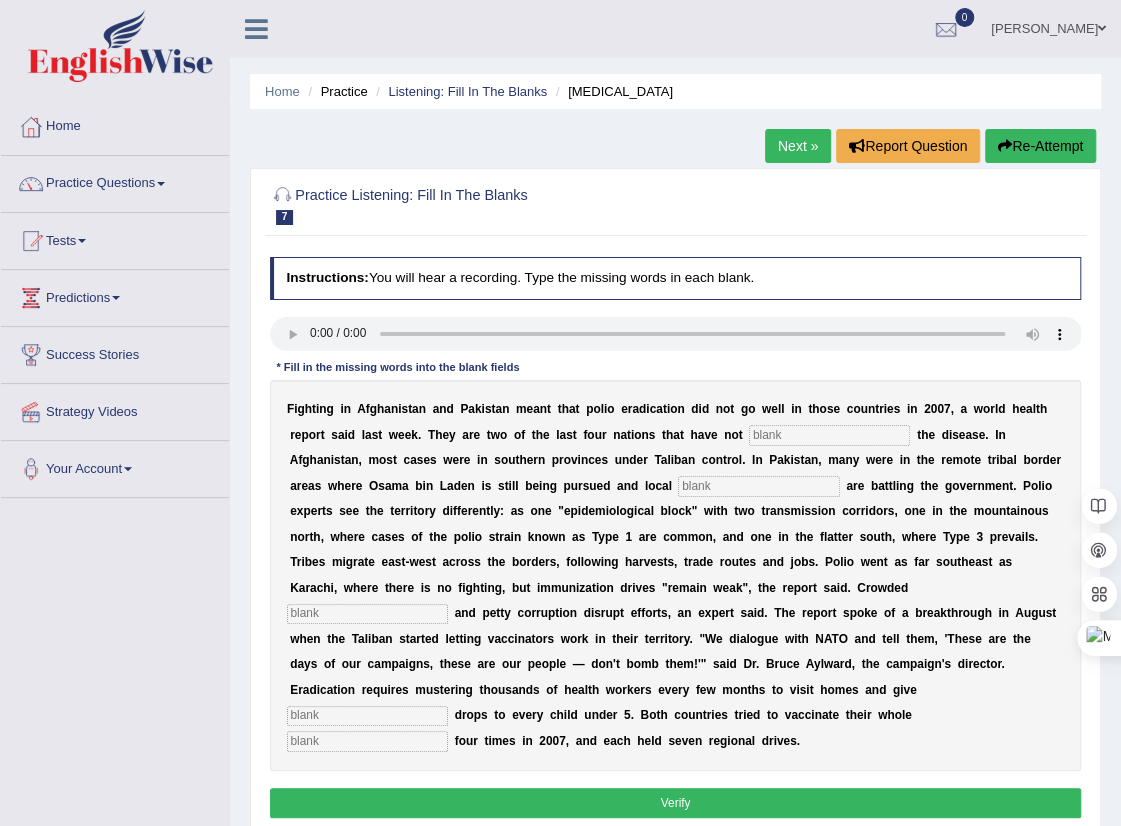 click at bounding box center [829, 435] 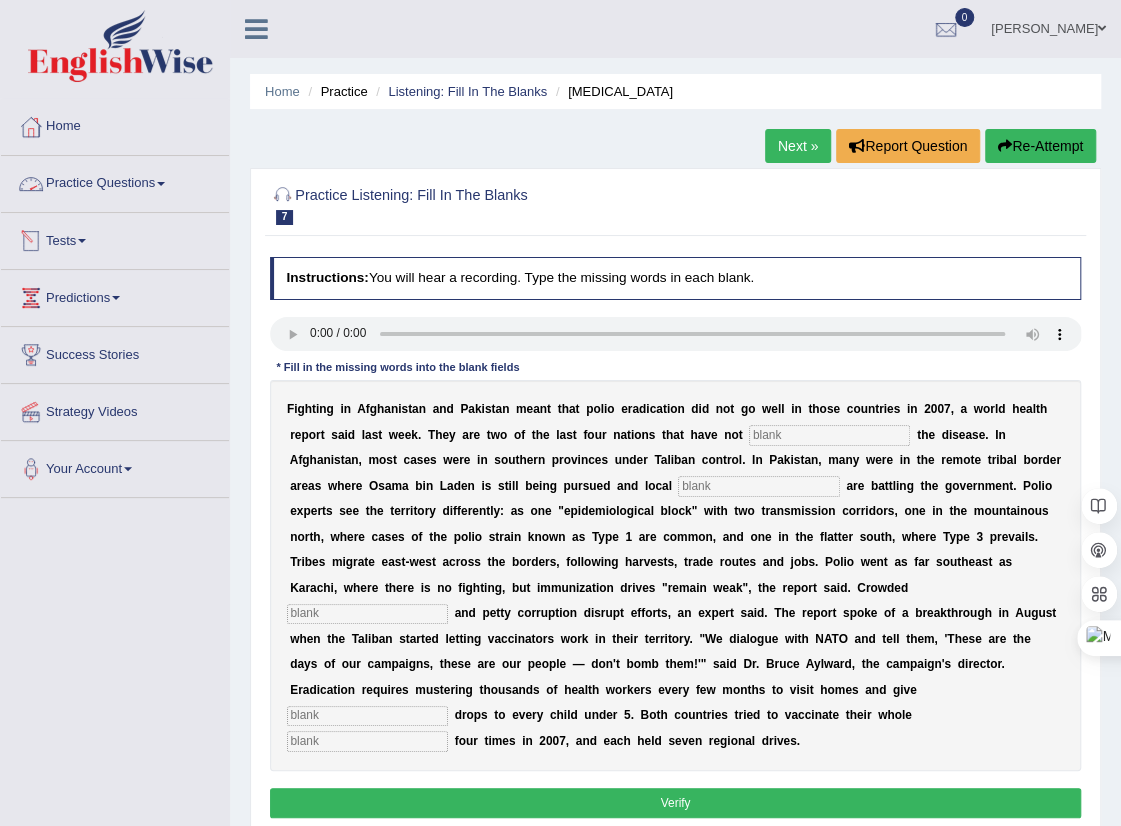 click at bounding box center [161, 184] 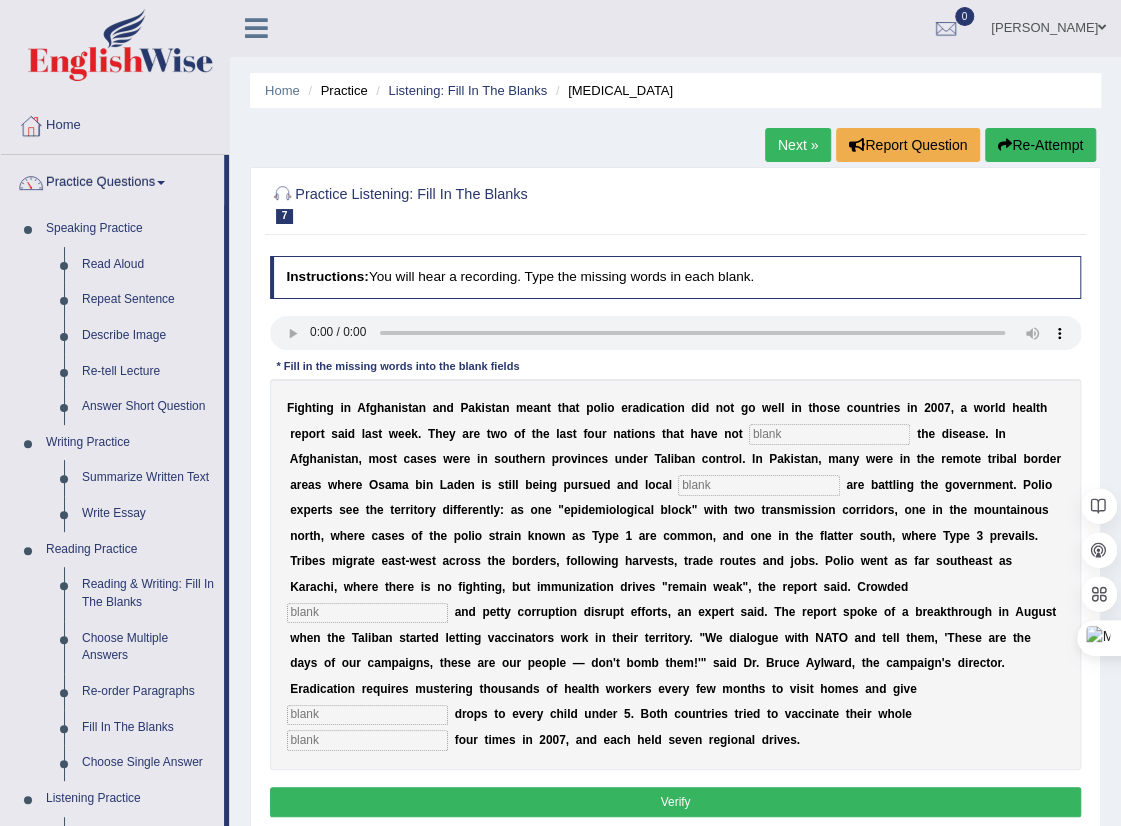 scroll, scrollTop: 0, scrollLeft: 0, axis: both 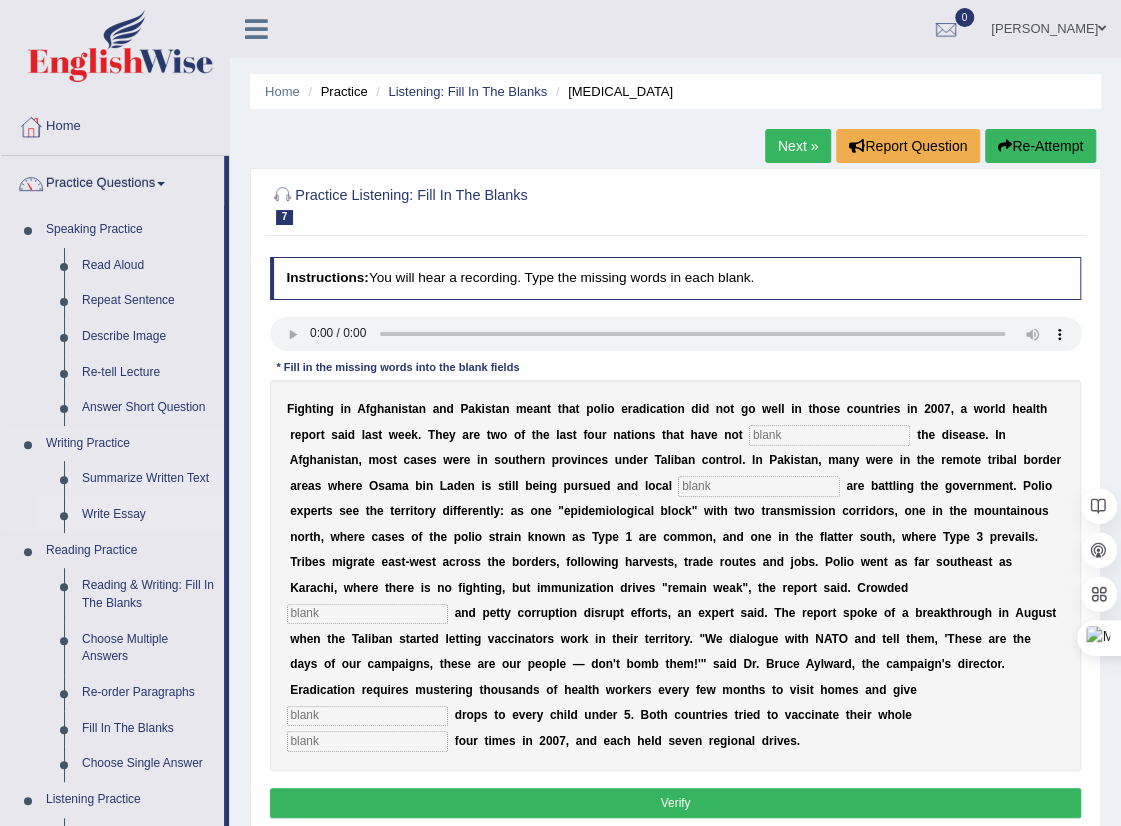 click on "Write Essay" at bounding box center (148, 515) 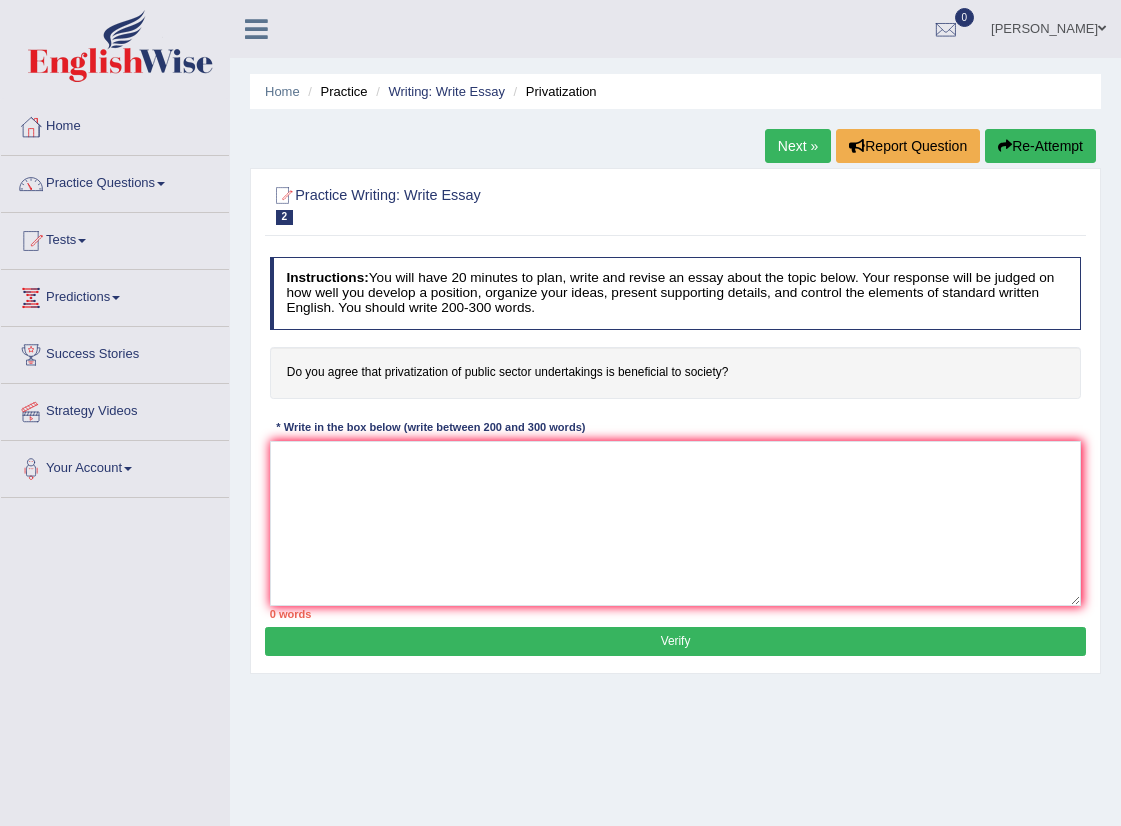 scroll, scrollTop: 0, scrollLeft: 0, axis: both 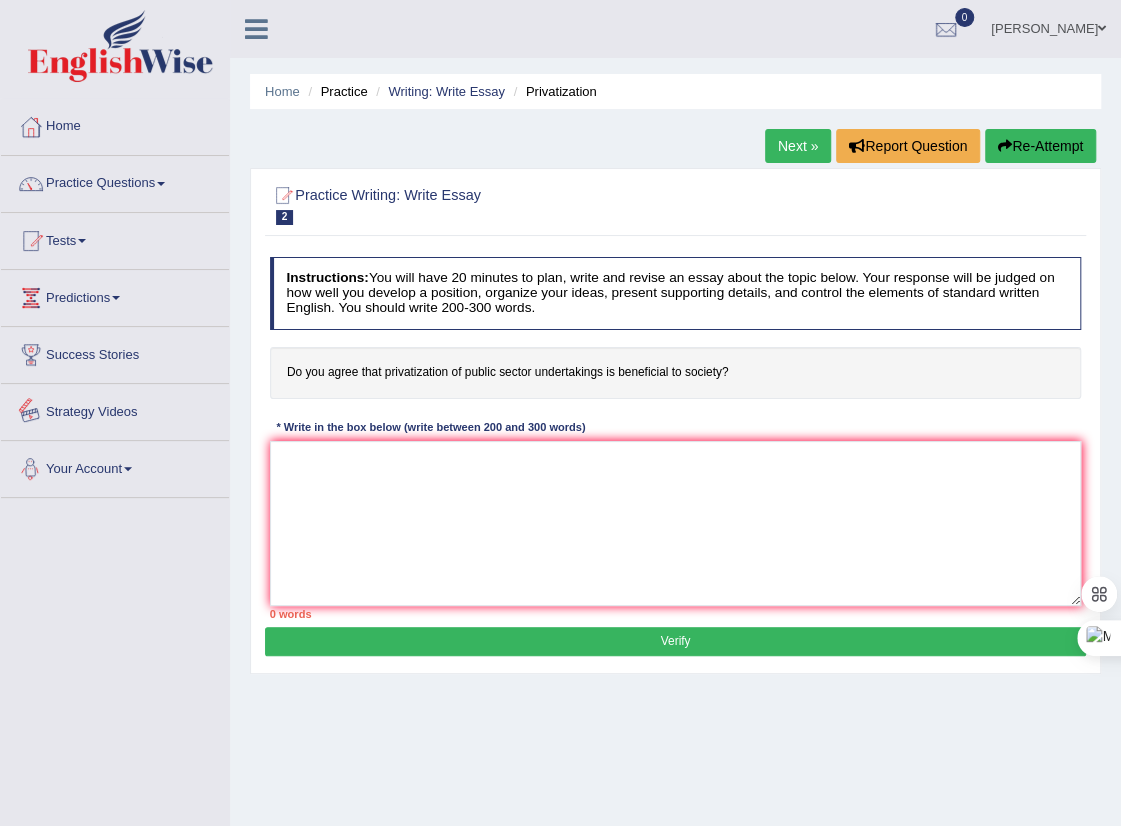 click on "Strategy Videos" at bounding box center (115, 409) 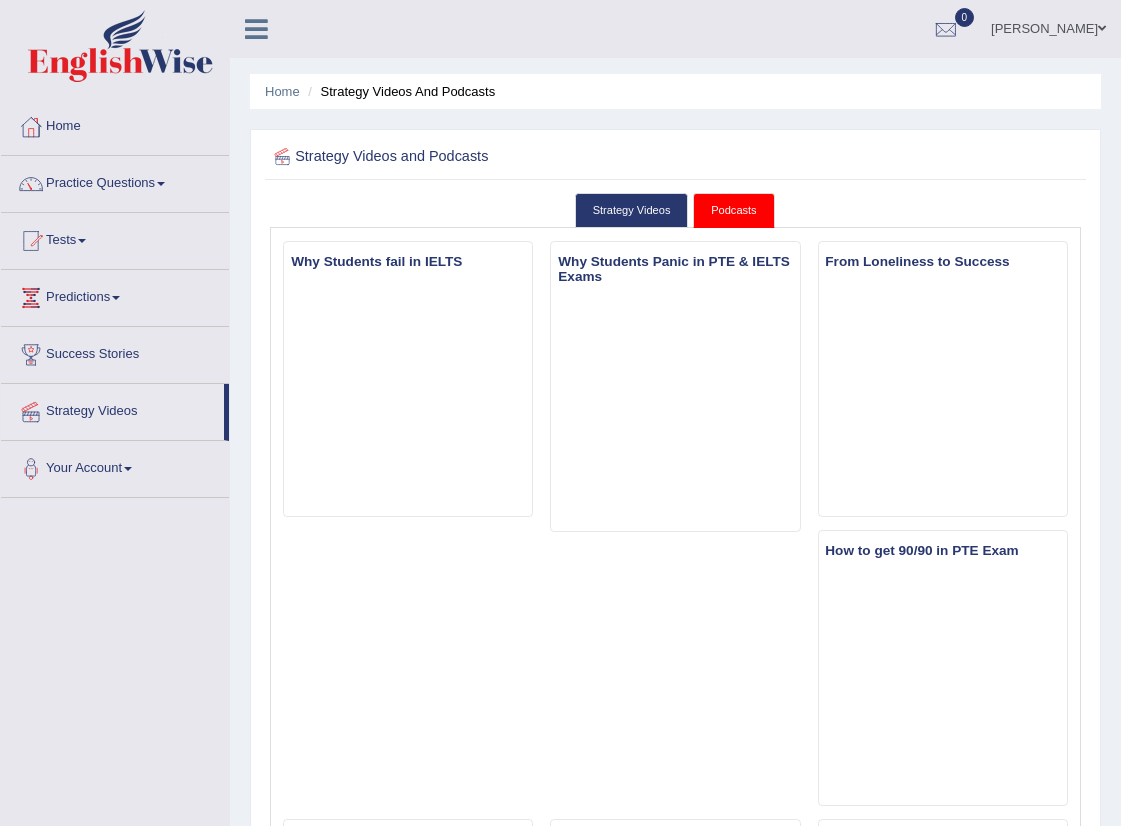 scroll, scrollTop: 0, scrollLeft: 0, axis: both 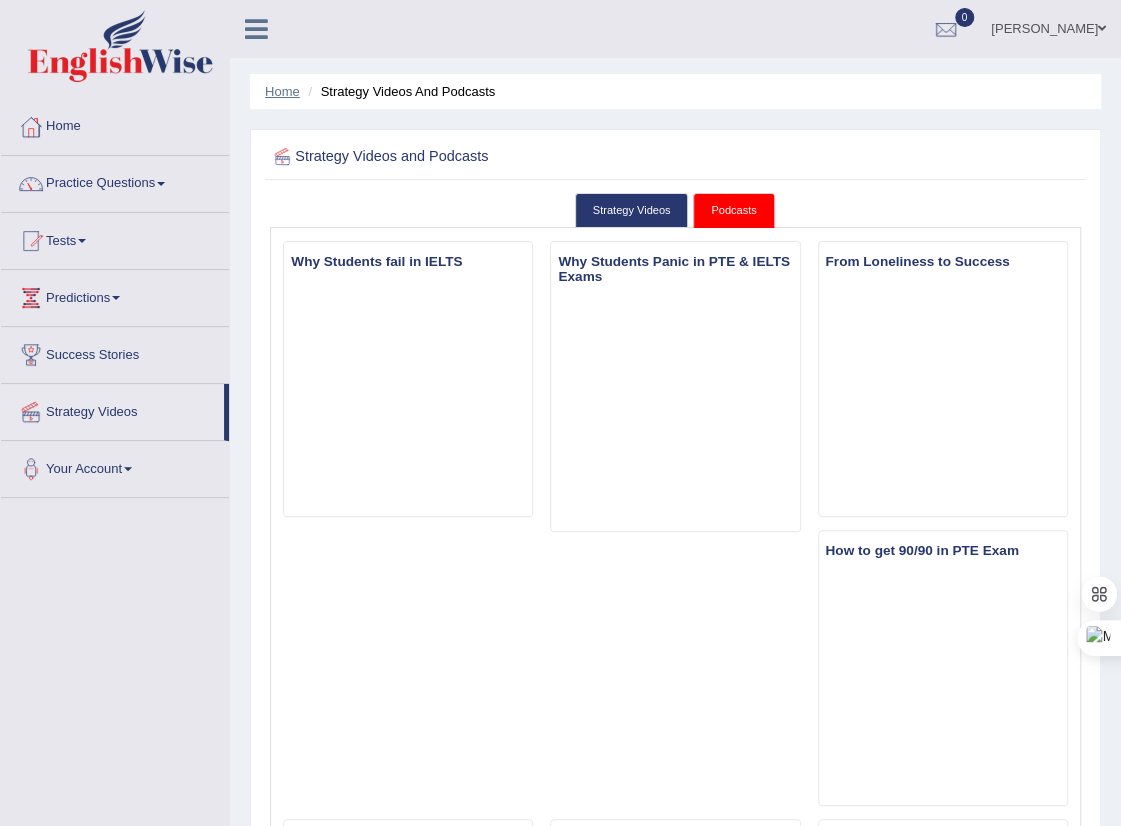 click on "Home" at bounding box center [282, 91] 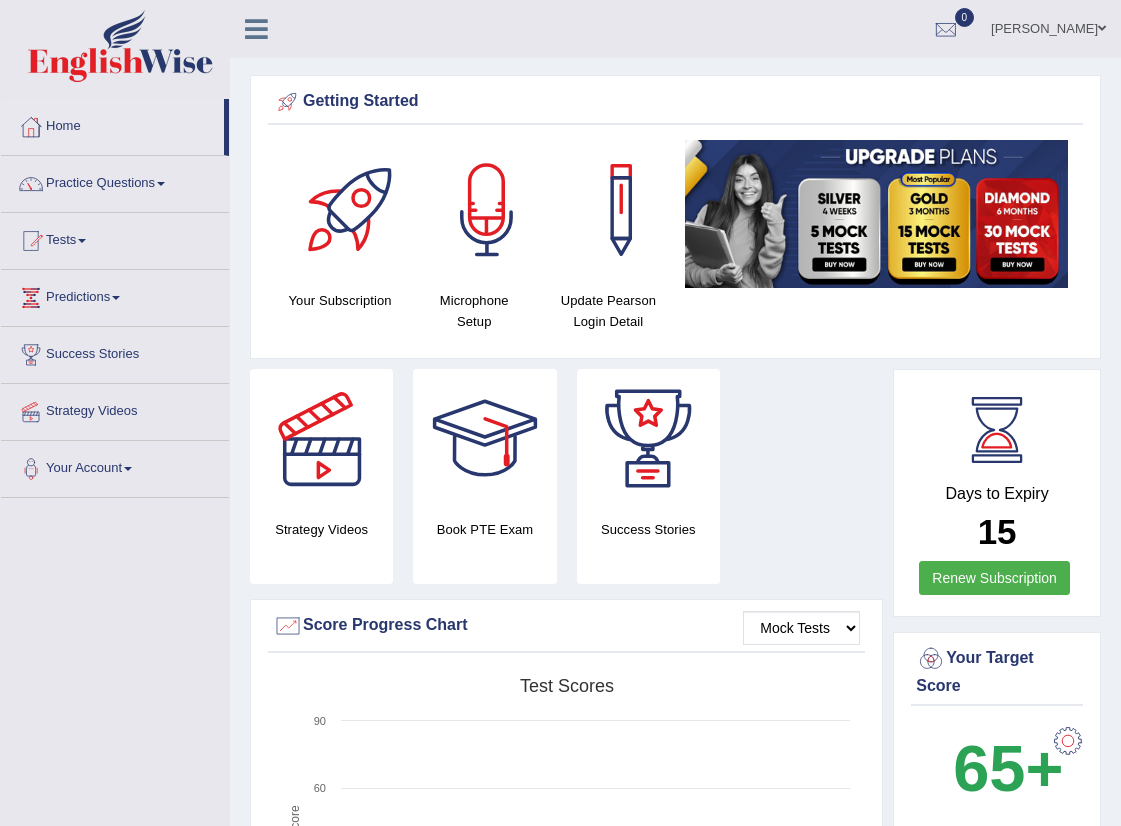 scroll, scrollTop: 0, scrollLeft: 0, axis: both 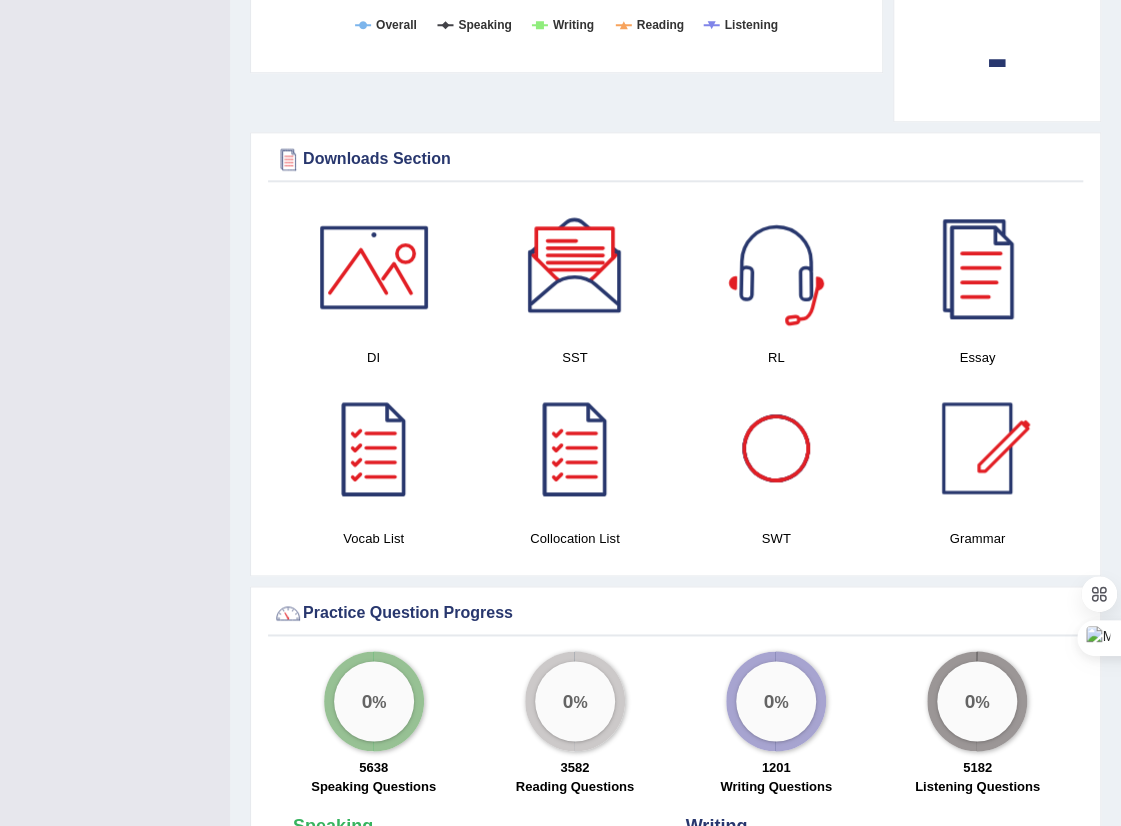 click at bounding box center [977, 267] 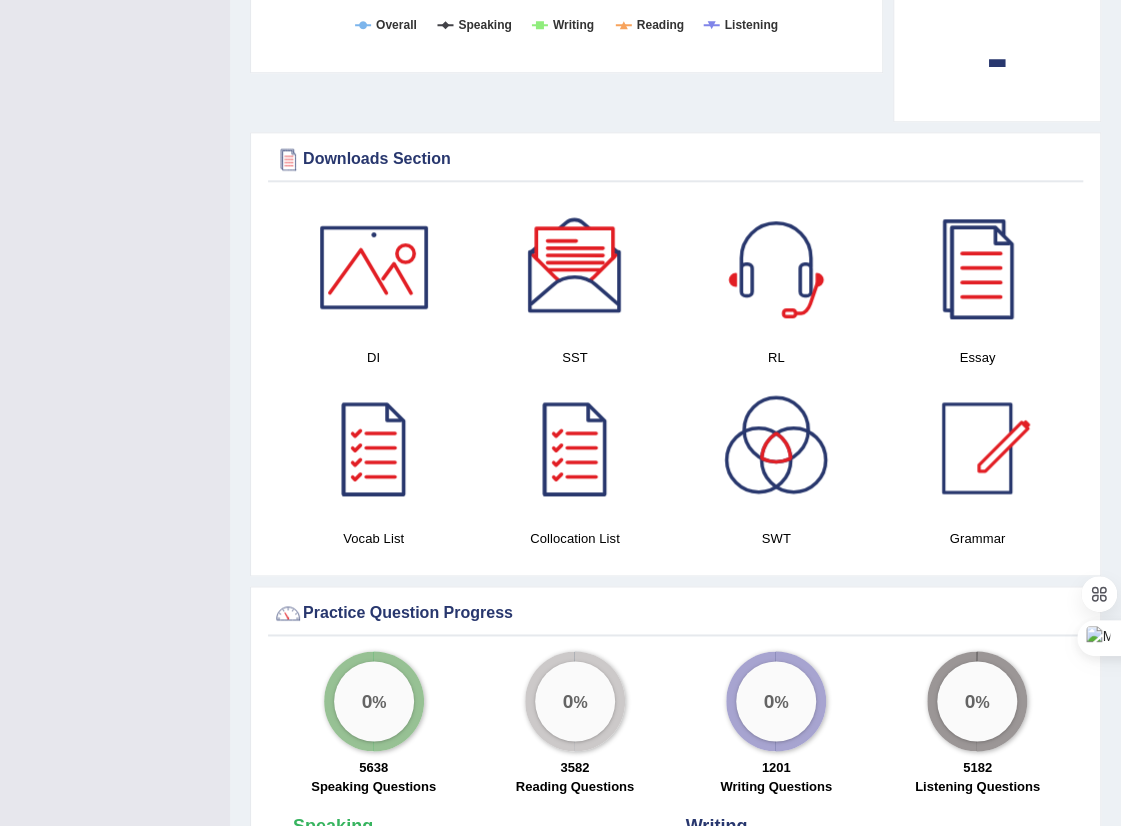 click at bounding box center (977, 267) 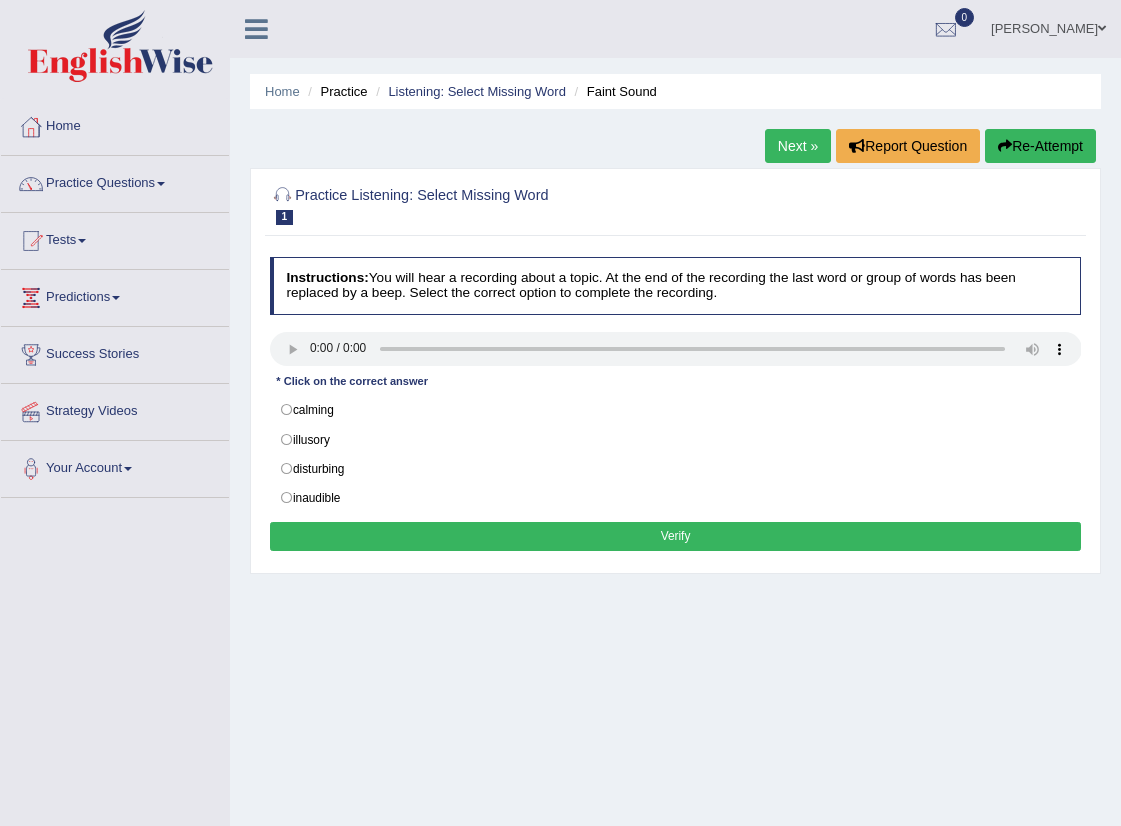 scroll, scrollTop: 0, scrollLeft: 0, axis: both 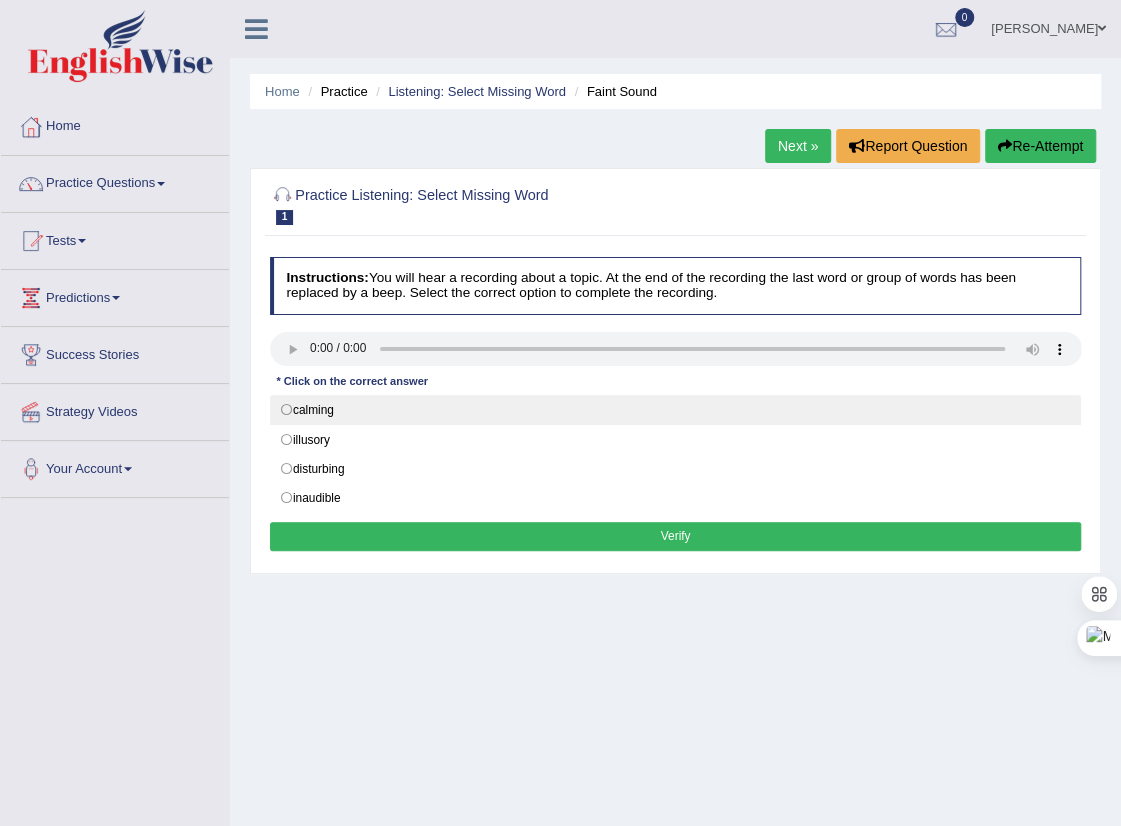 click on "calming" at bounding box center (676, 410) 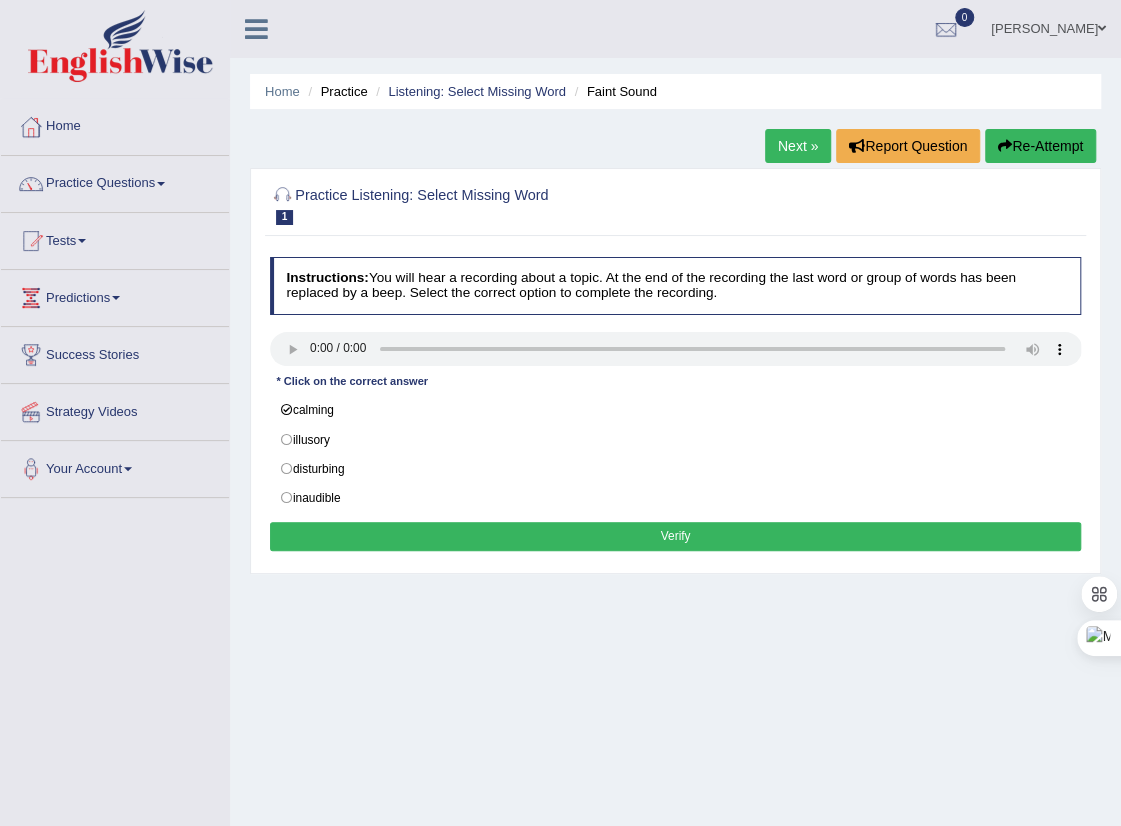 click on "Verify" at bounding box center (676, 536) 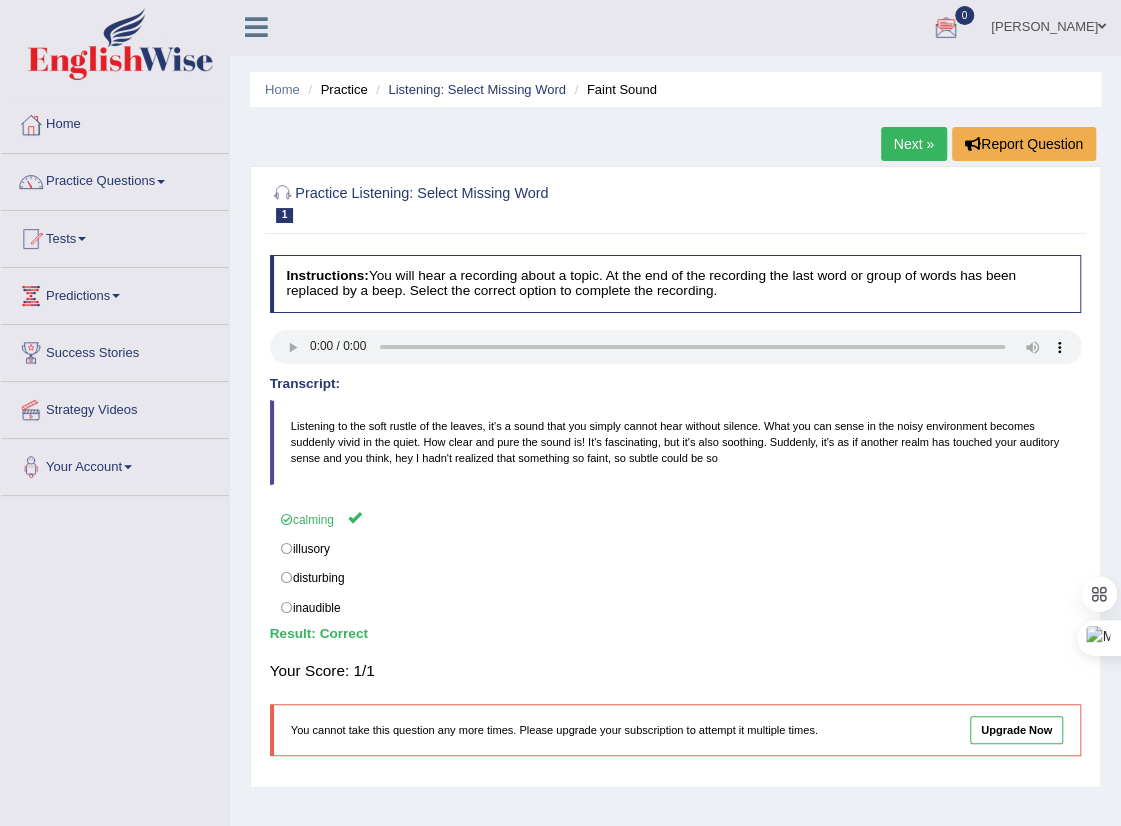 scroll, scrollTop: 0, scrollLeft: 0, axis: both 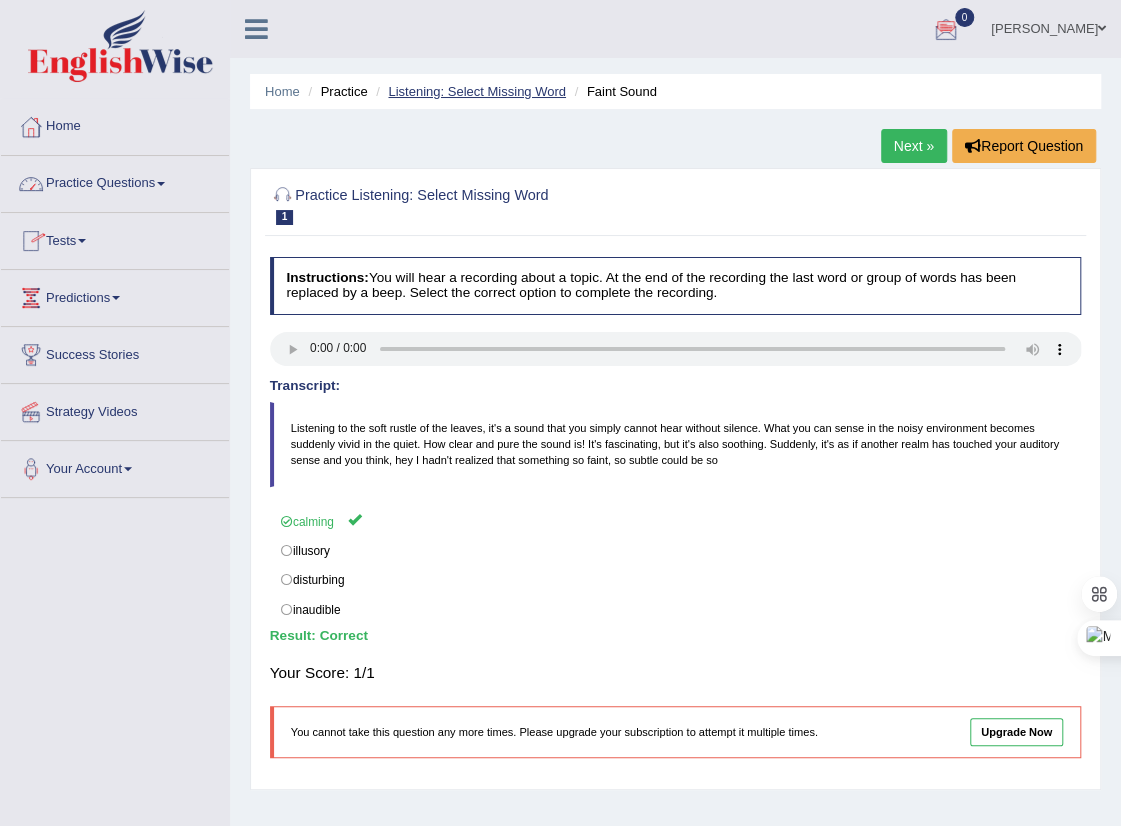 click on "Listening: Select Missing Word" at bounding box center (477, 91) 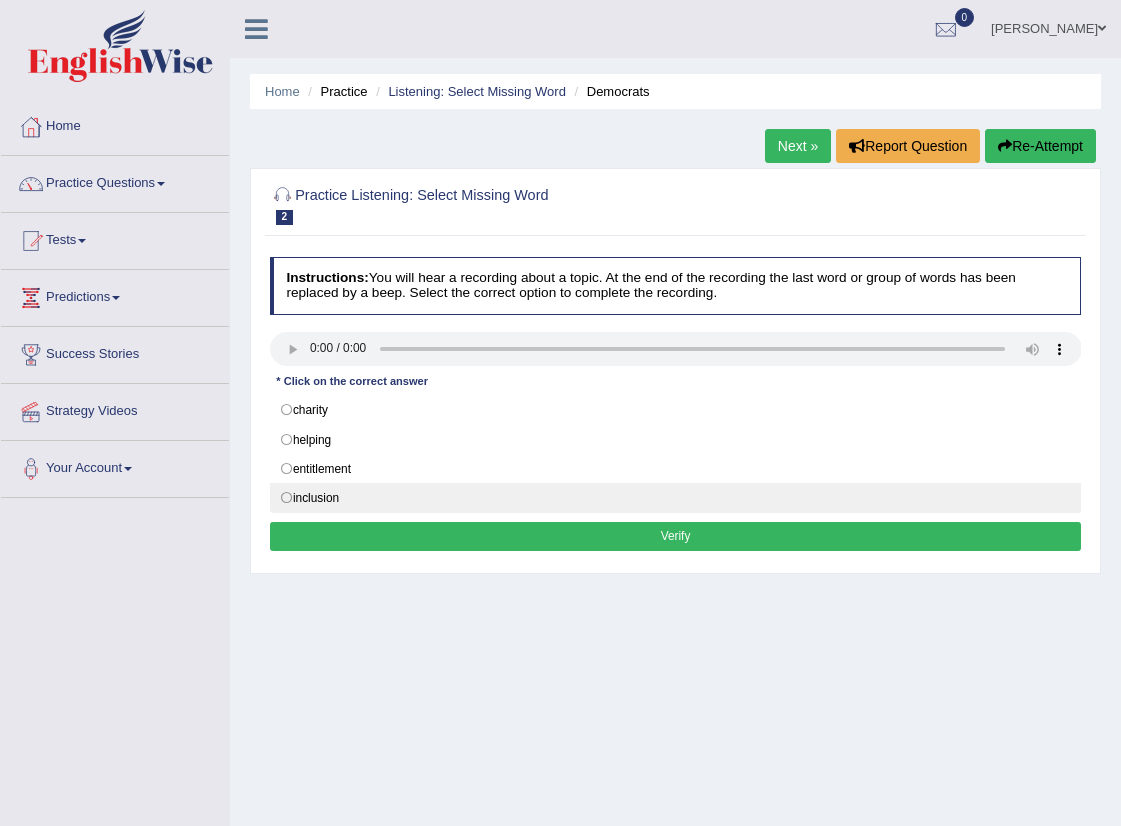 scroll, scrollTop: 0, scrollLeft: 0, axis: both 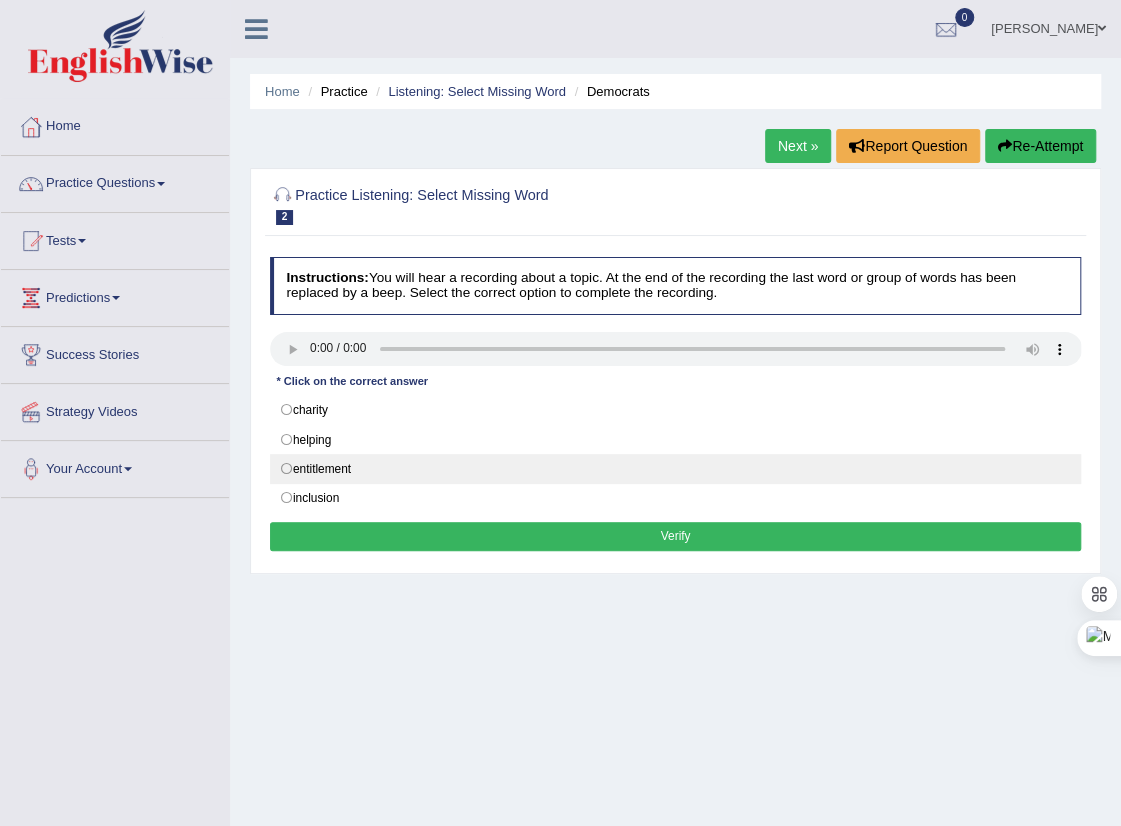 click on "entitlement" at bounding box center (676, 469) 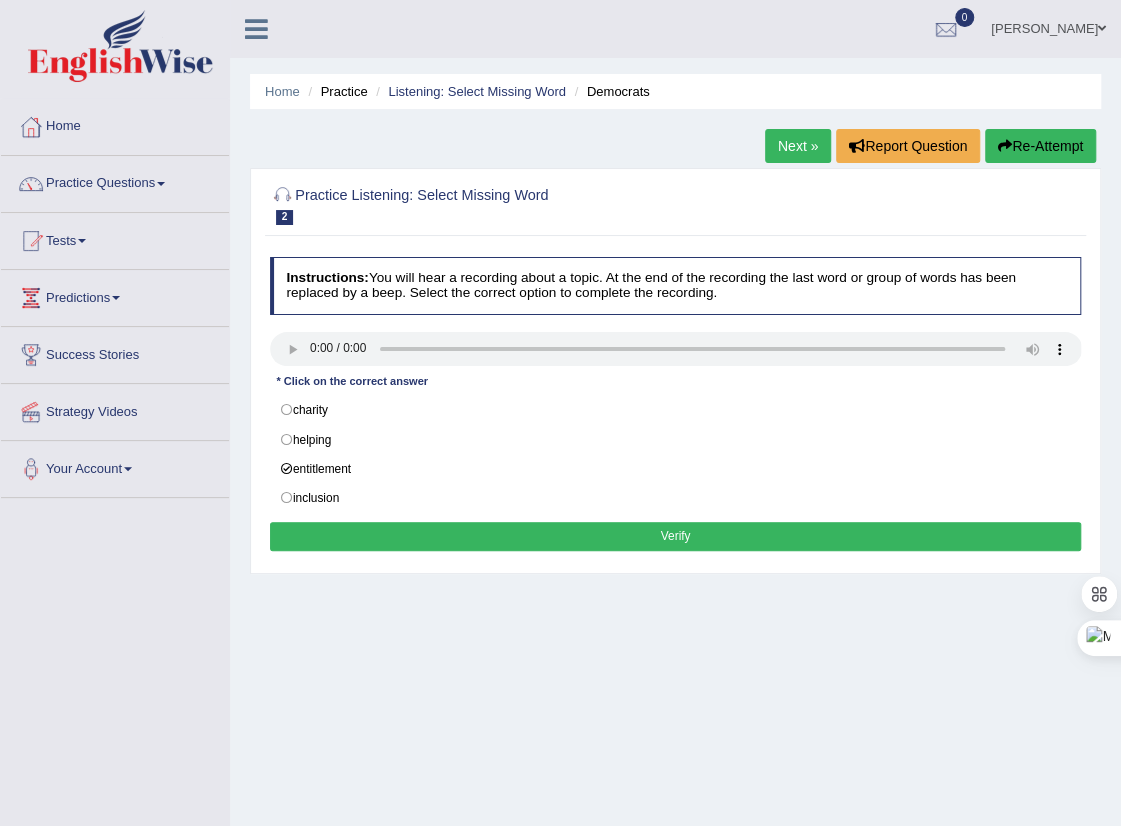 click on "Verify" at bounding box center (676, 536) 